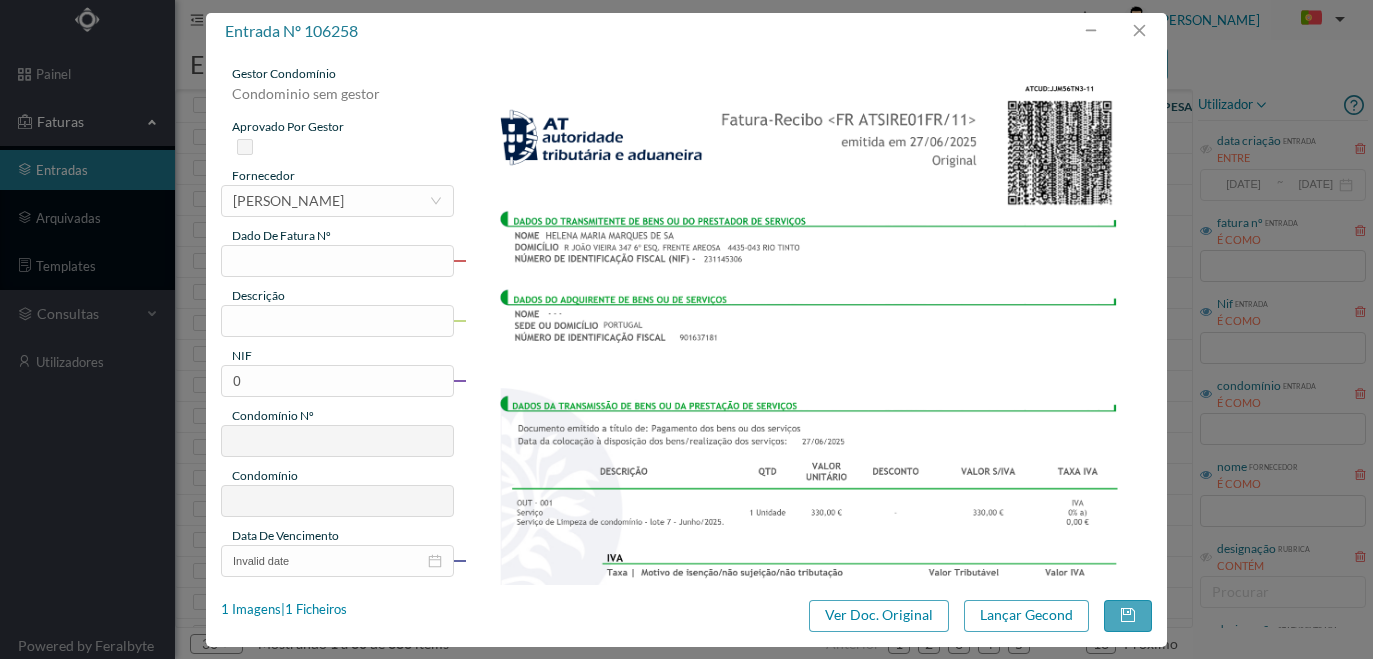 scroll, scrollTop: 0, scrollLeft: 0, axis: both 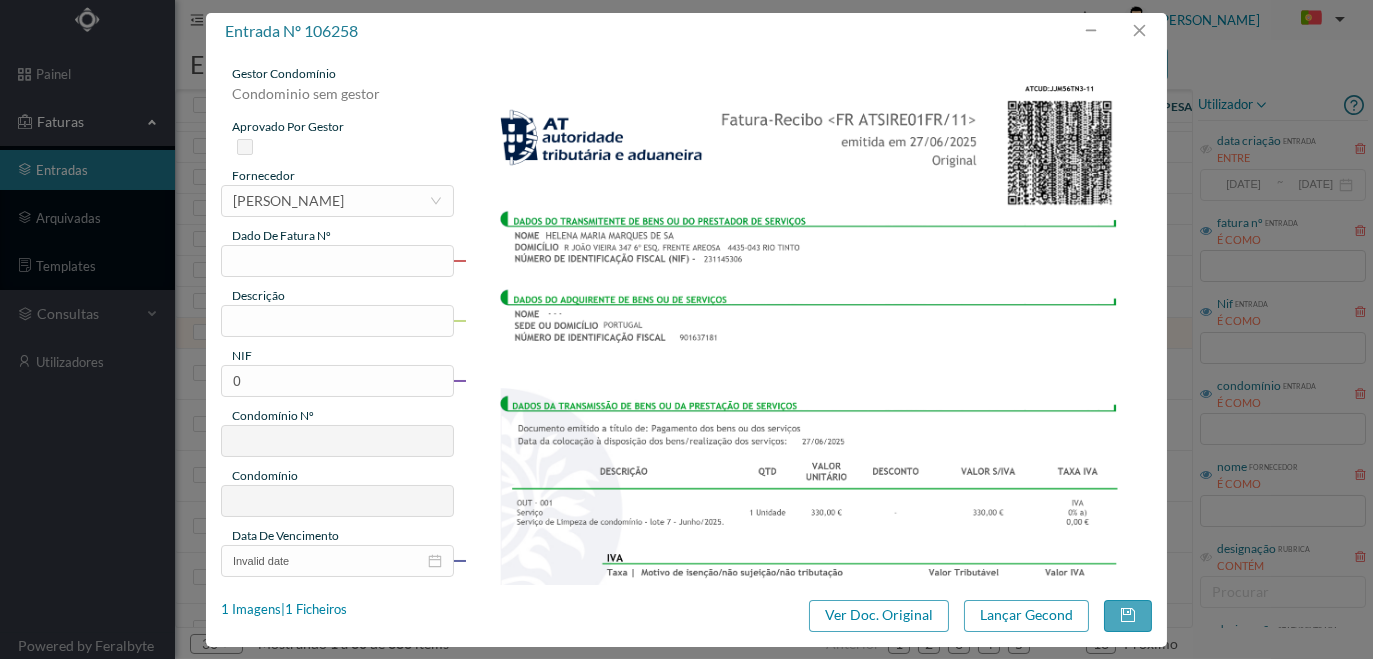 click at bounding box center (808, 551) 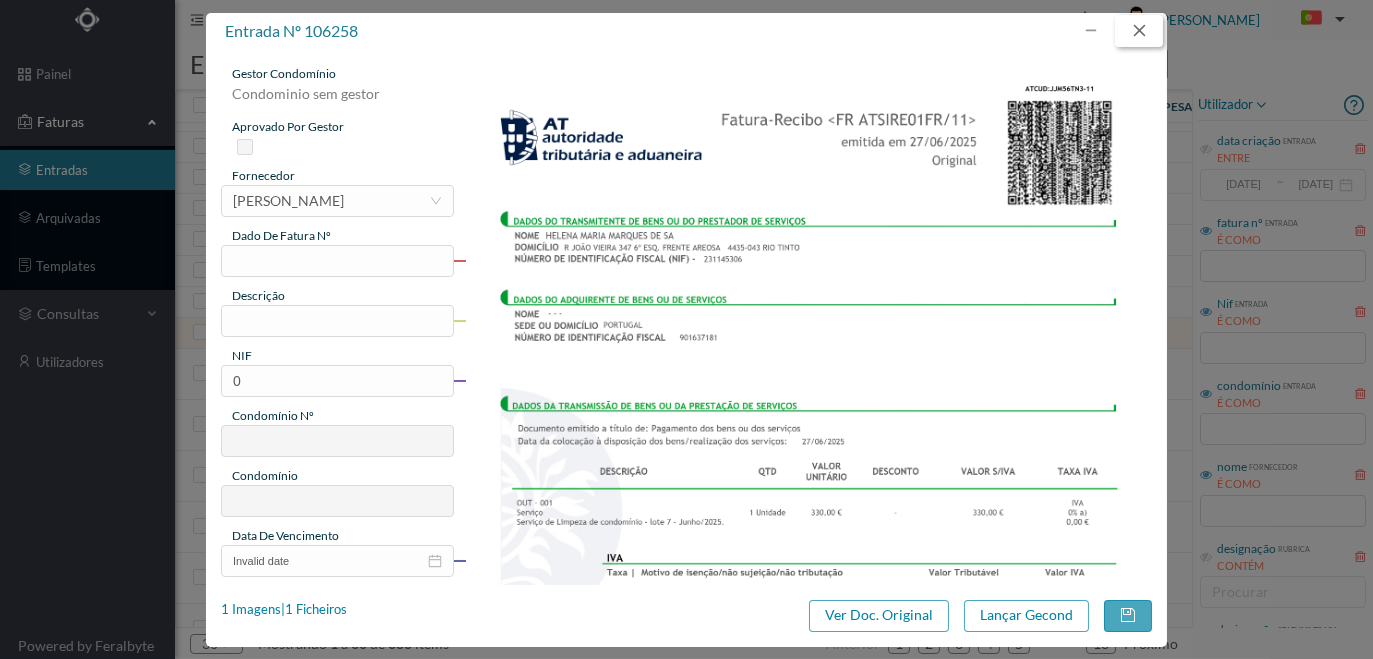 click at bounding box center (1139, 31) 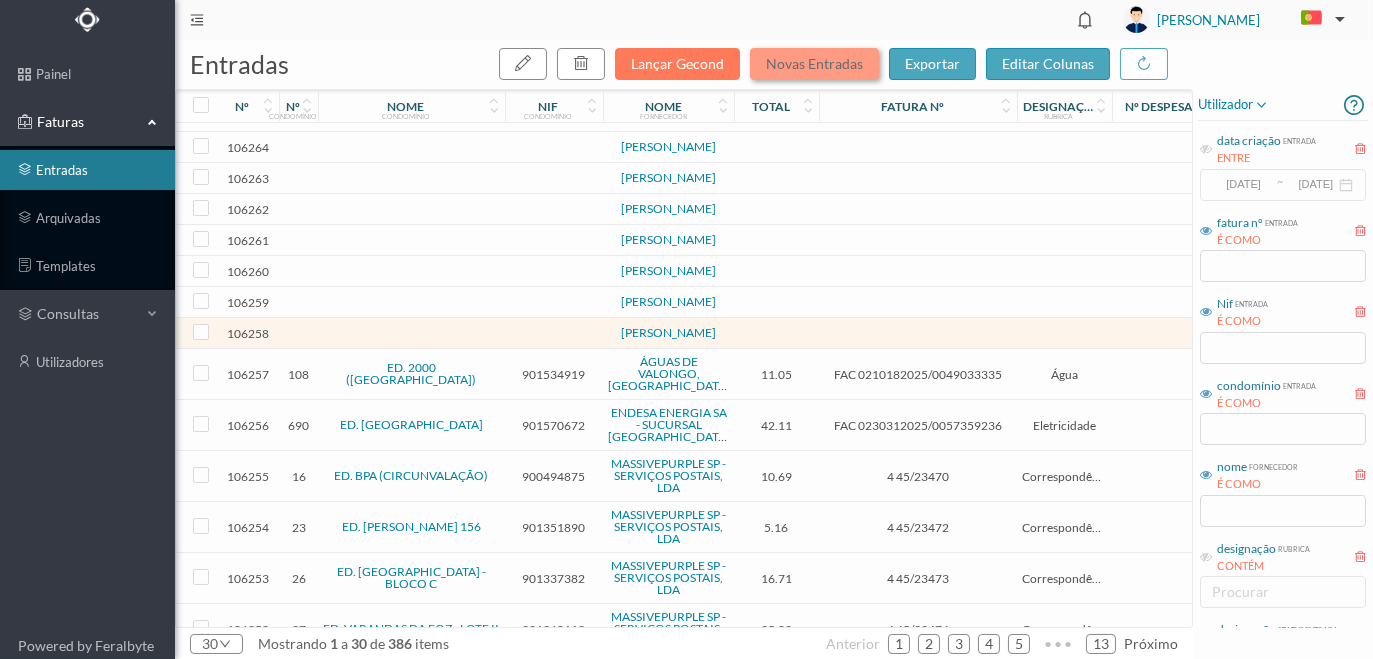 click on "Novas Entradas" at bounding box center [814, 64] 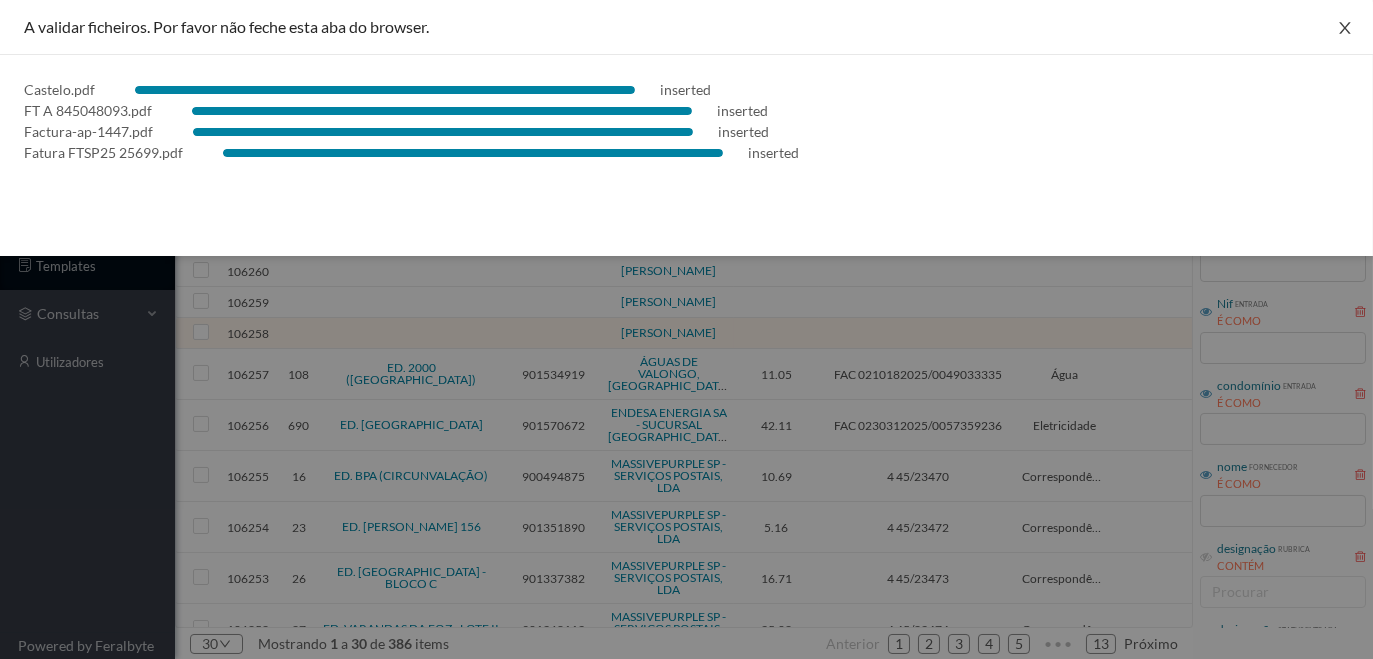 drag, startPoint x: 1358, startPoint y: 22, endPoint x: 1269, endPoint y: 85, distance: 109.041275 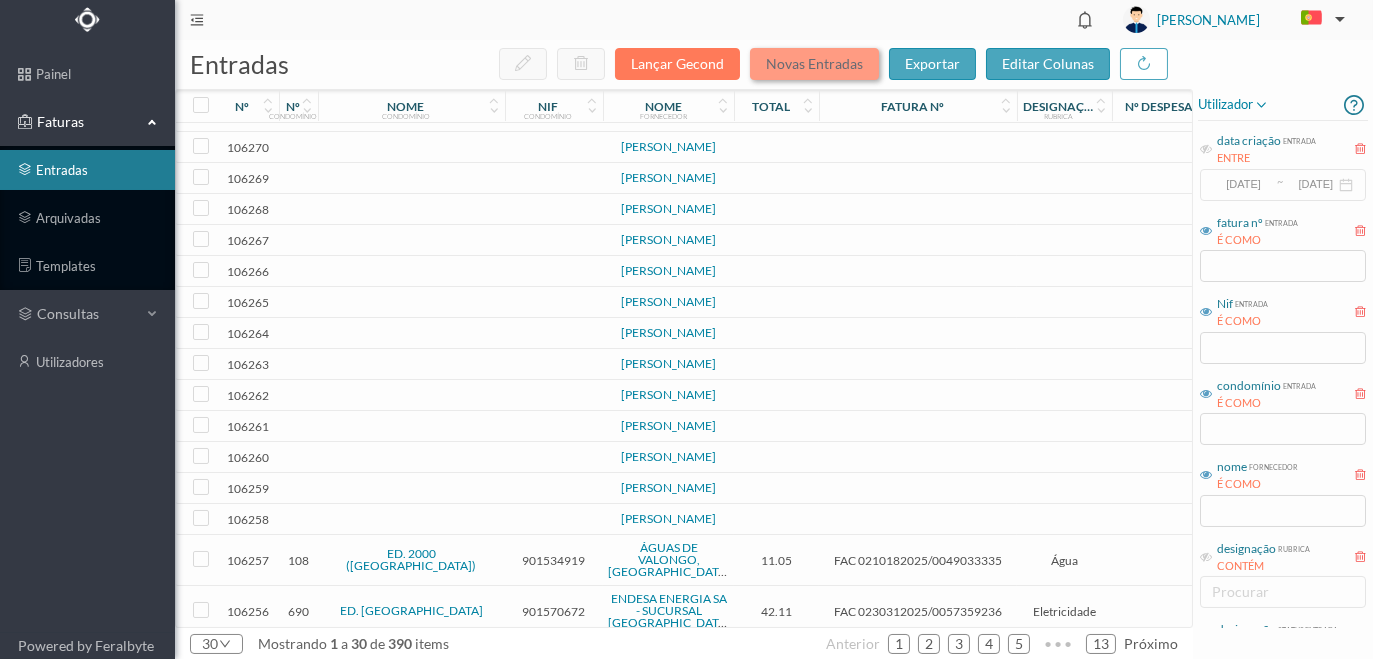 click on "Novas Entradas" at bounding box center [814, 64] 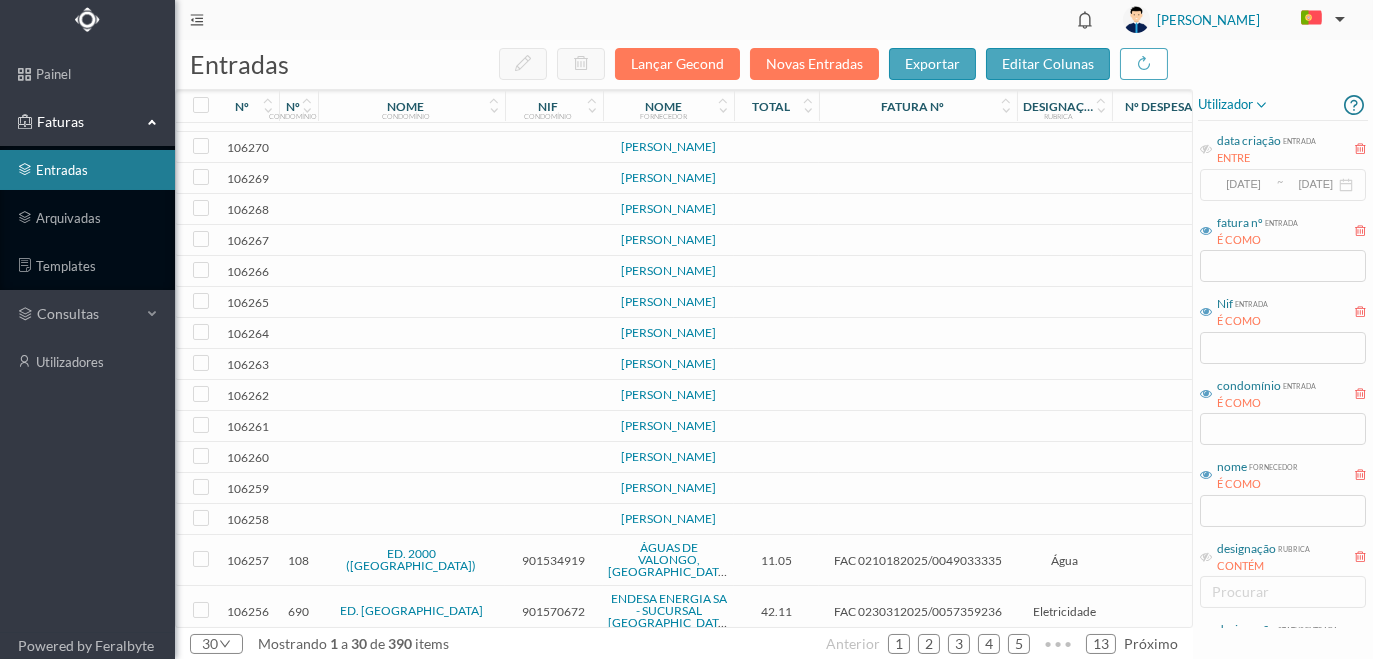 click at bounding box center (411, 457) 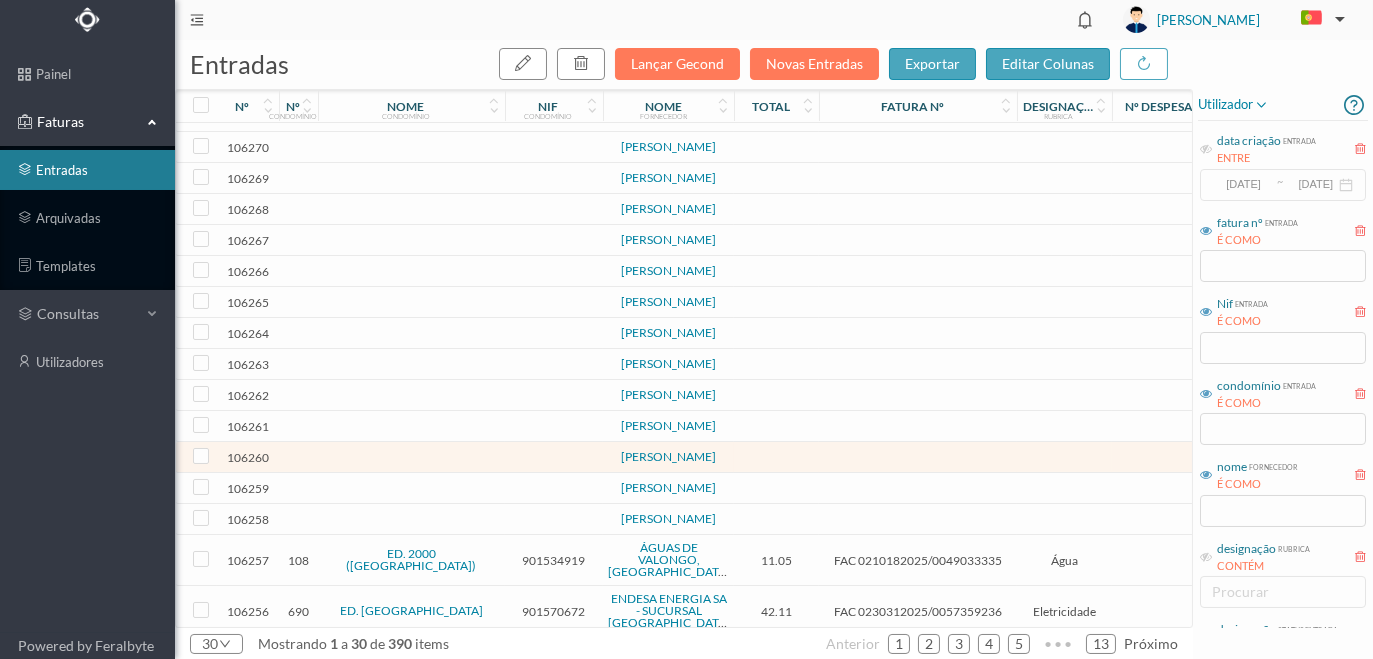 click at bounding box center (411, 457) 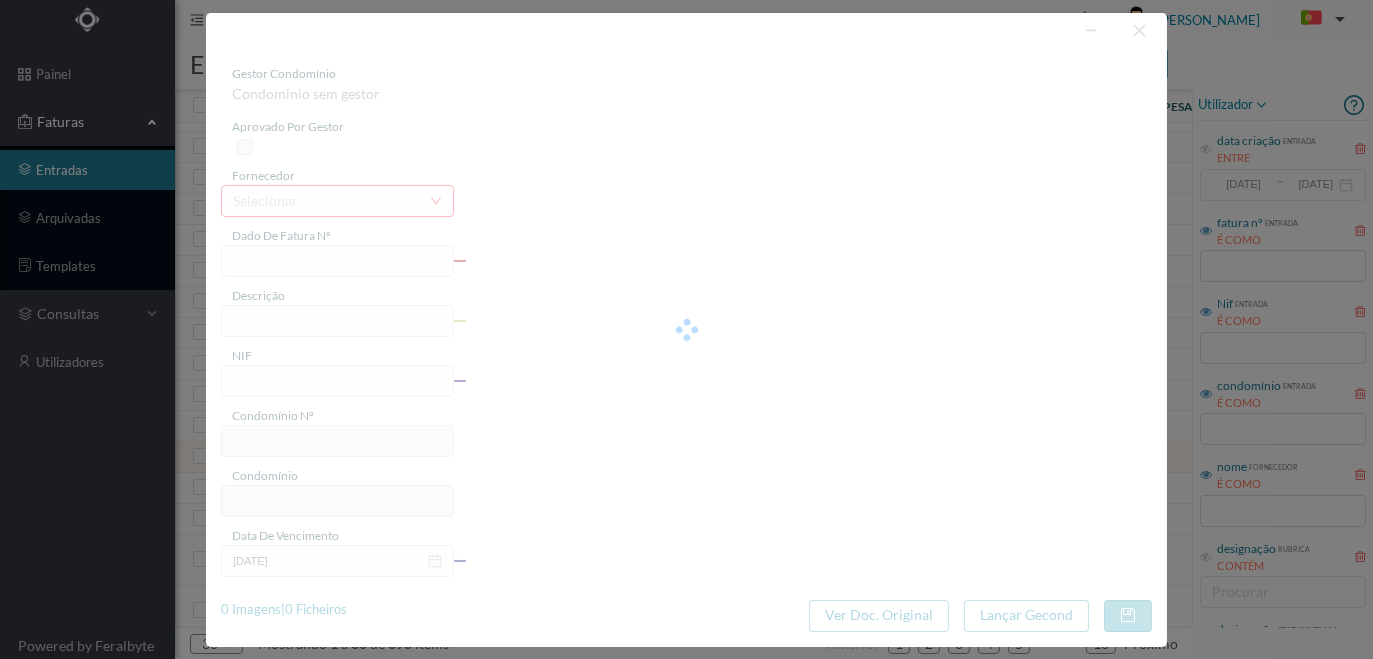 type on "0" 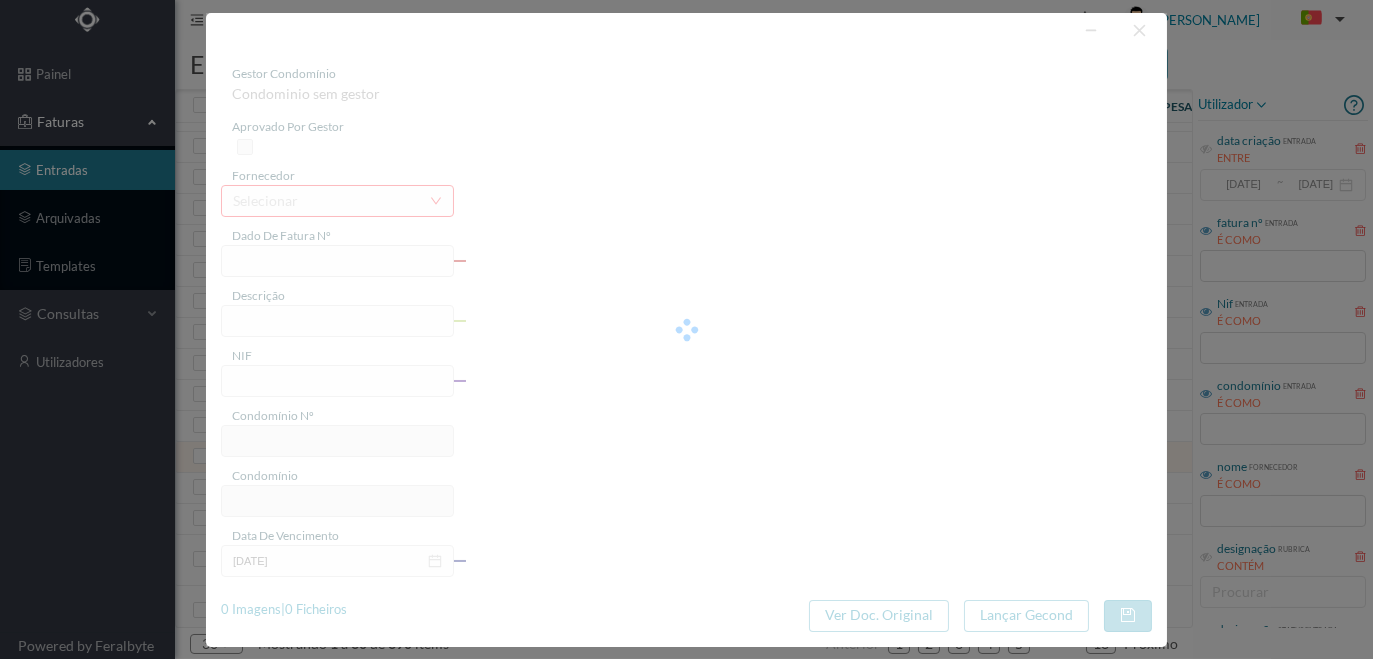 type on "Invalid date" 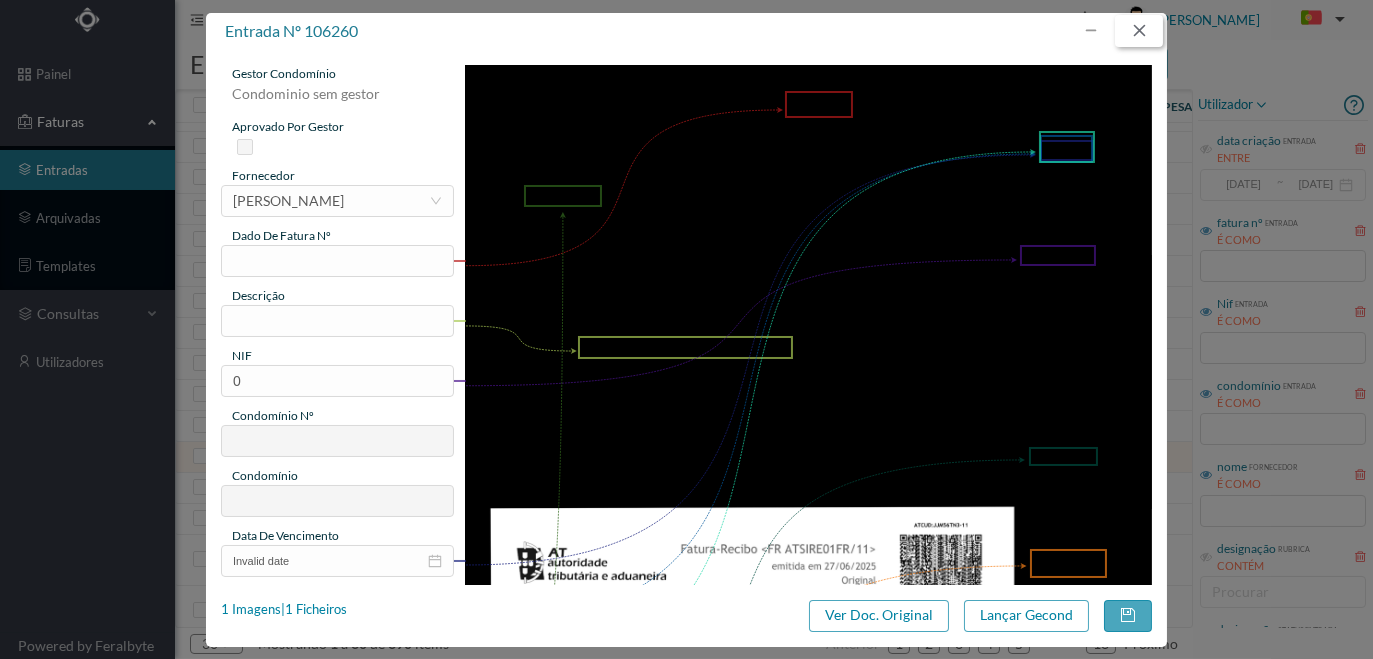 click at bounding box center [1139, 31] 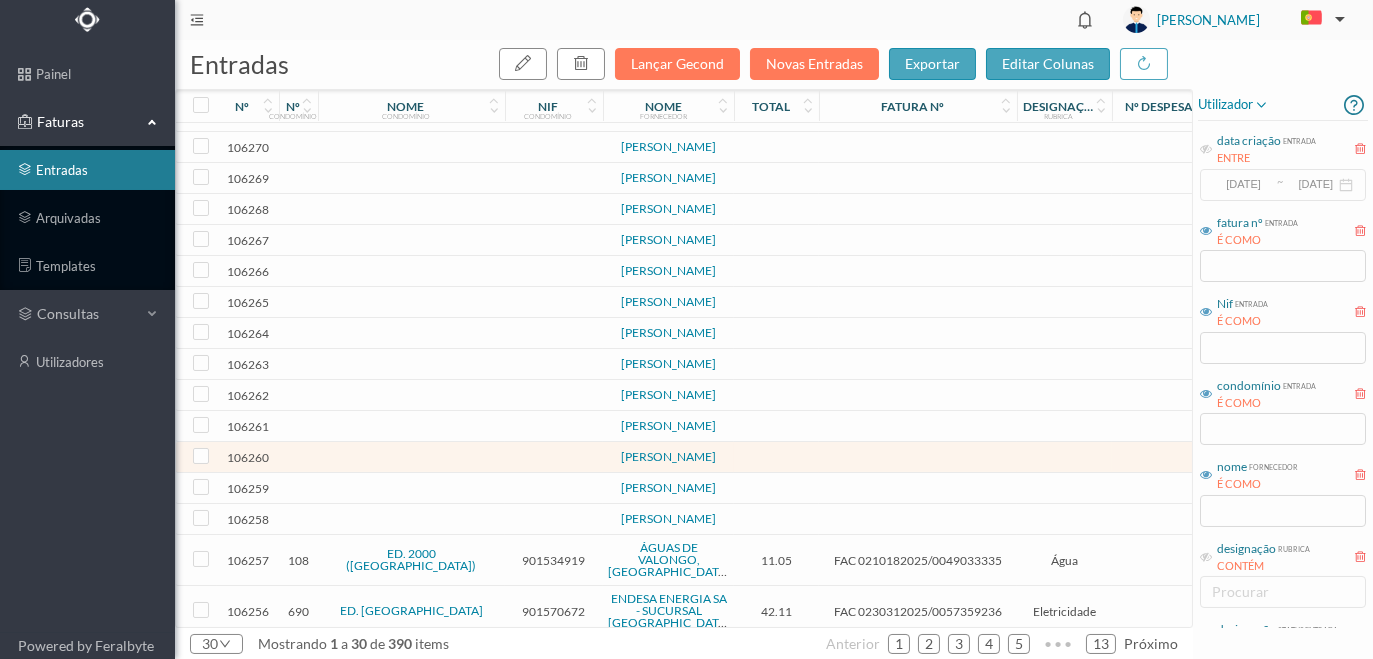 click at bounding box center (554, 147) 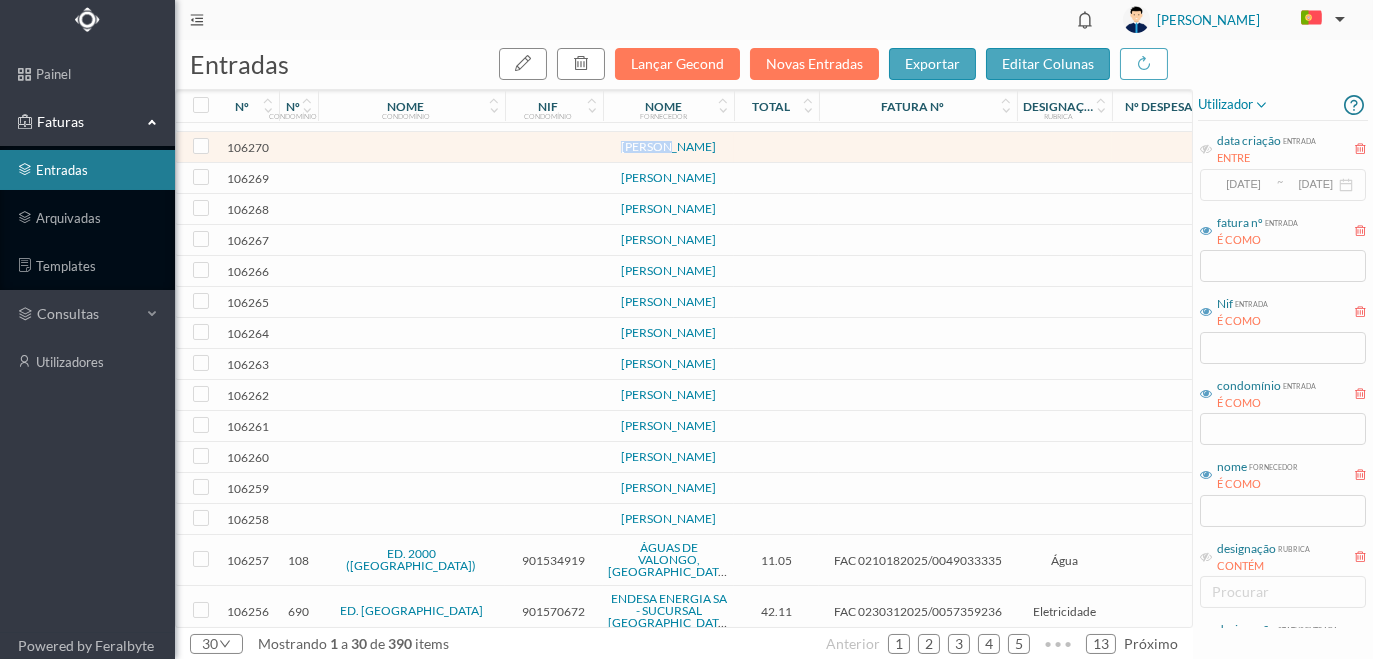 click at bounding box center (554, 147) 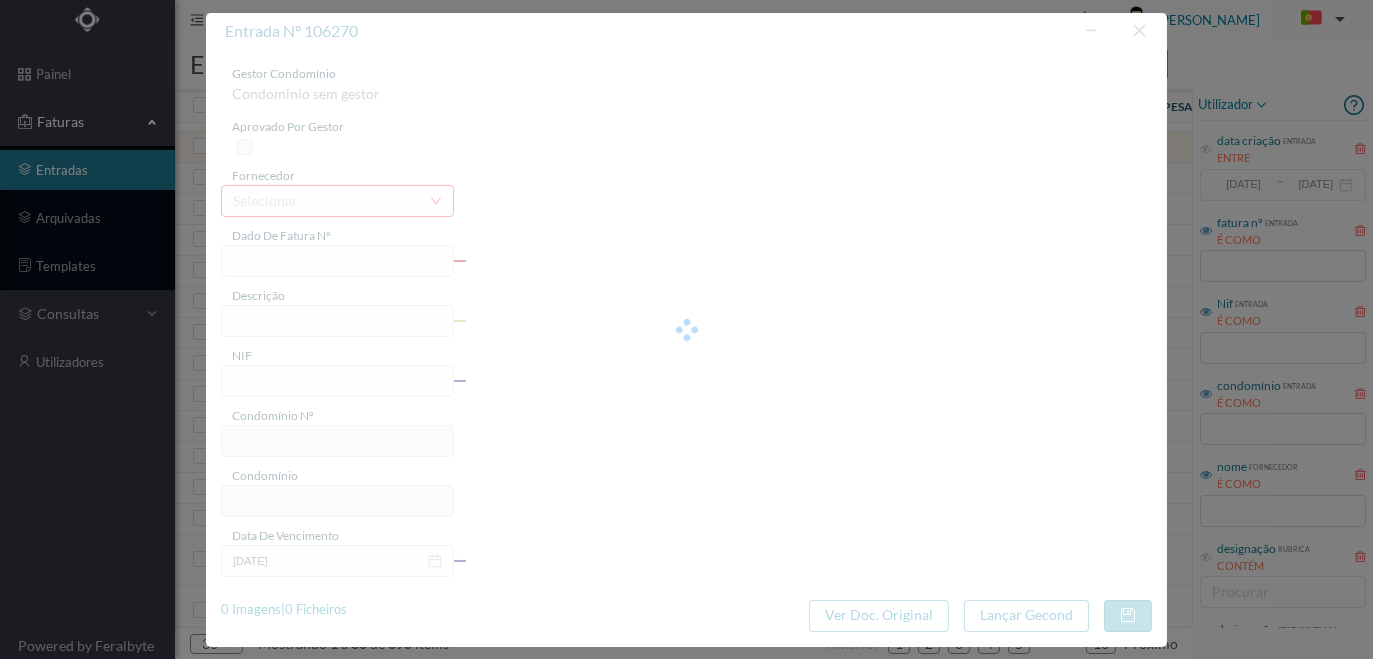 type on "0" 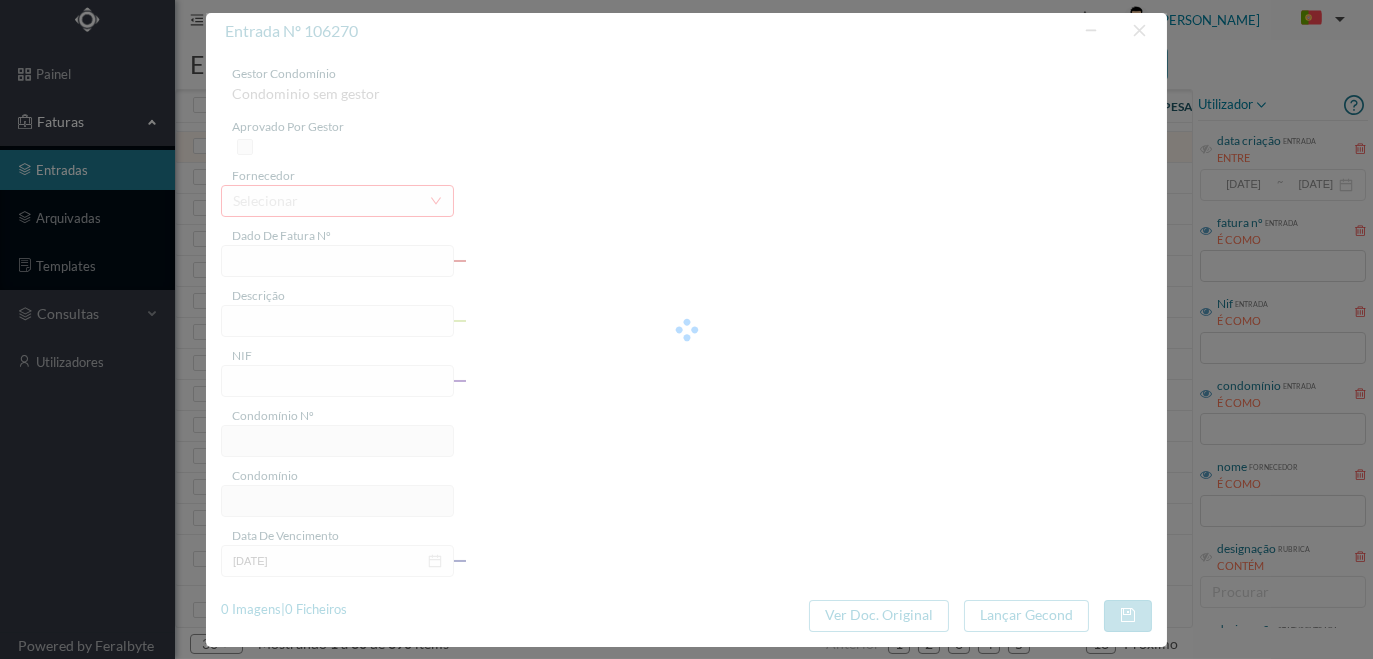 type on "Invalid date" 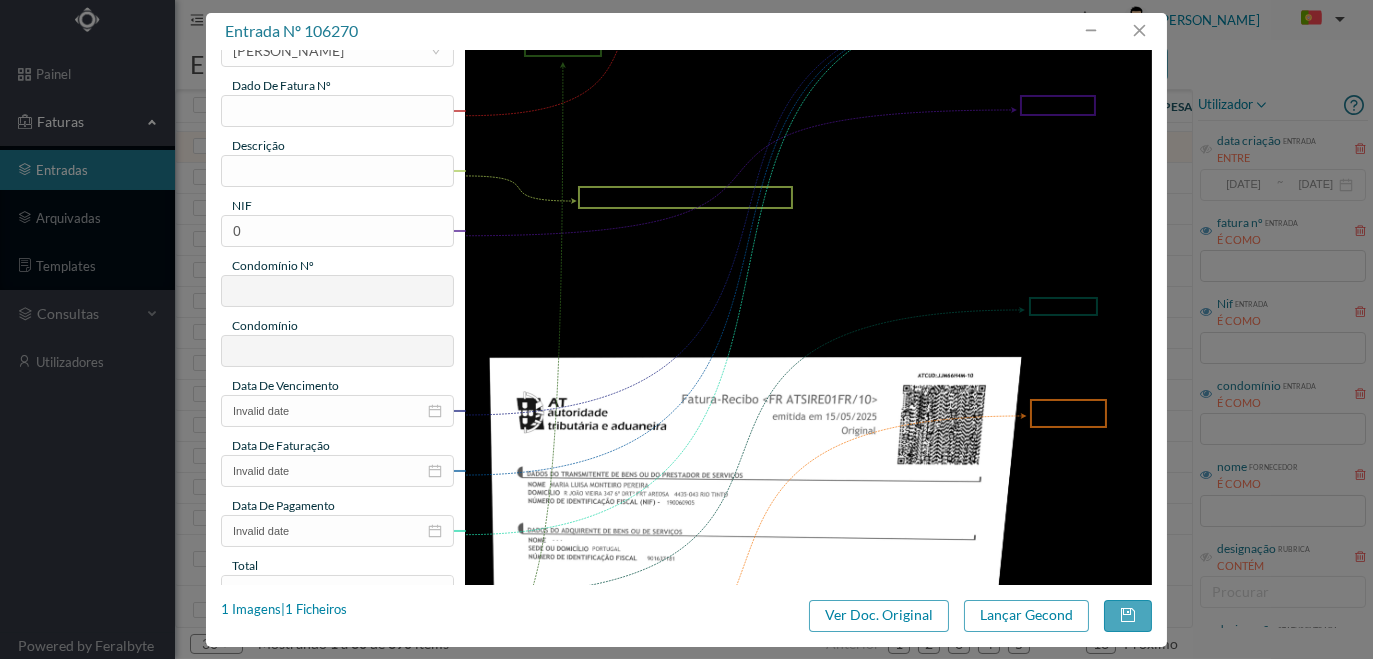 scroll, scrollTop: 363, scrollLeft: 0, axis: vertical 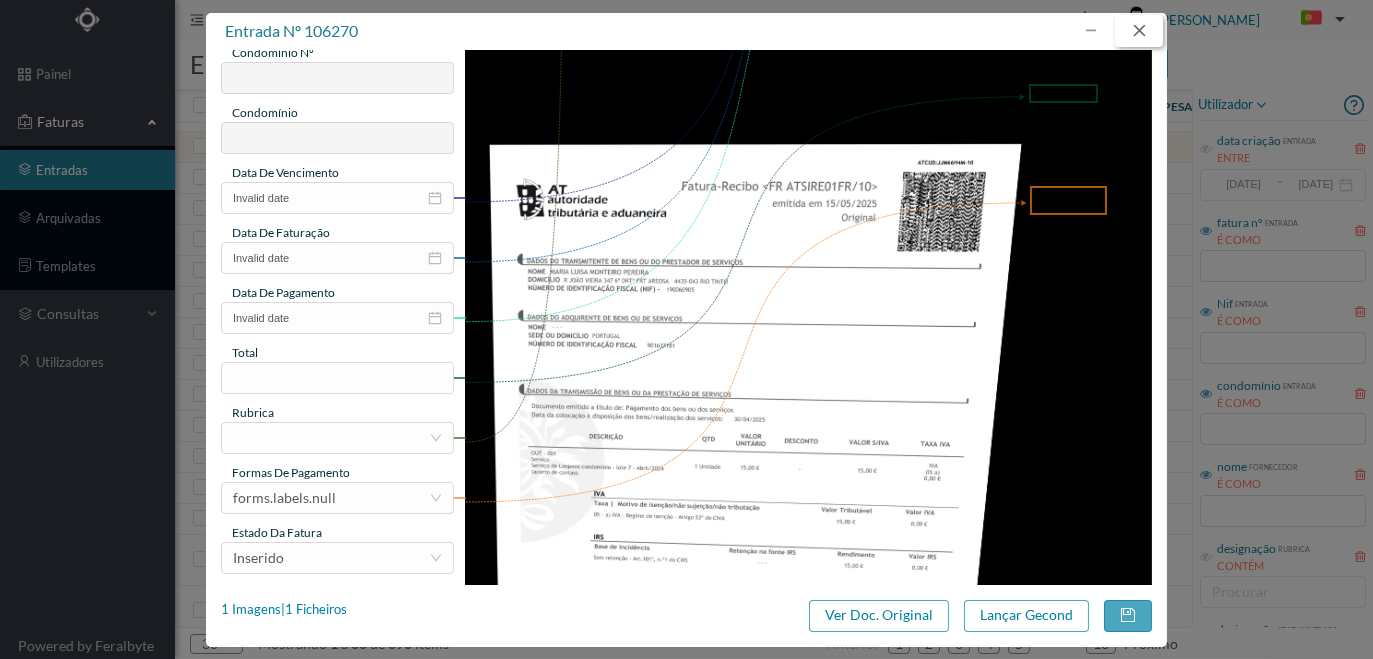 click at bounding box center [1139, 31] 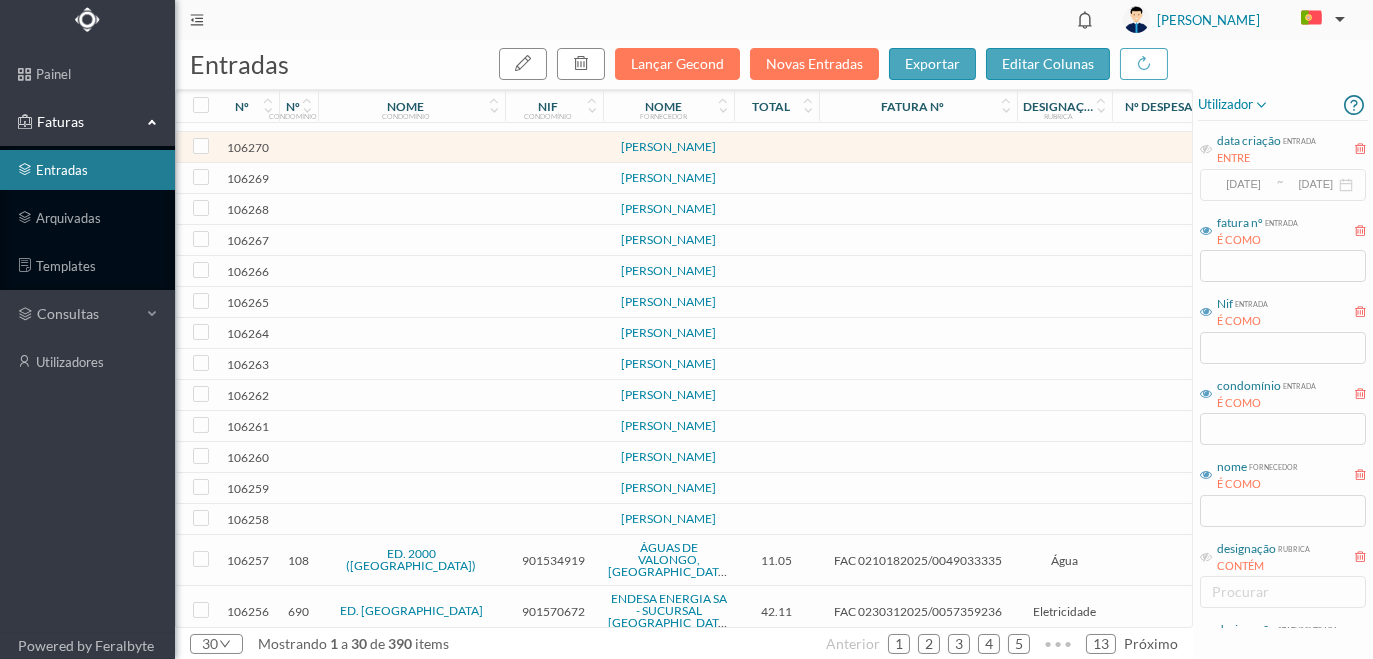 click at bounding box center (554, 178) 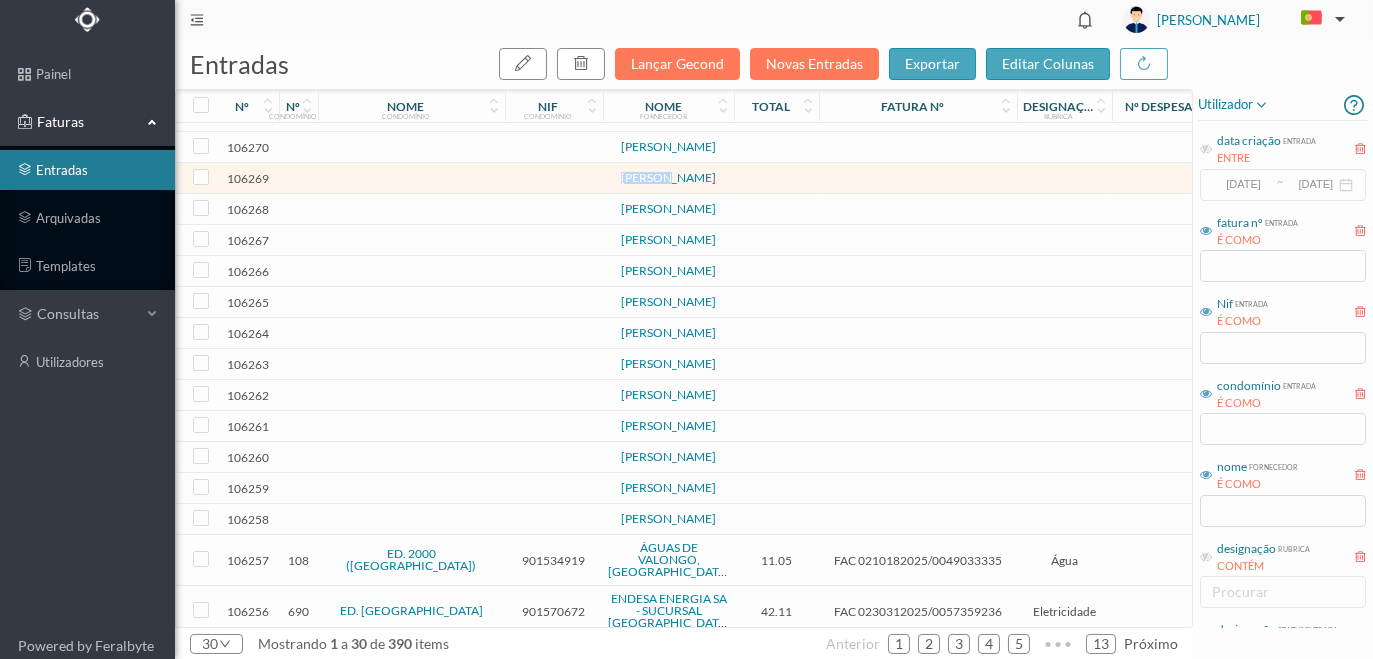 click at bounding box center (554, 178) 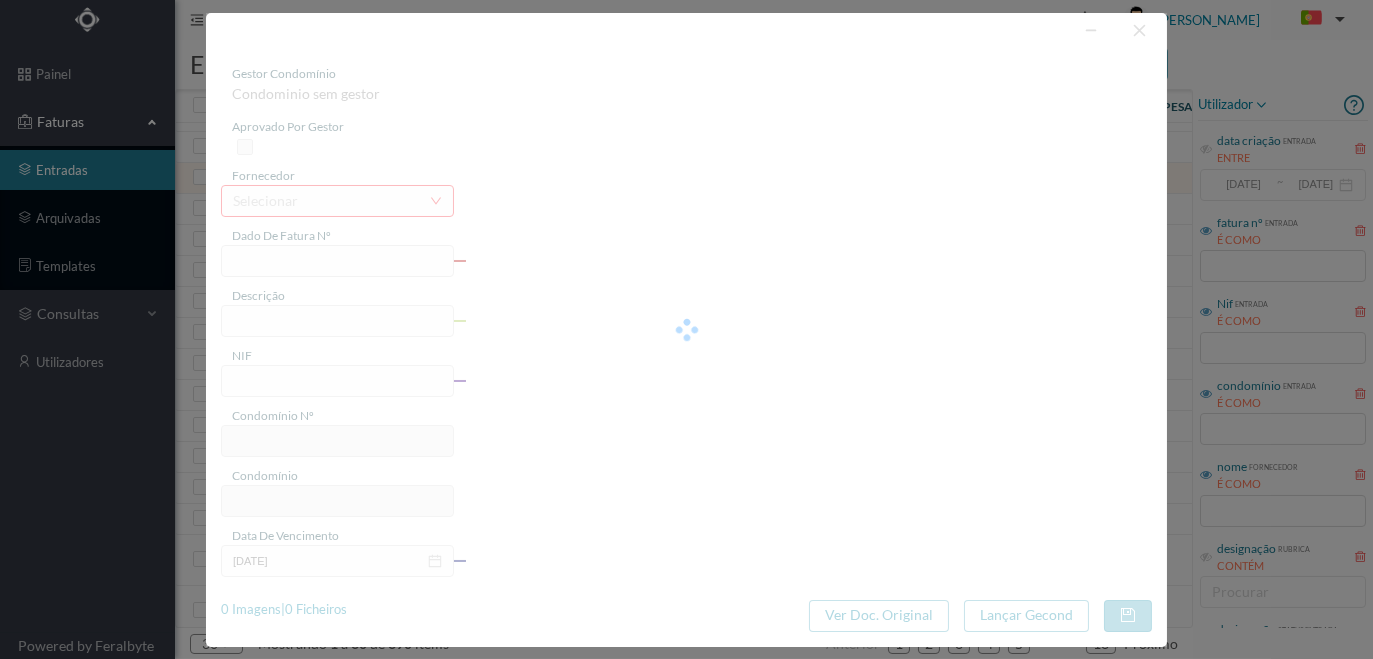 type on "0" 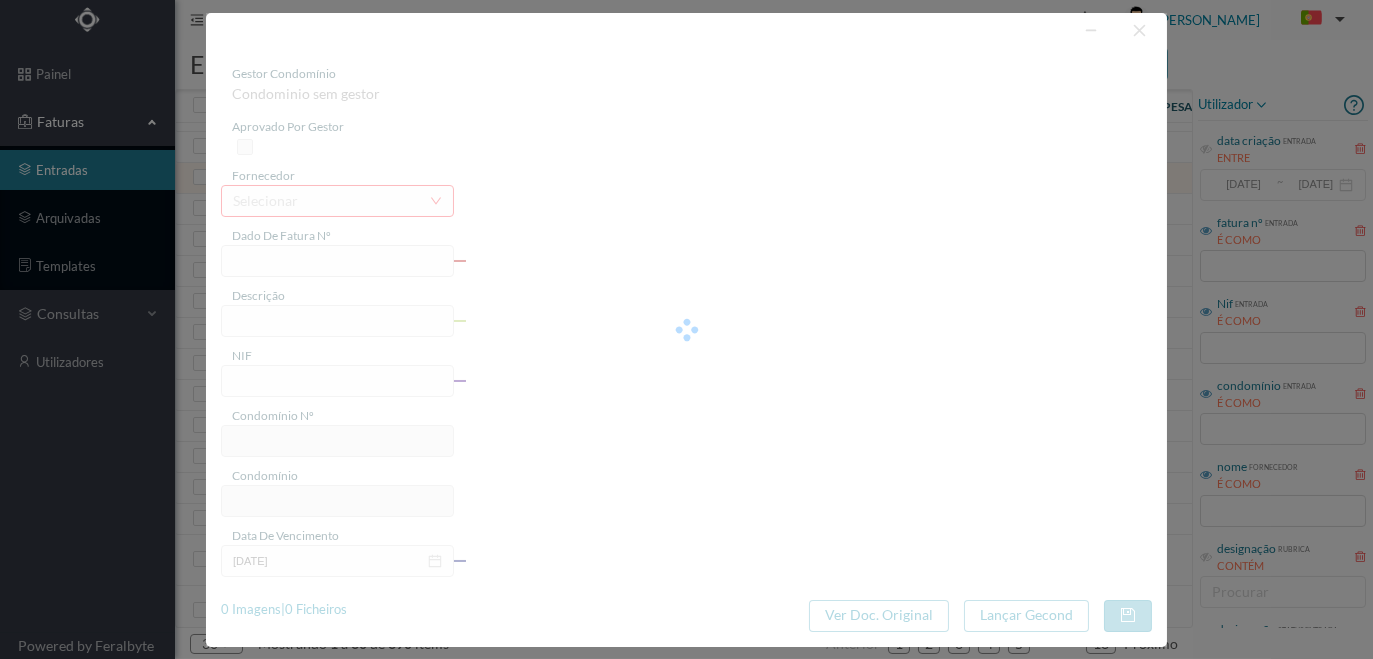 type on "Invalid date" 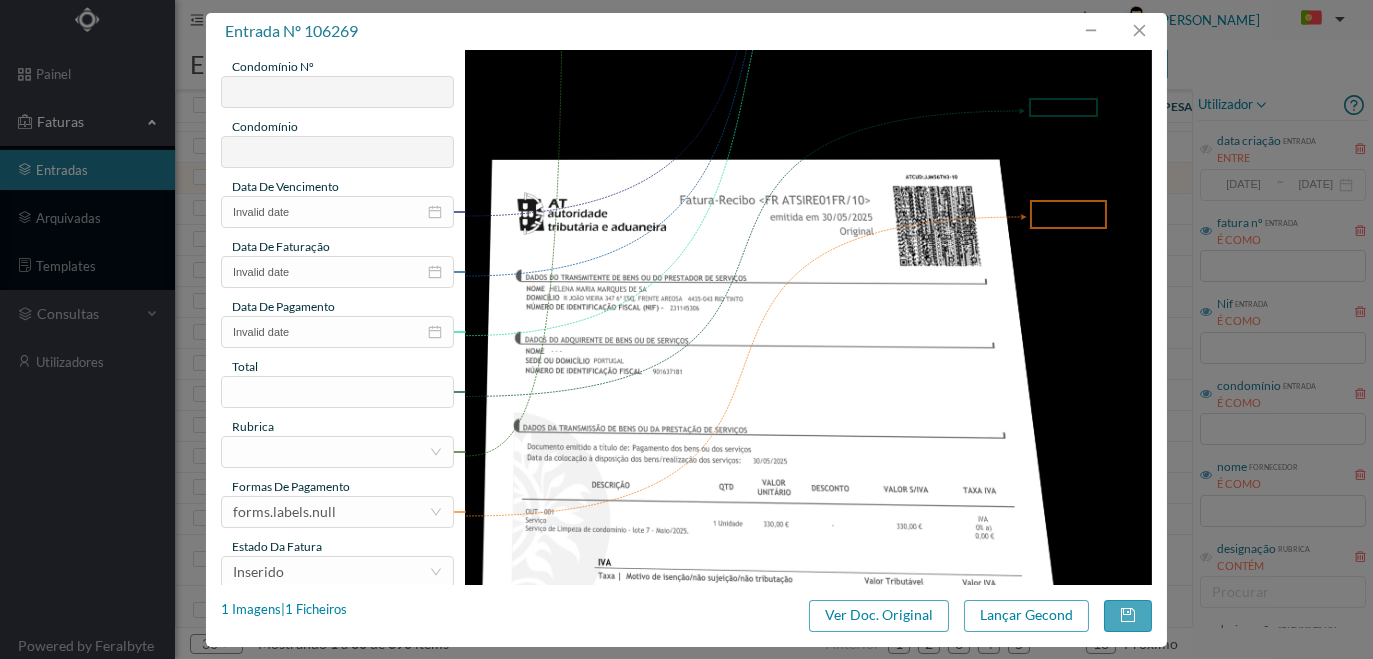scroll, scrollTop: 363, scrollLeft: 0, axis: vertical 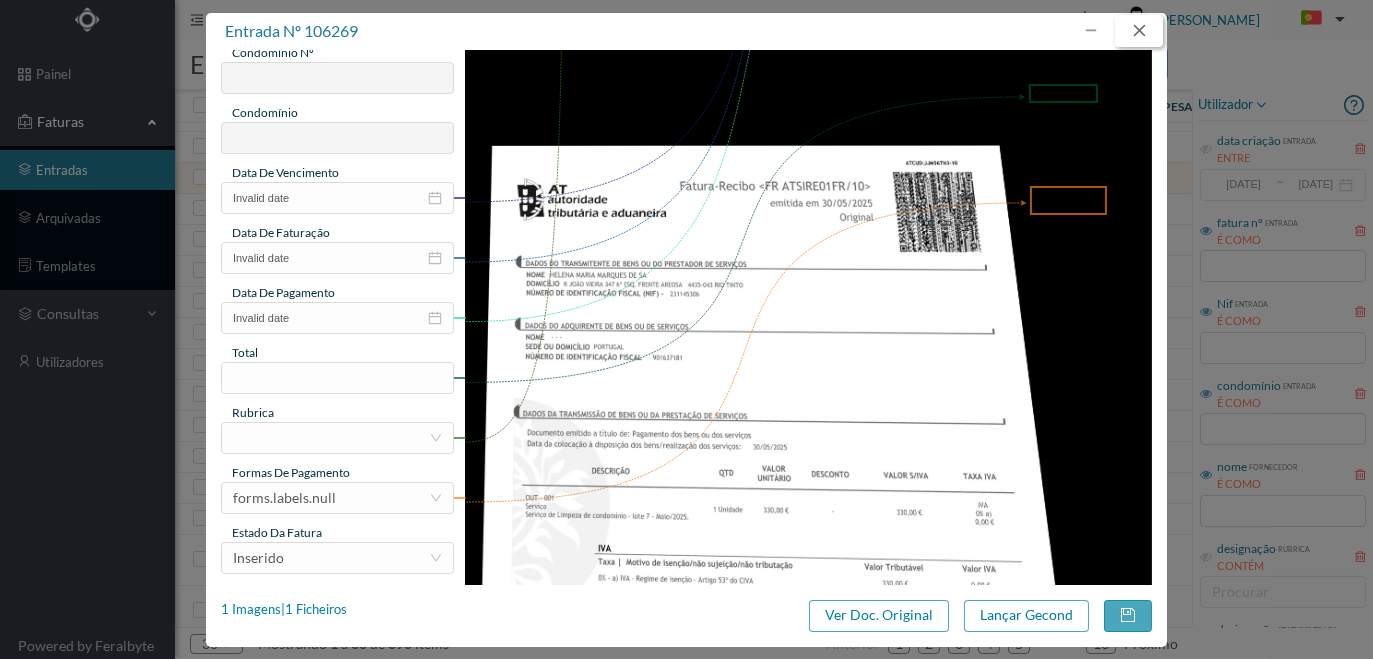 click at bounding box center [1139, 31] 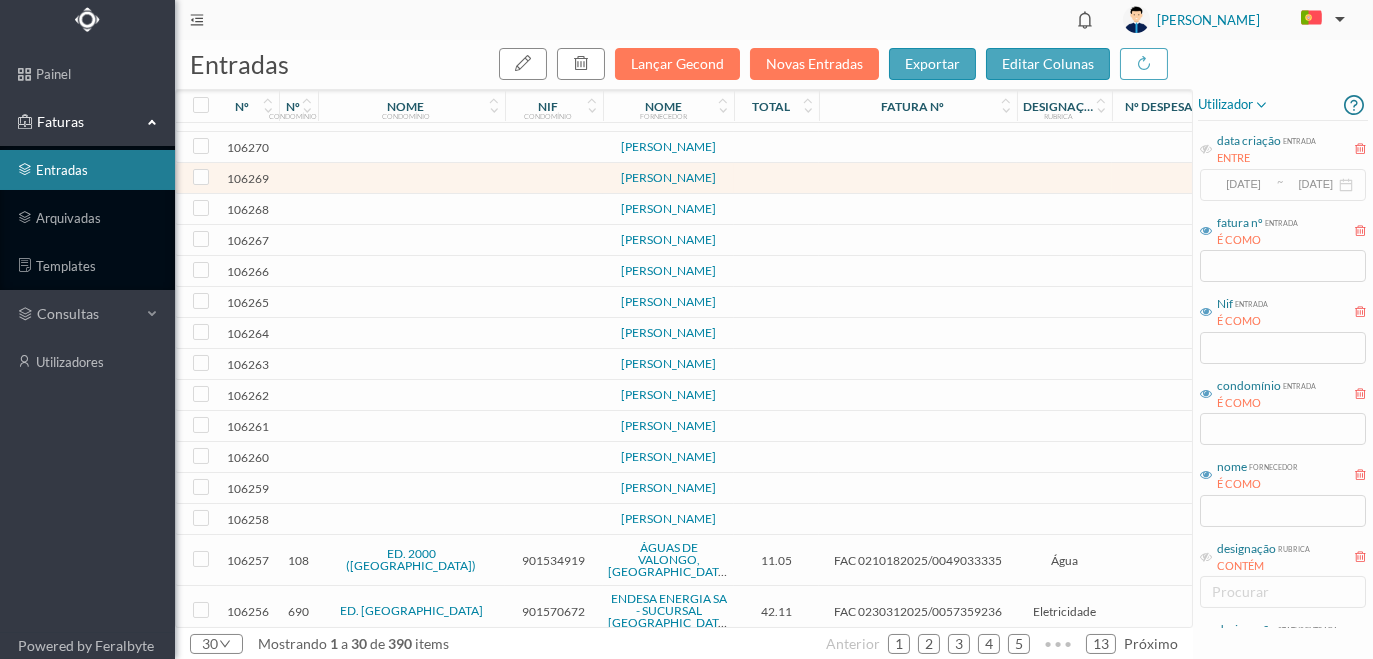click at bounding box center (554, 209) 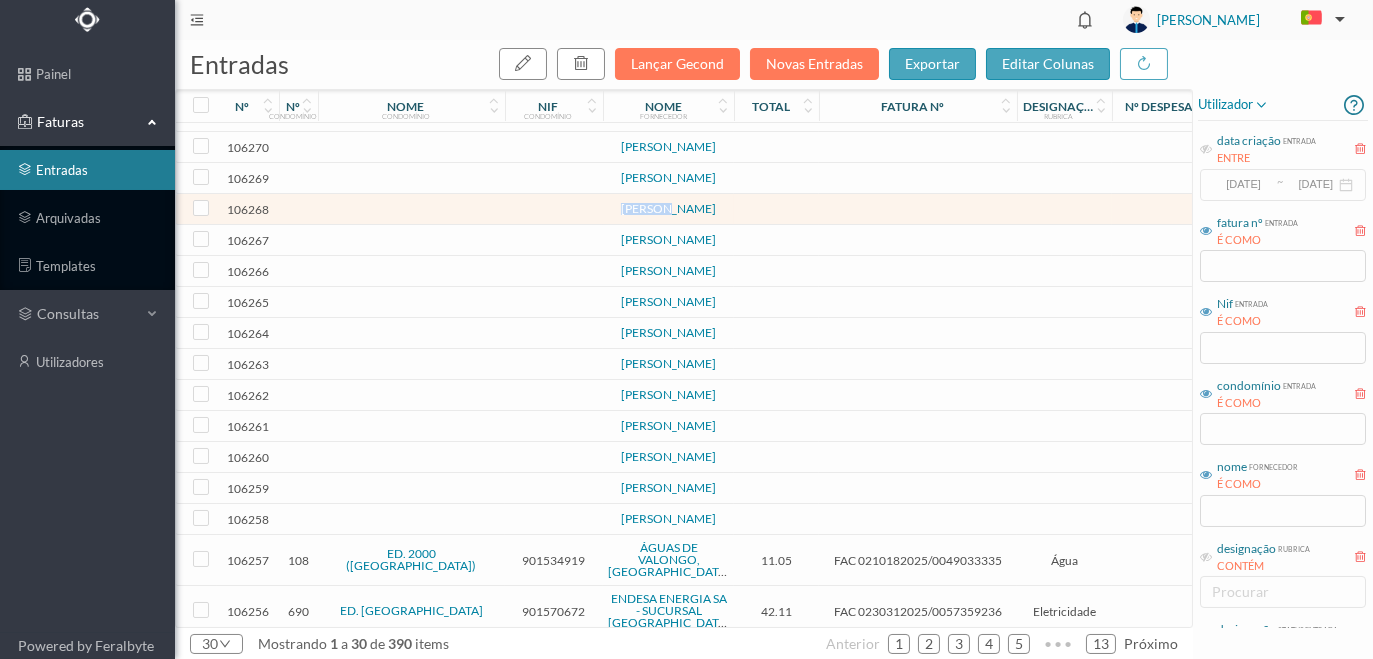 click at bounding box center [554, 209] 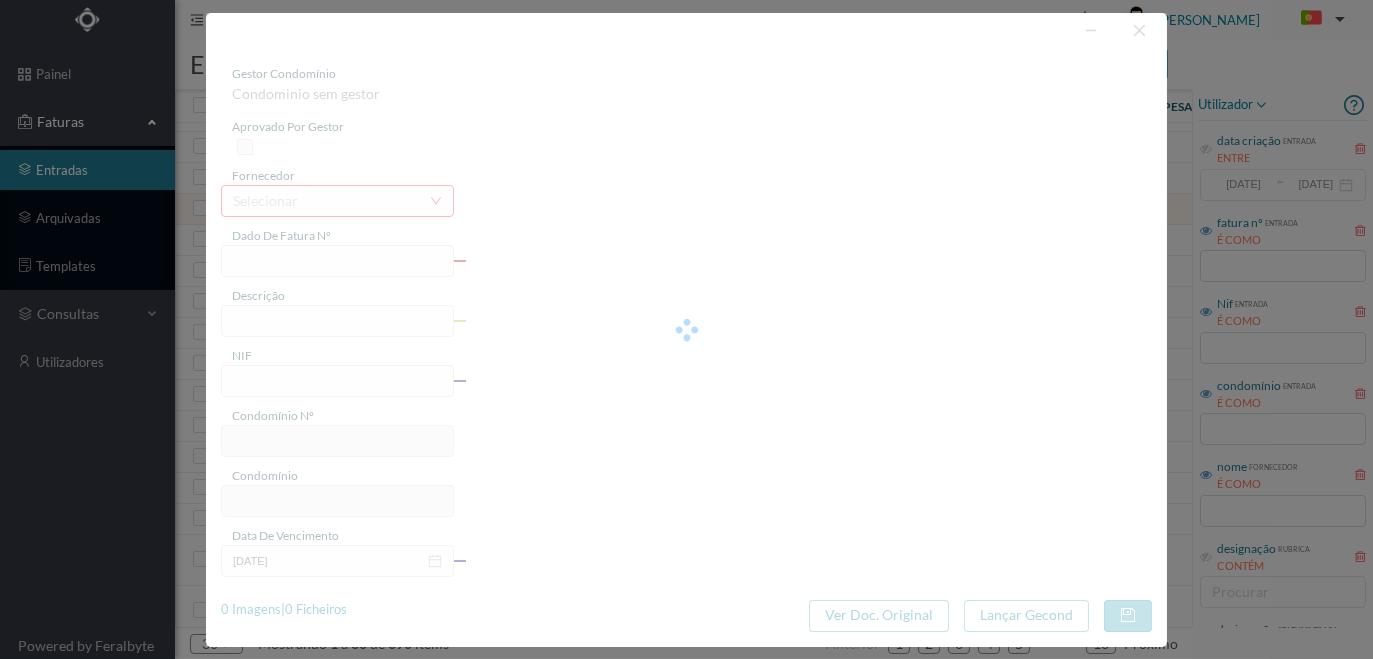 click at bounding box center (686, 330) 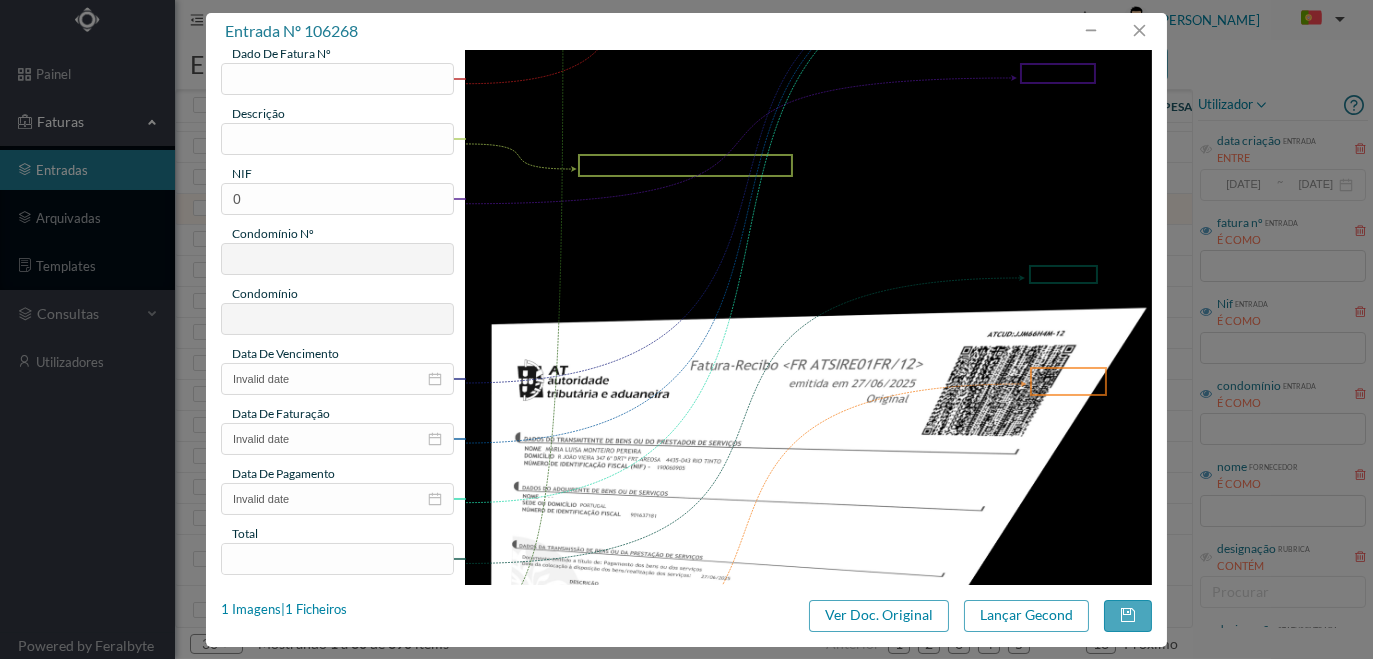 scroll, scrollTop: 181, scrollLeft: 0, axis: vertical 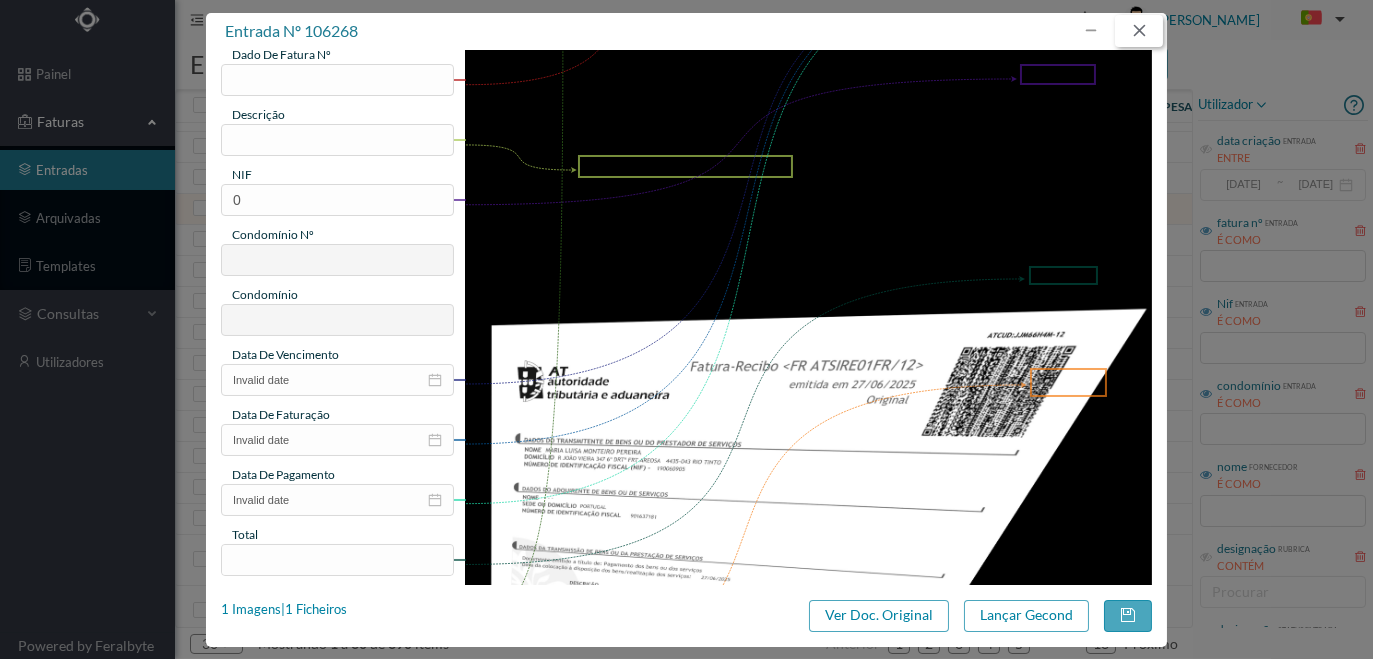 click at bounding box center [1139, 31] 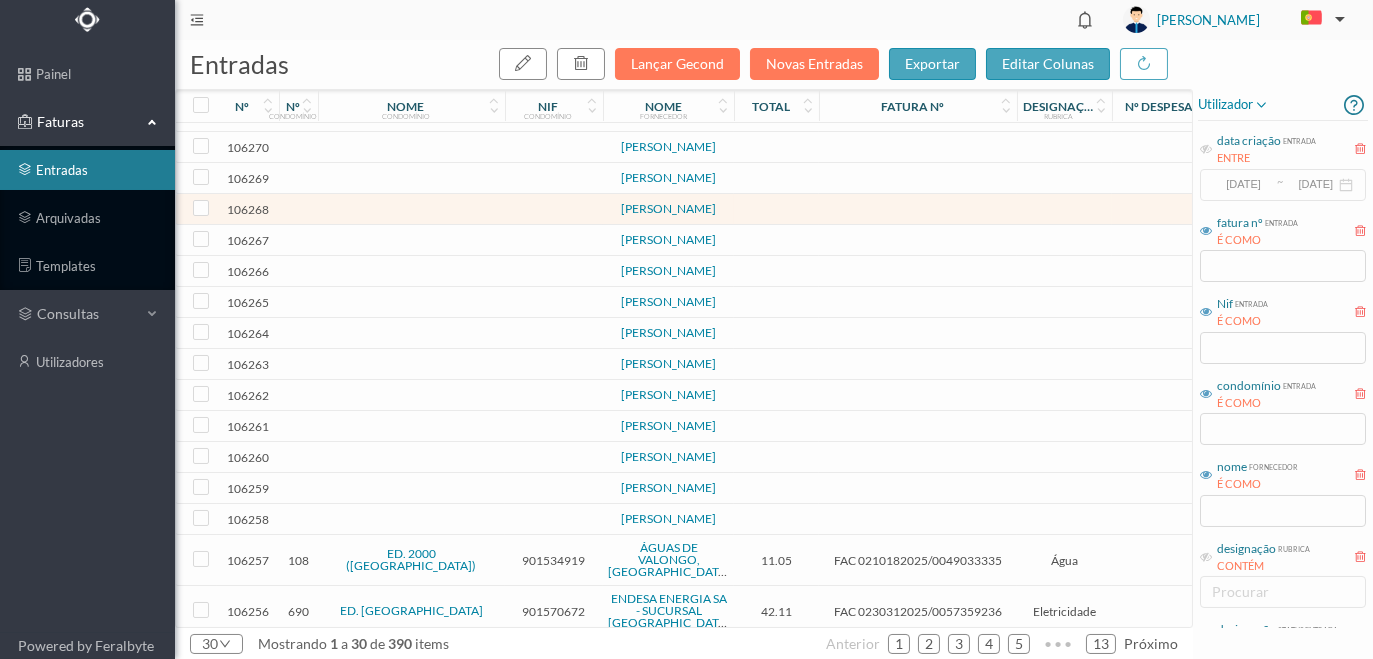 click at bounding box center (554, 240) 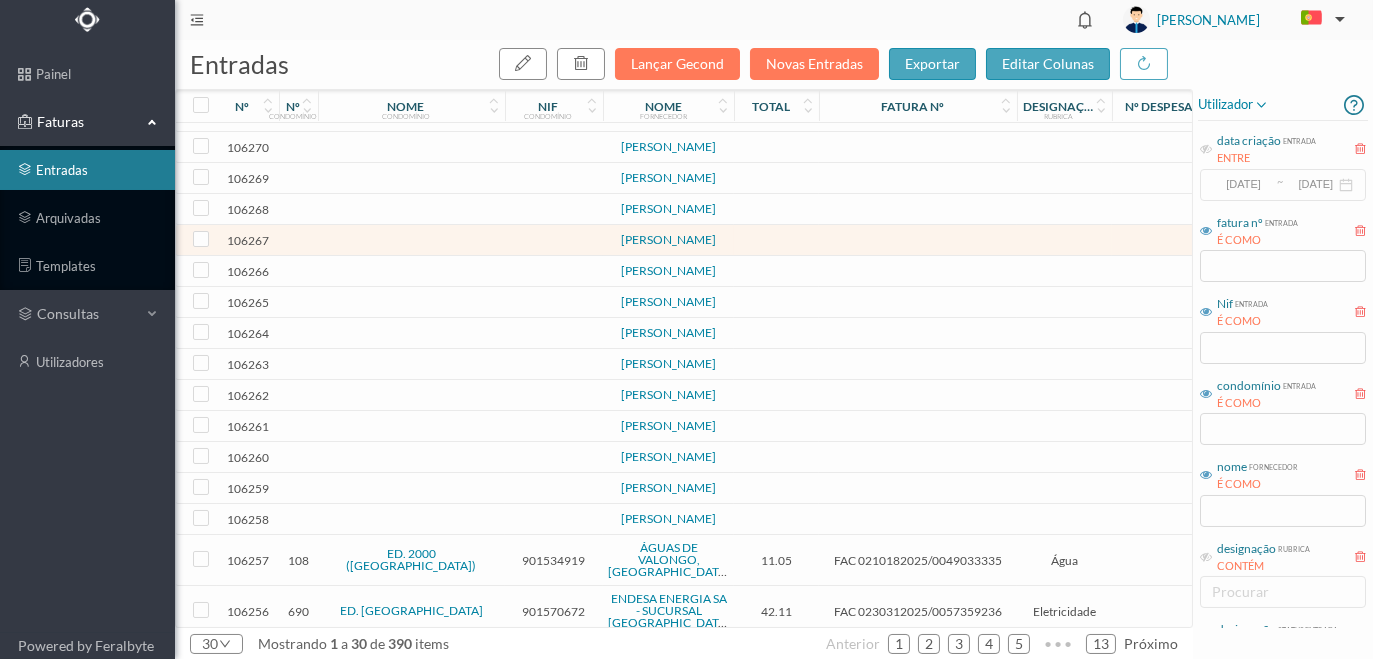 click at bounding box center [554, 240] 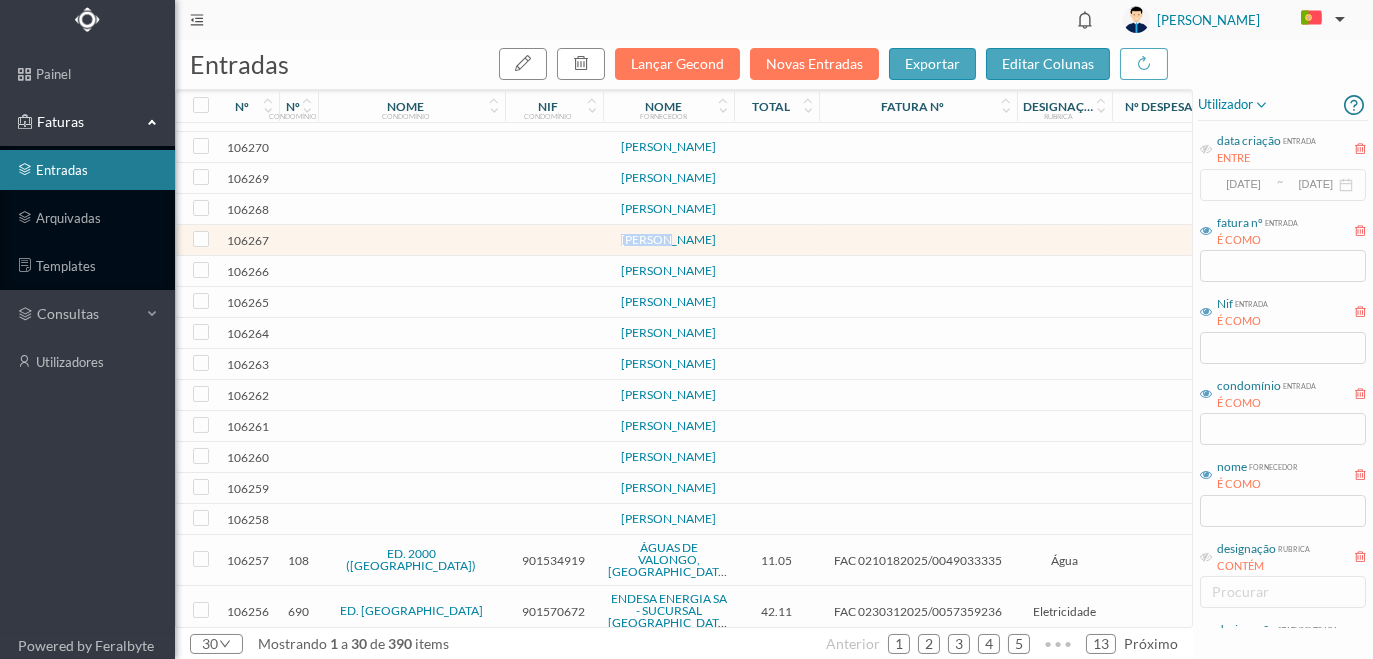 click at bounding box center (554, 240) 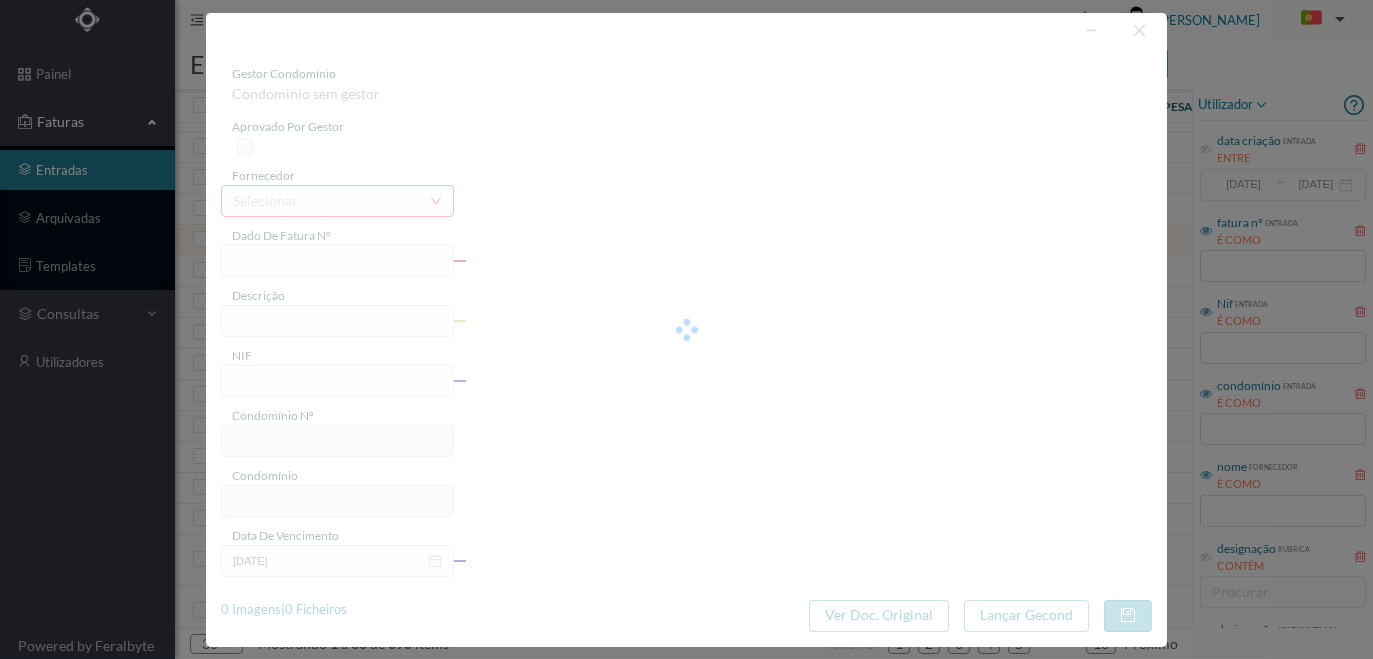 type on "0" 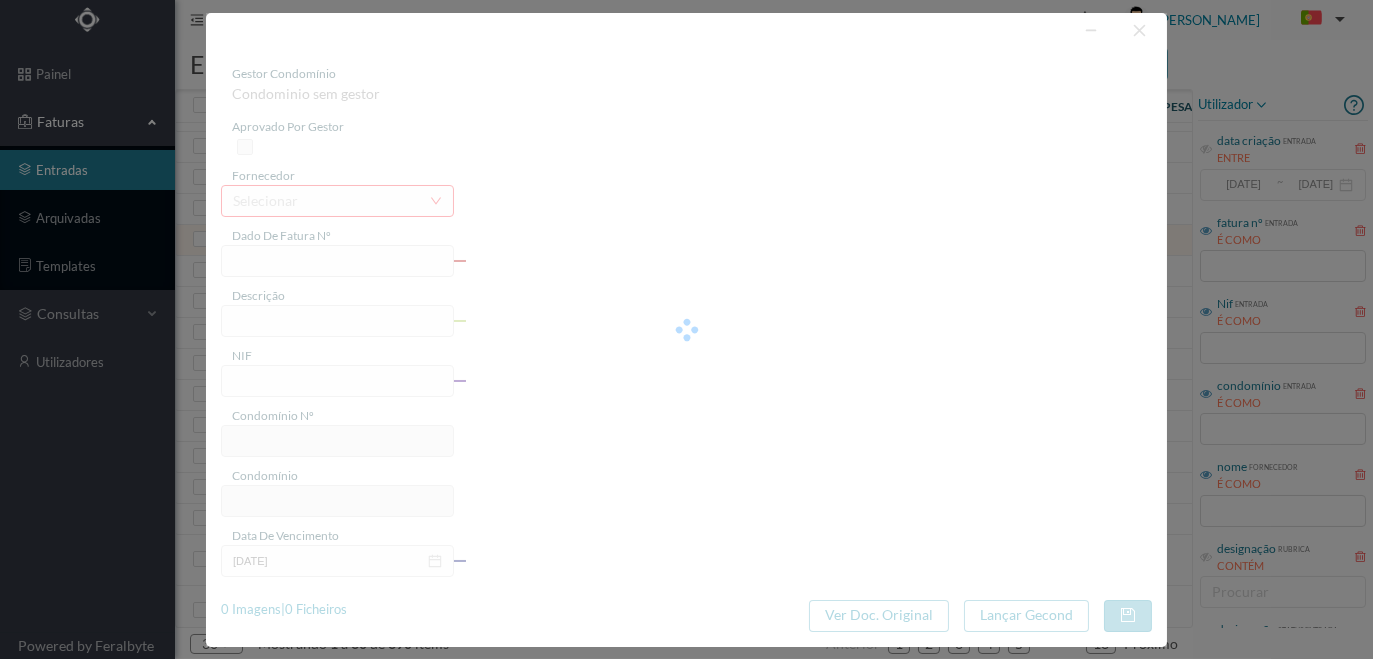 type on "Invalid date" 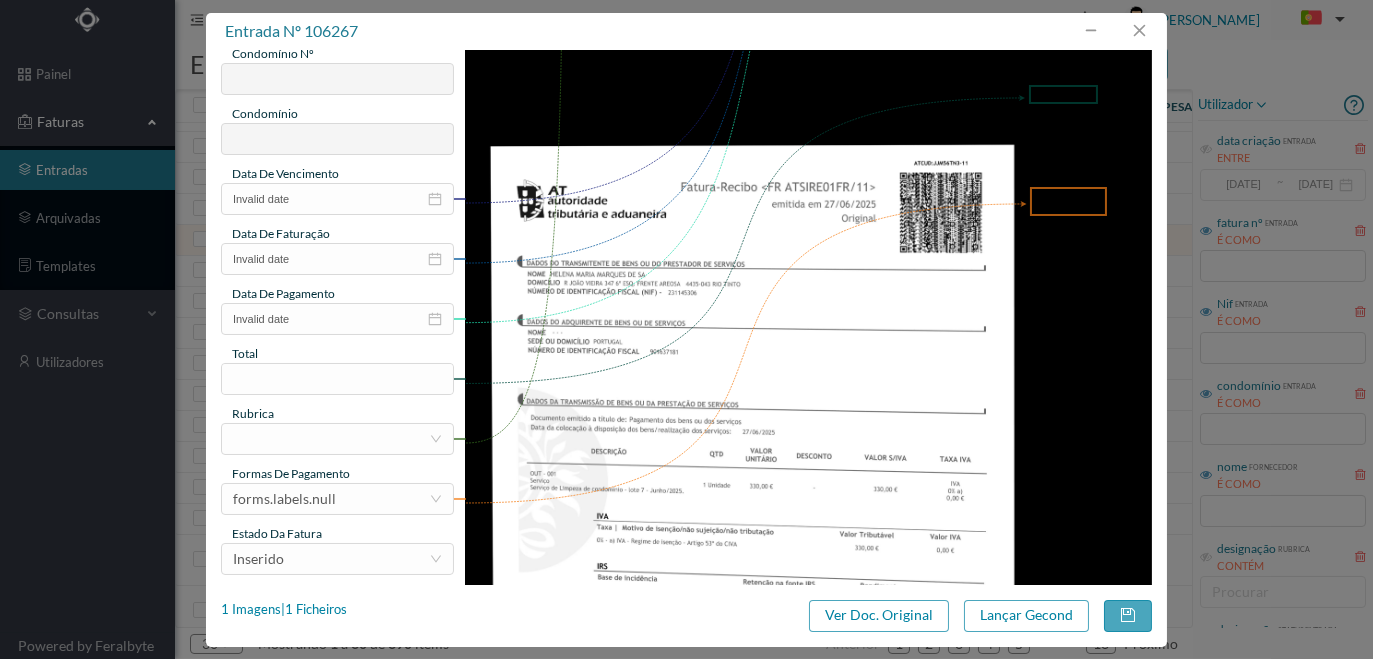 scroll, scrollTop: 363, scrollLeft: 0, axis: vertical 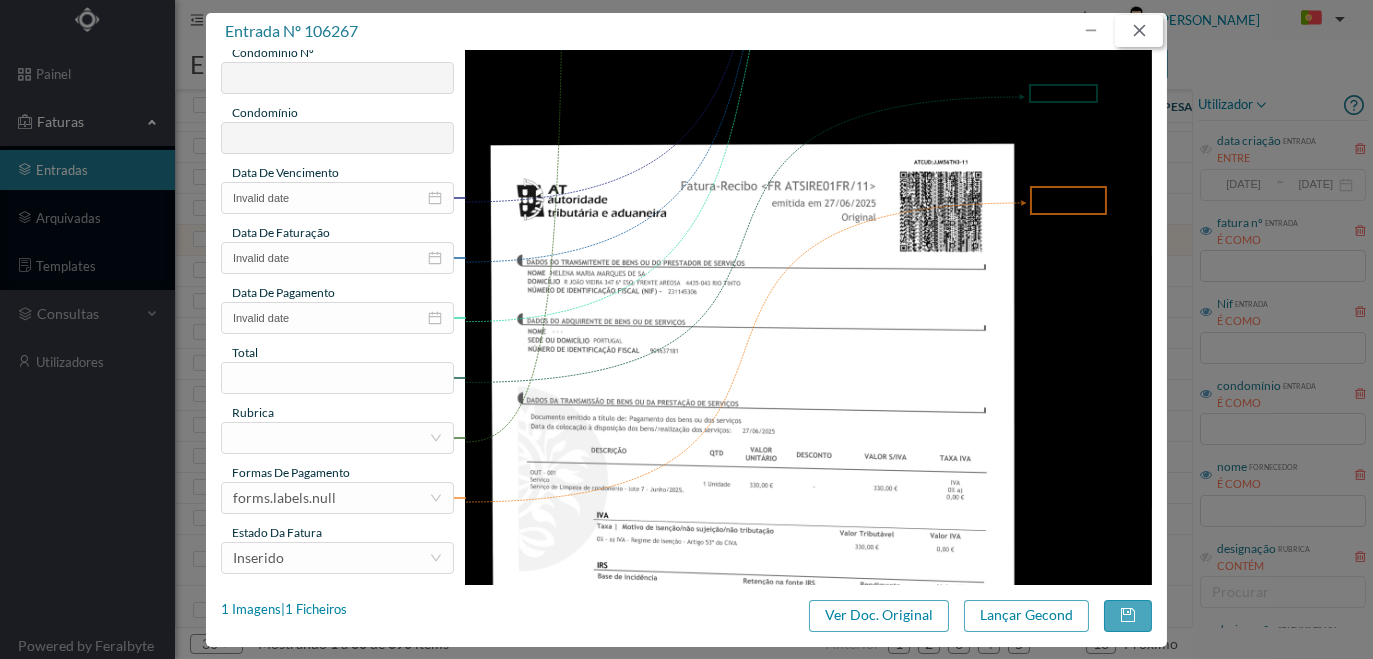click at bounding box center (1139, 31) 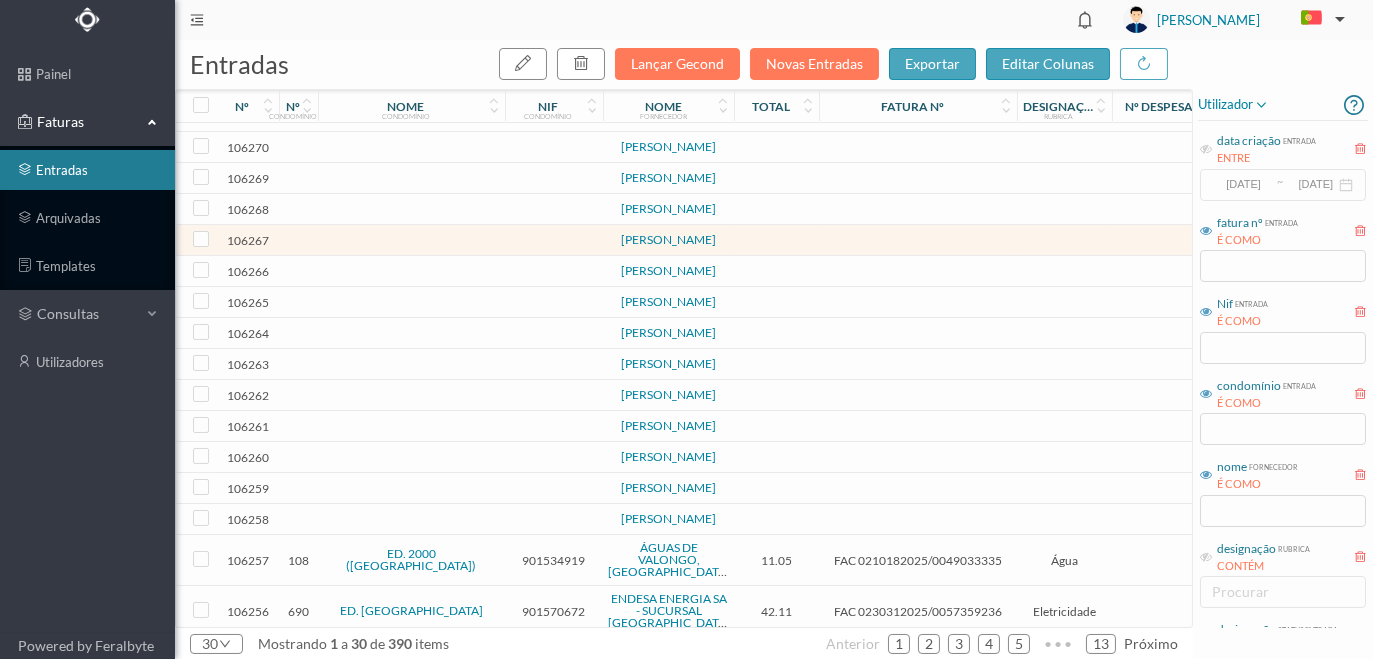 click at bounding box center (554, 271) 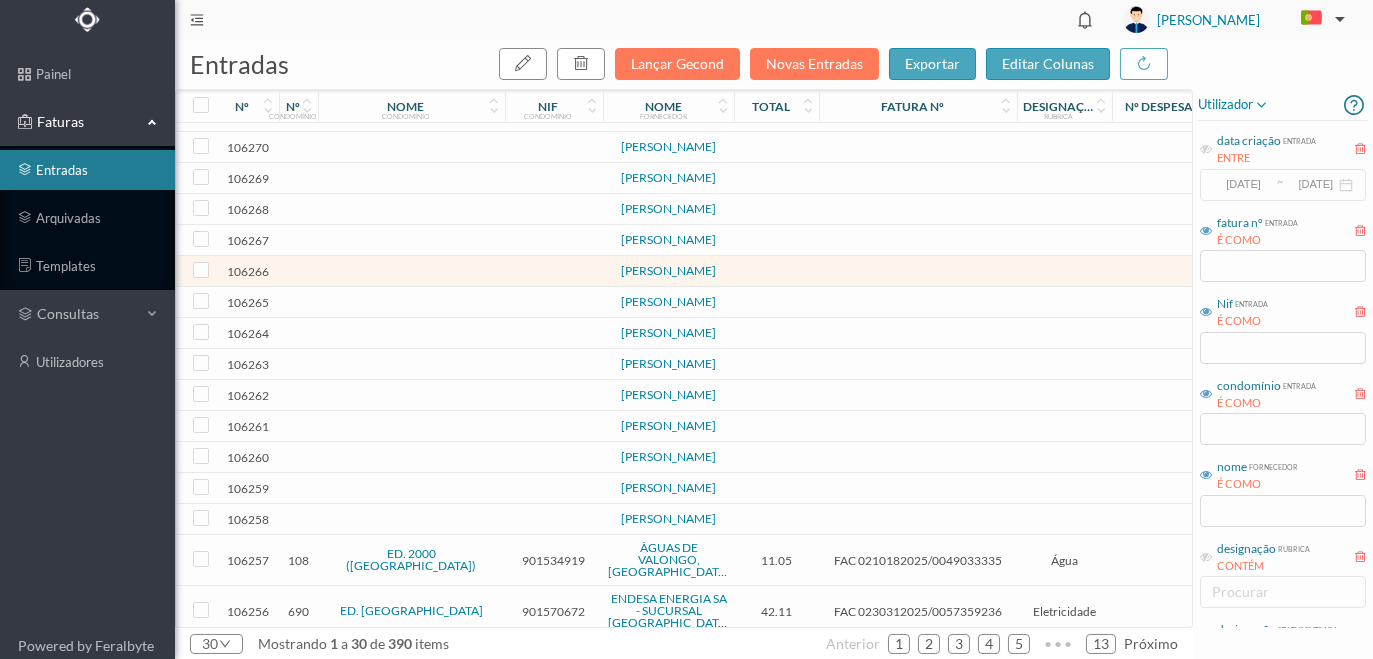 click at bounding box center (554, 271) 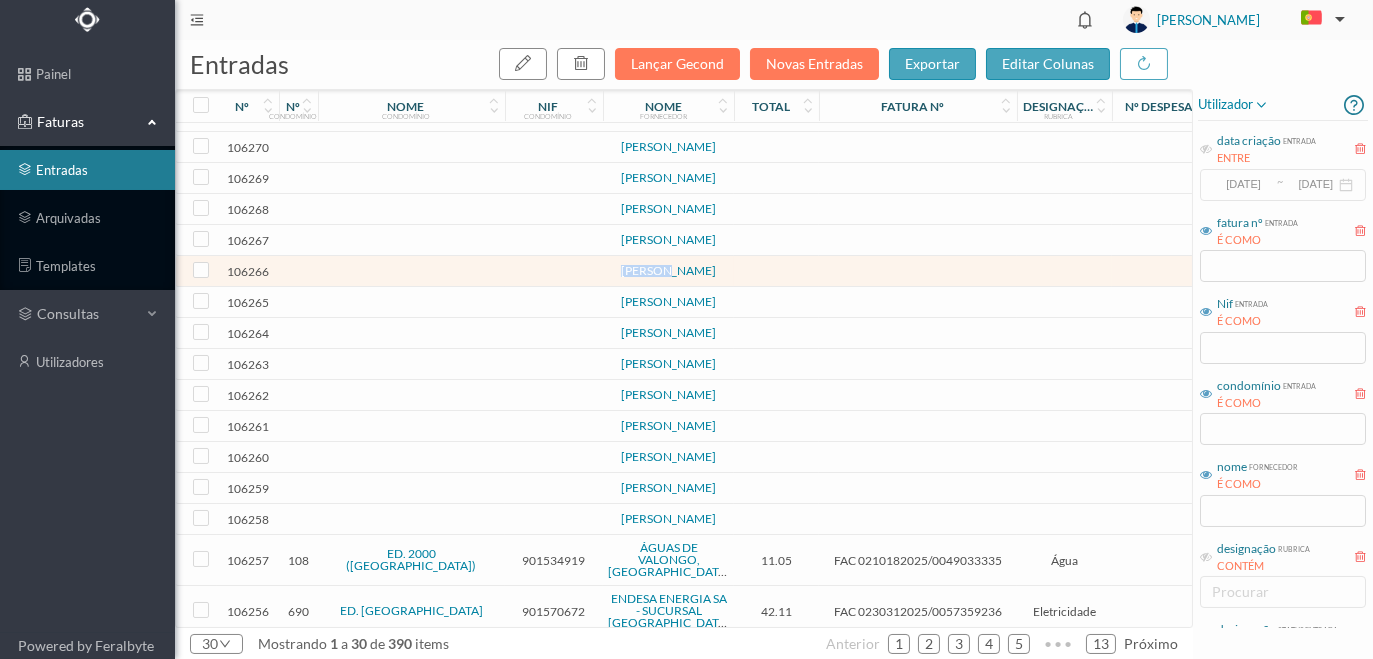 click at bounding box center [554, 271] 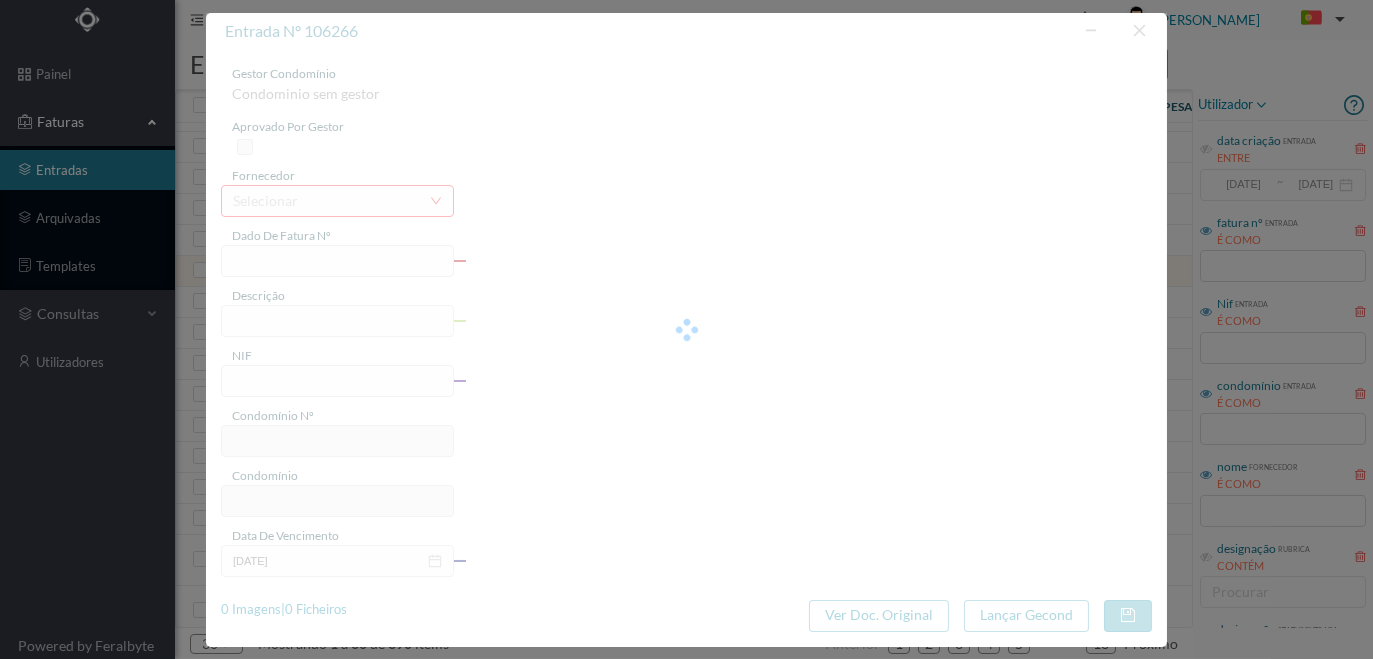 type on "0" 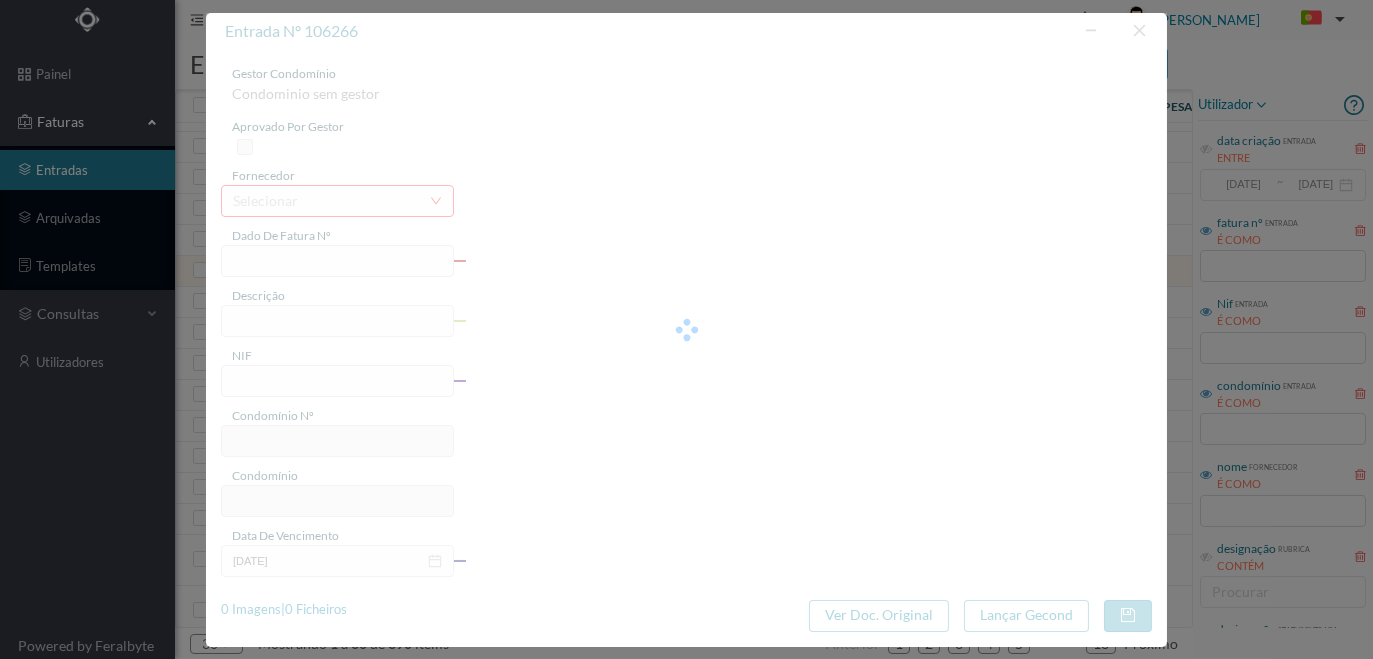 type on "Invalid date" 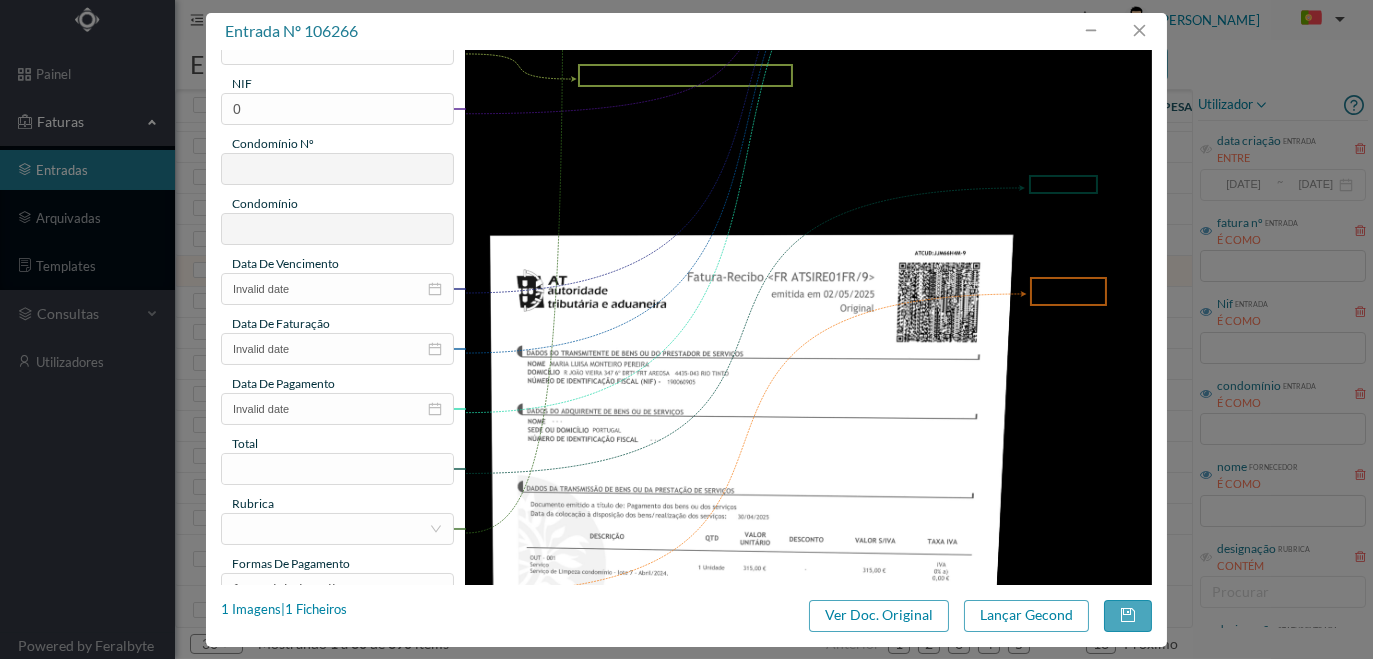 scroll, scrollTop: 363, scrollLeft: 0, axis: vertical 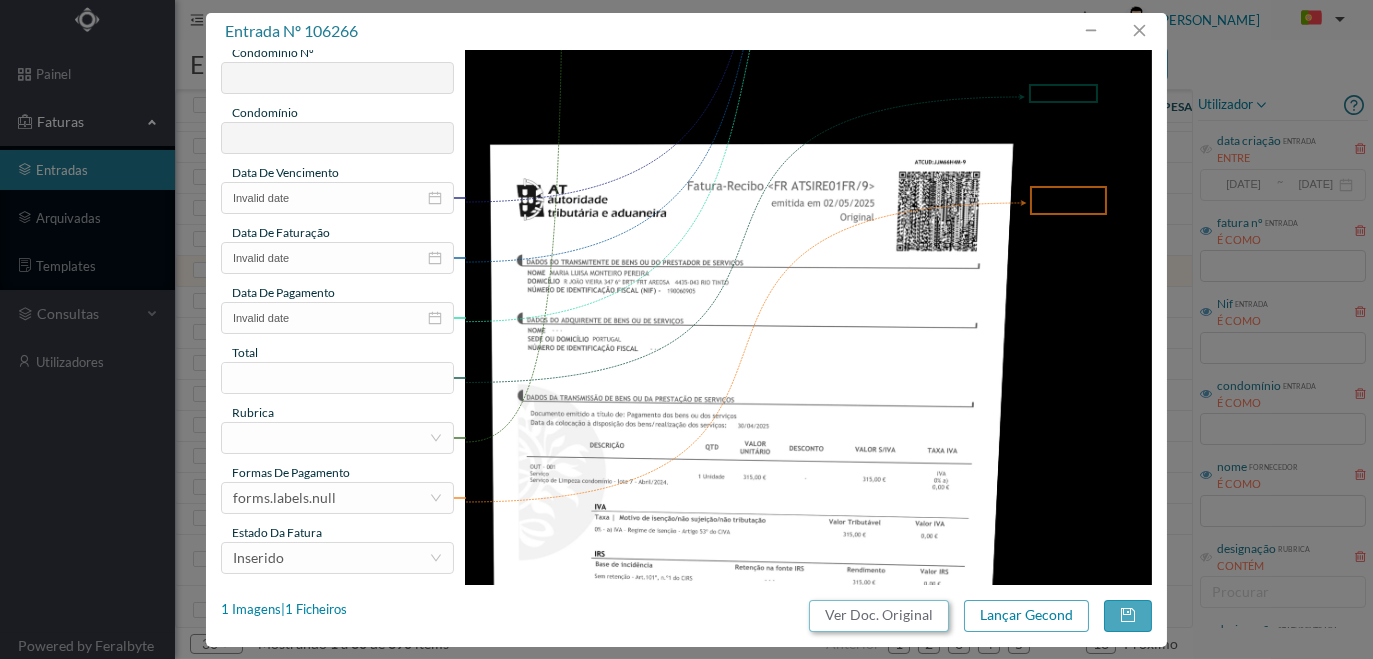 click on "Ver Doc. Original" at bounding box center (879, 616) 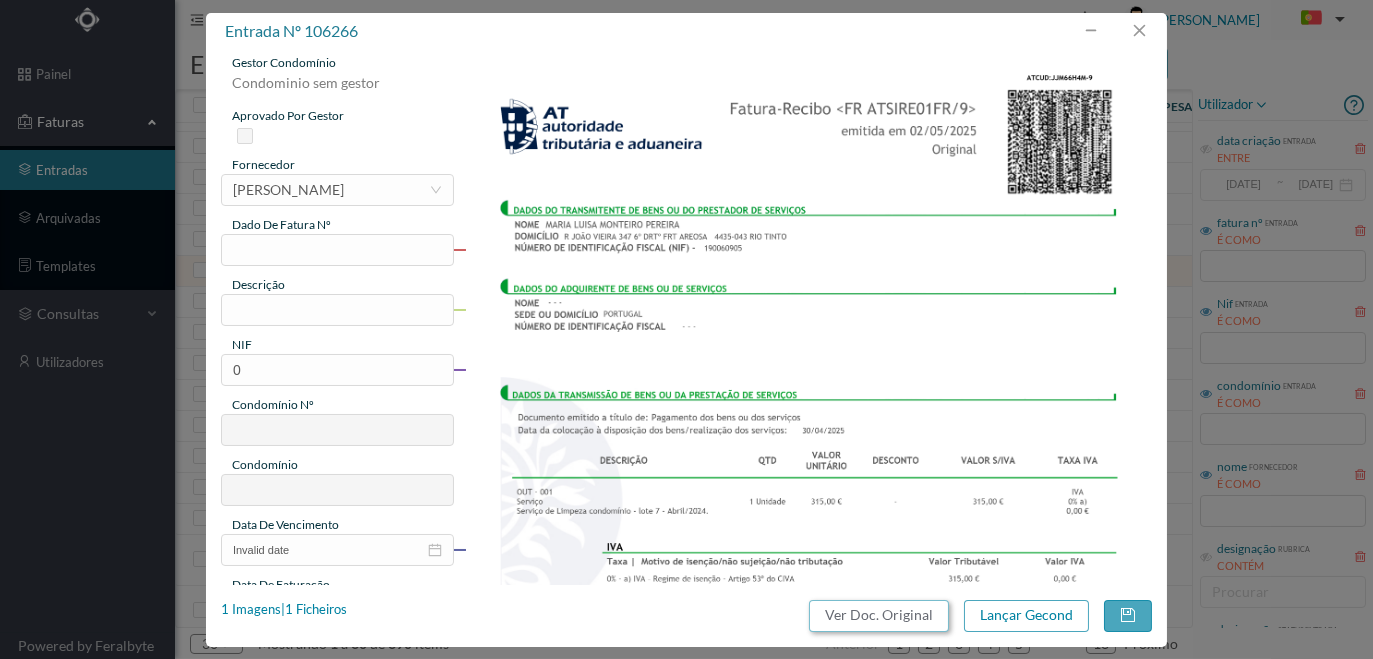 scroll, scrollTop: 0, scrollLeft: 0, axis: both 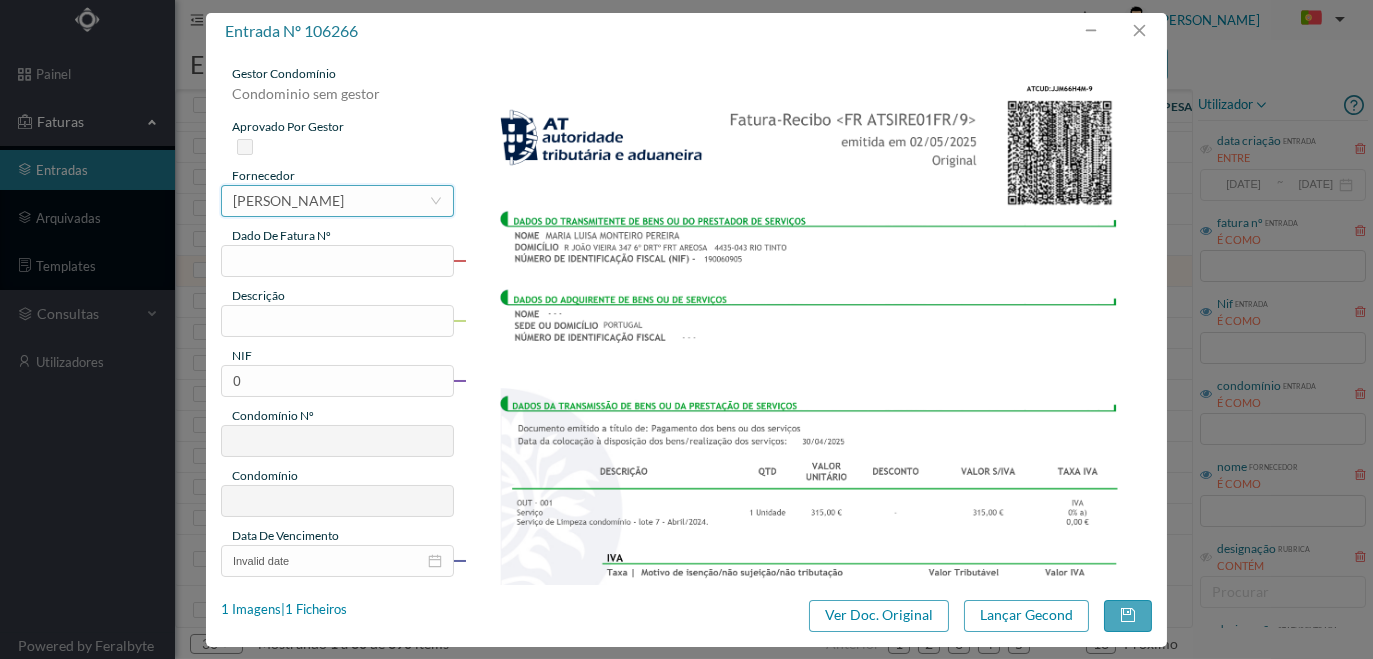 click on "[PERSON_NAME]" at bounding box center [288, 201] 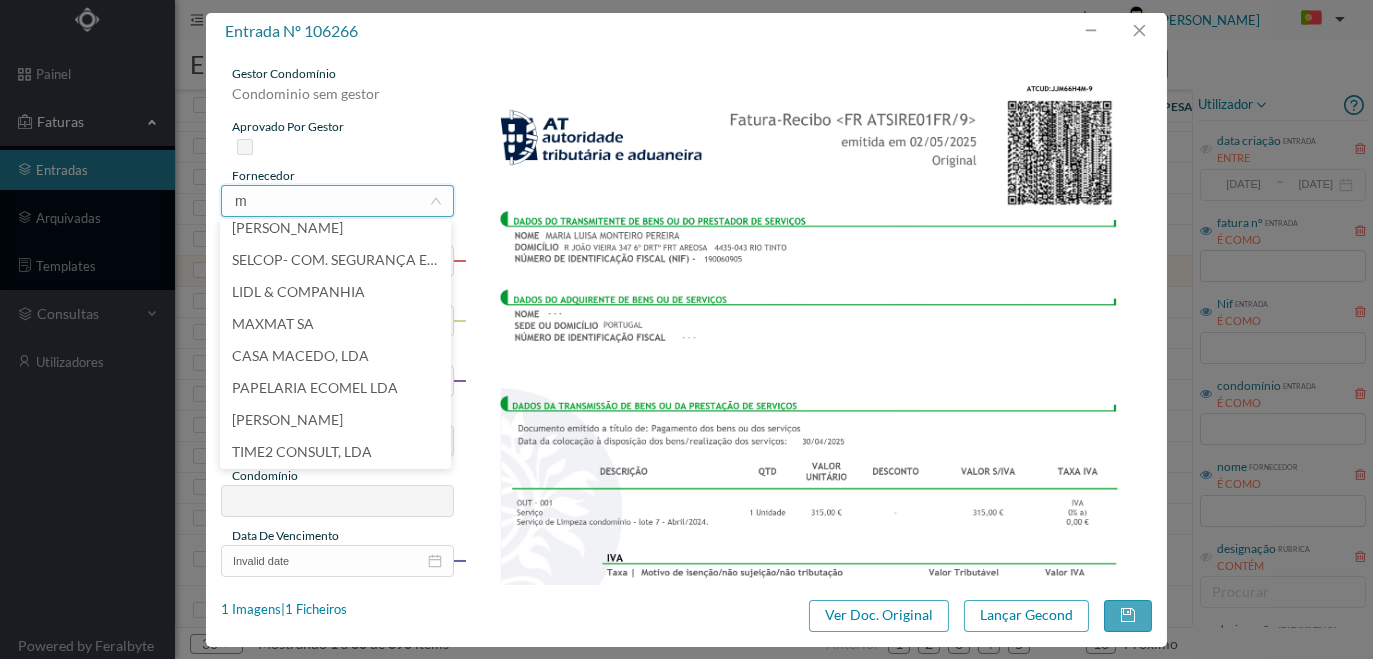 scroll, scrollTop: 4, scrollLeft: 0, axis: vertical 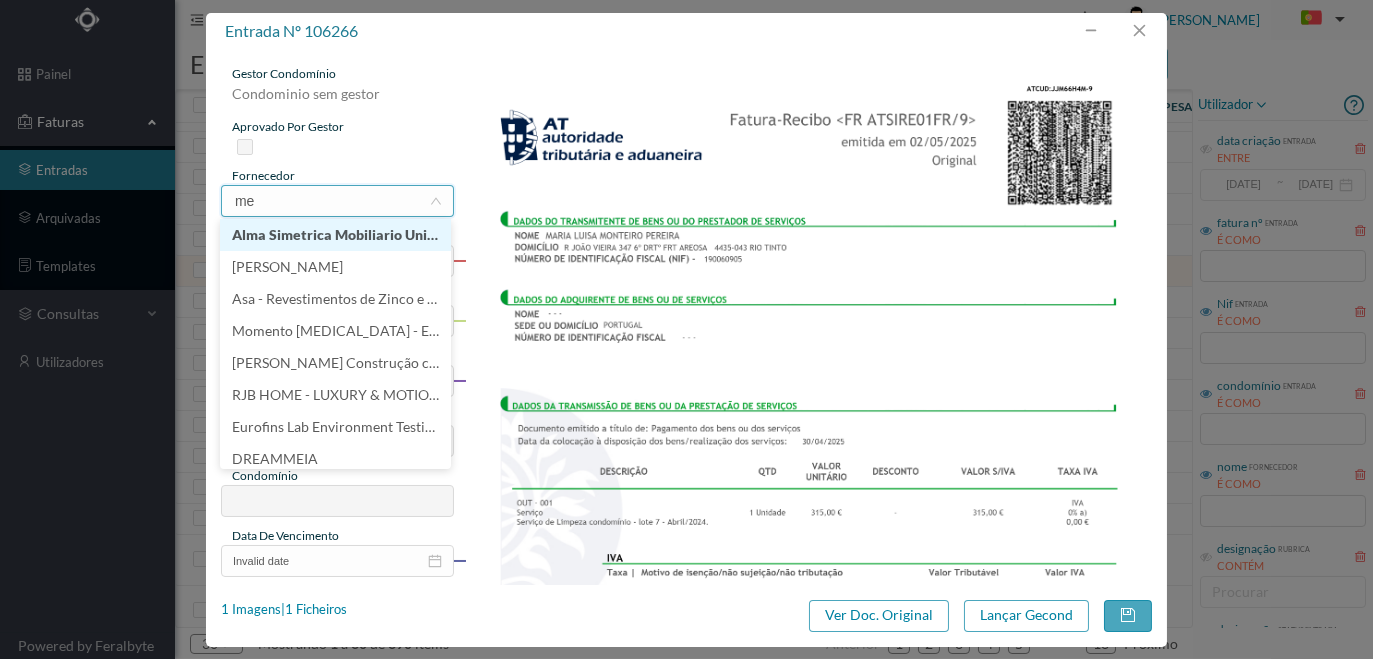 type on "m" 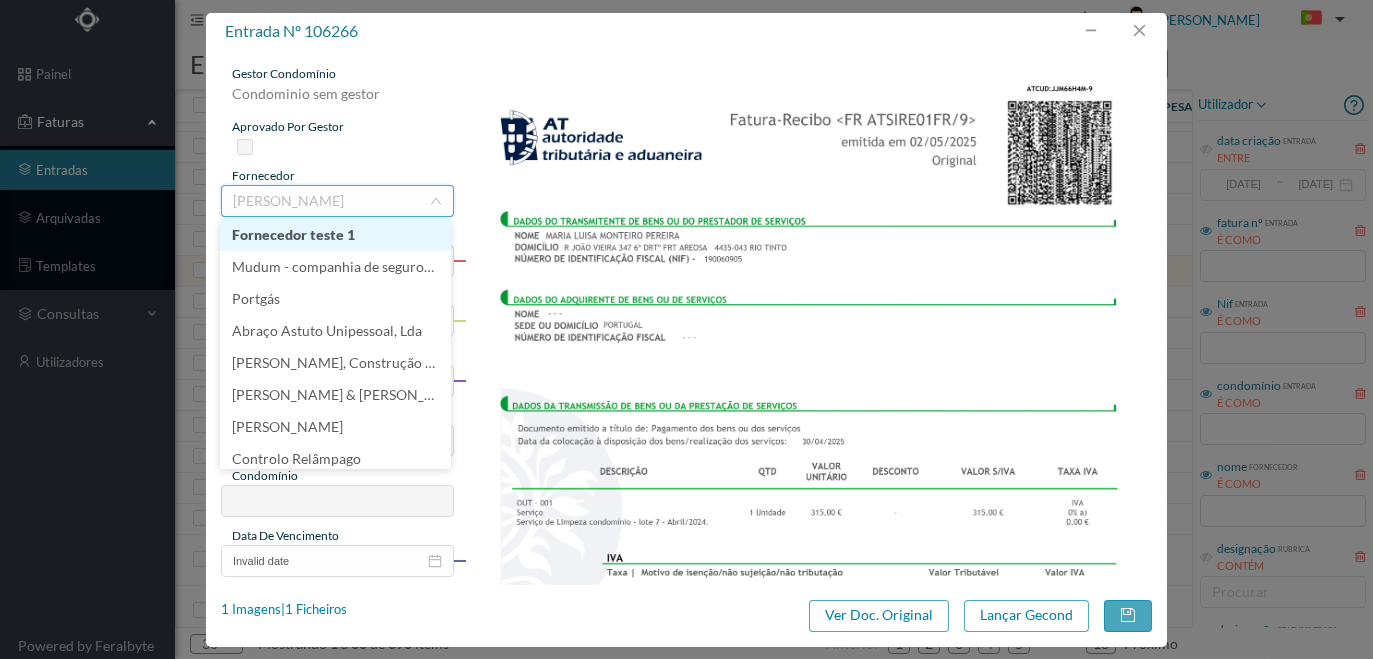 scroll, scrollTop: 4, scrollLeft: 0, axis: vertical 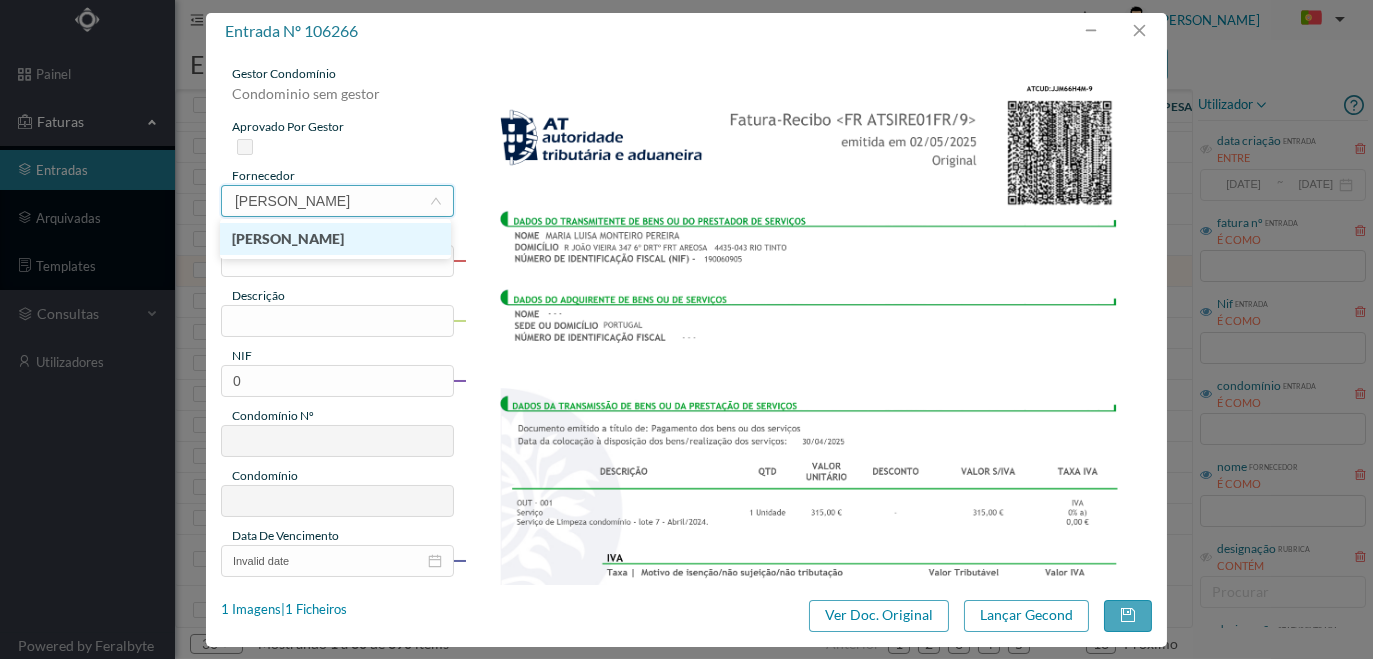 type on "maria luisa" 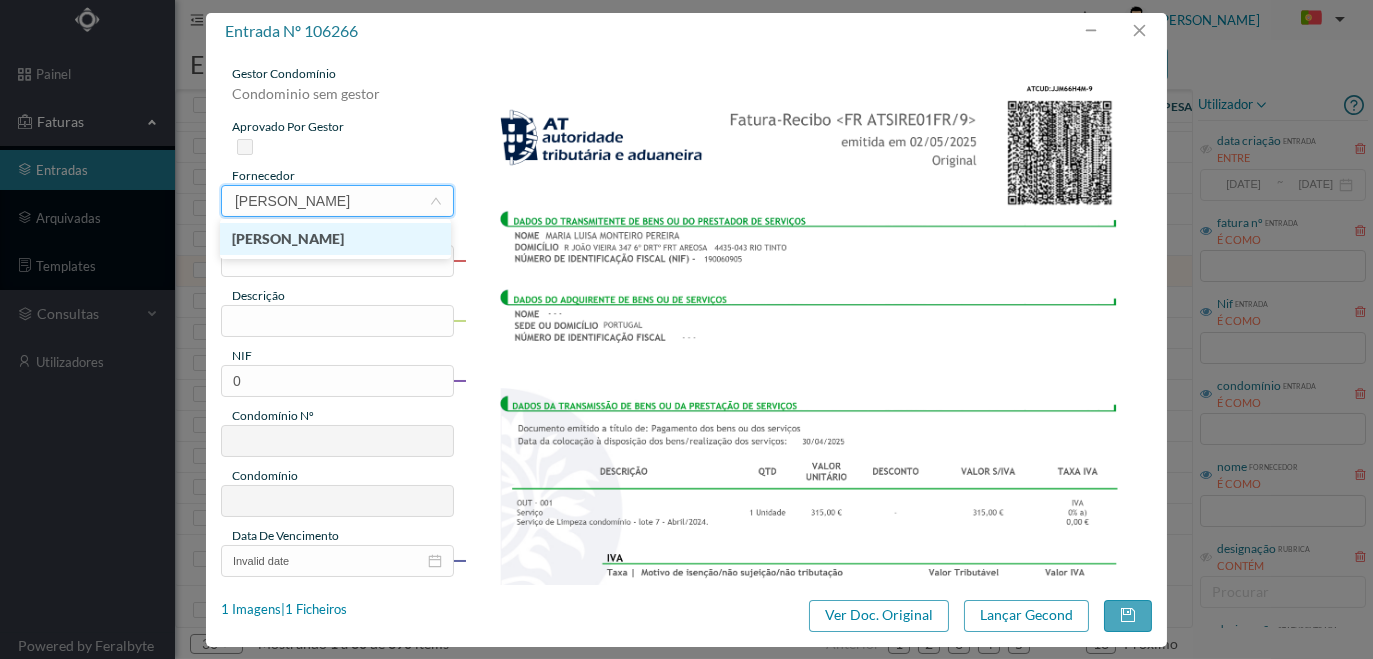 click on "[PERSON_NAME]" at bounding box center [335, 239] 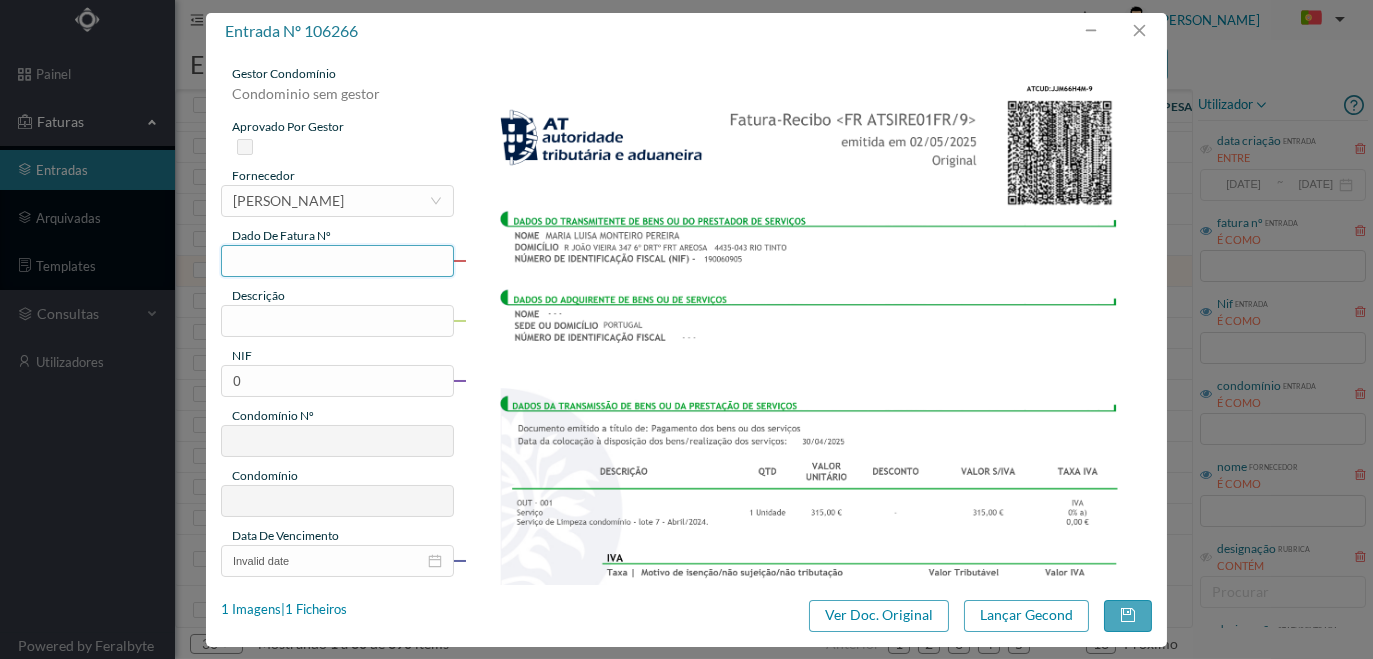 click at bounding box center (337, 261) 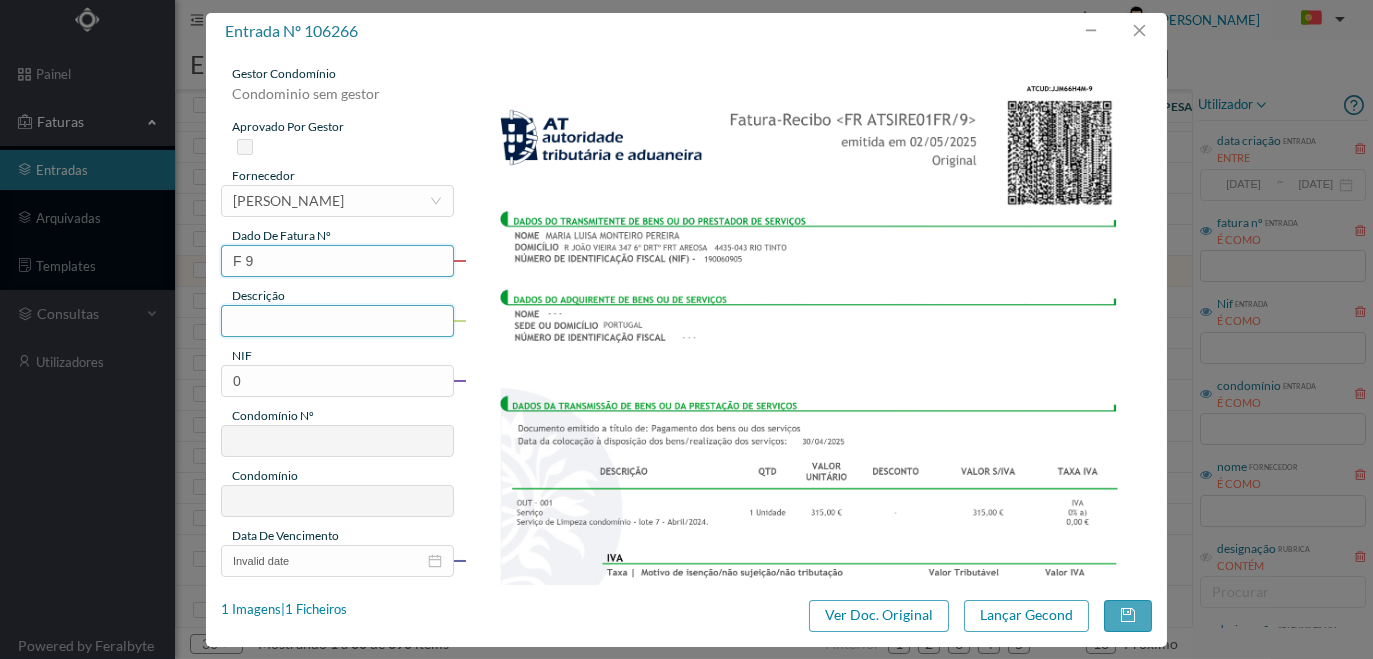 type on "F 9" 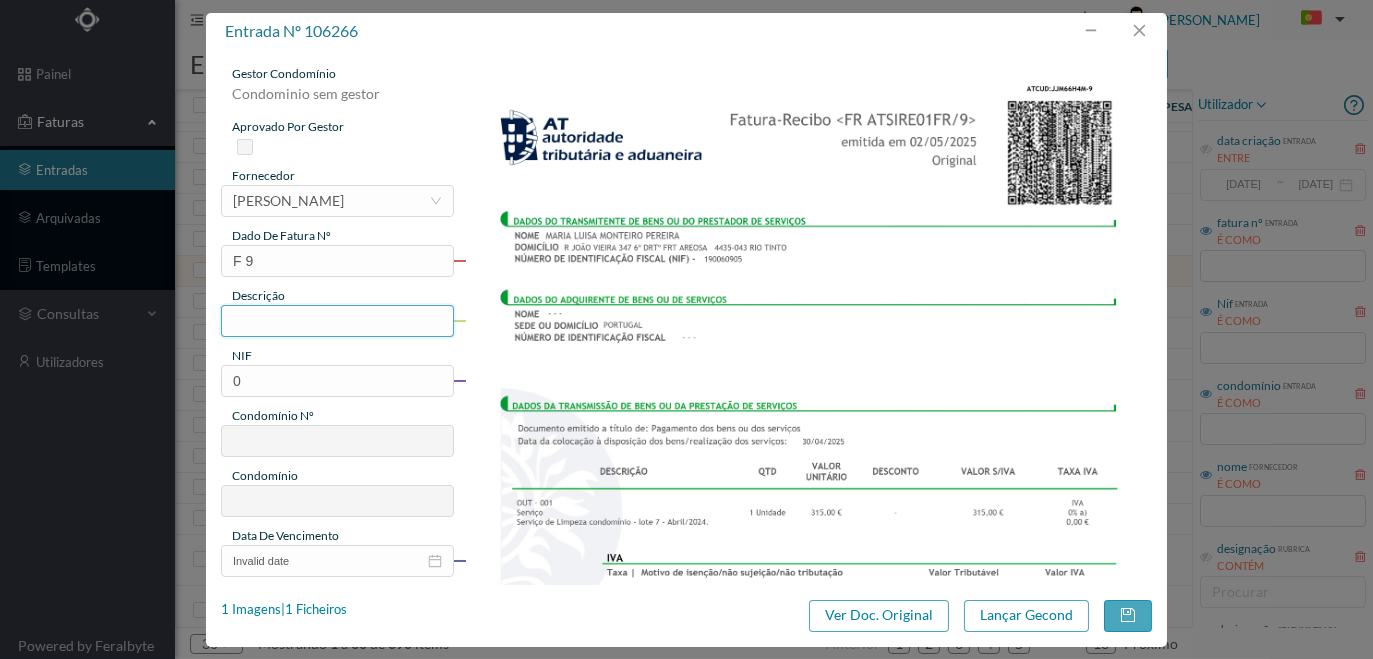click at bounding box center [337, 321] 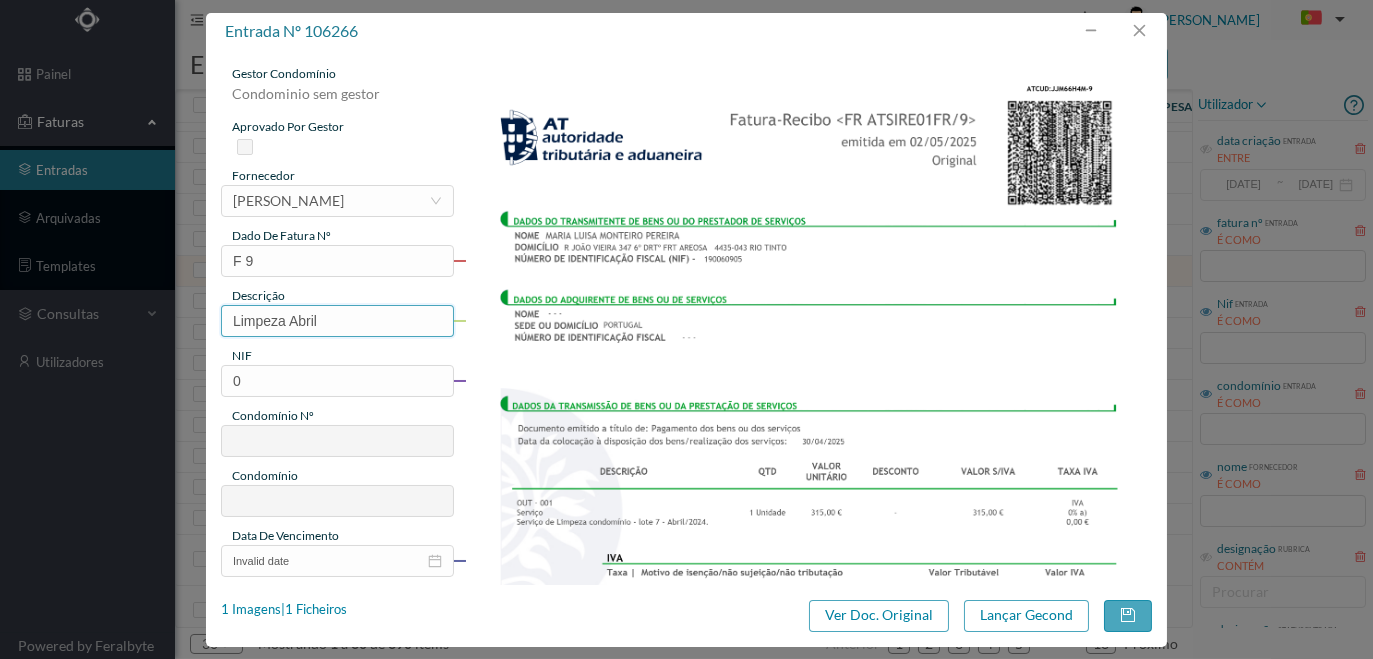 type on "Limpeza Abril" 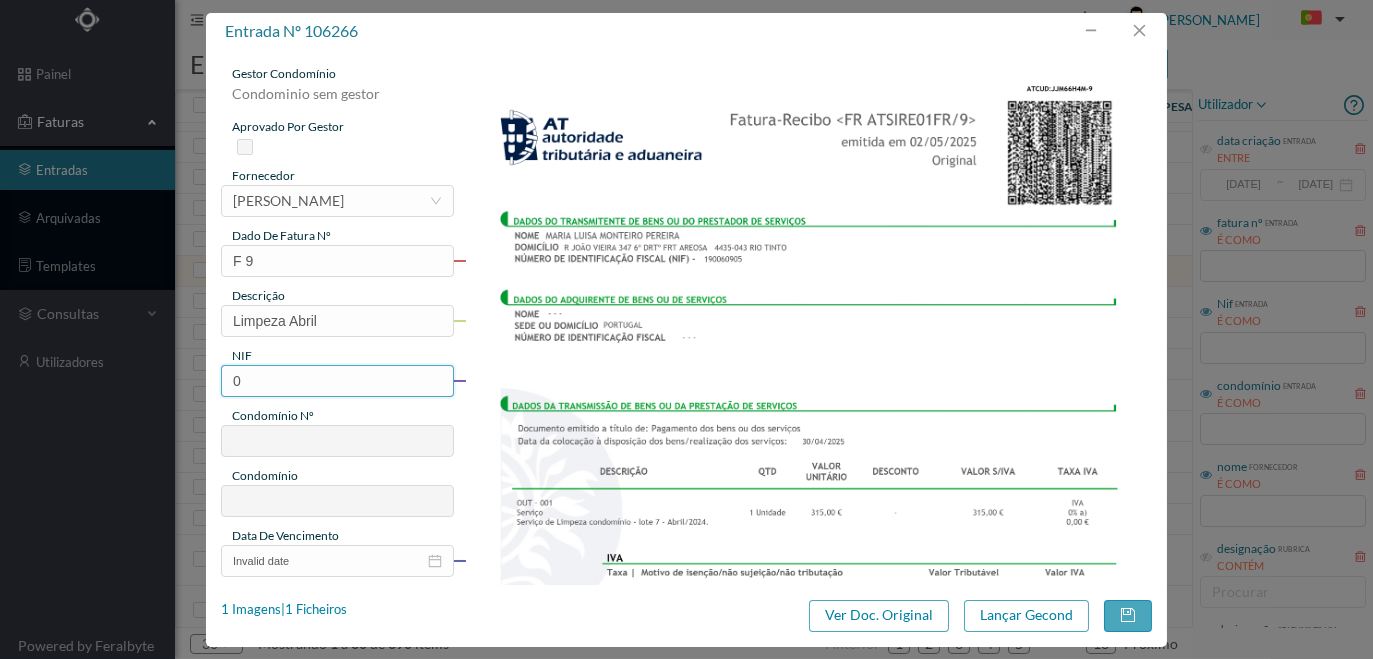 drag, startPoint x: 253, startPoint y: 386, endPoint x: 208, endPoint y: 377, distance: 45.891174 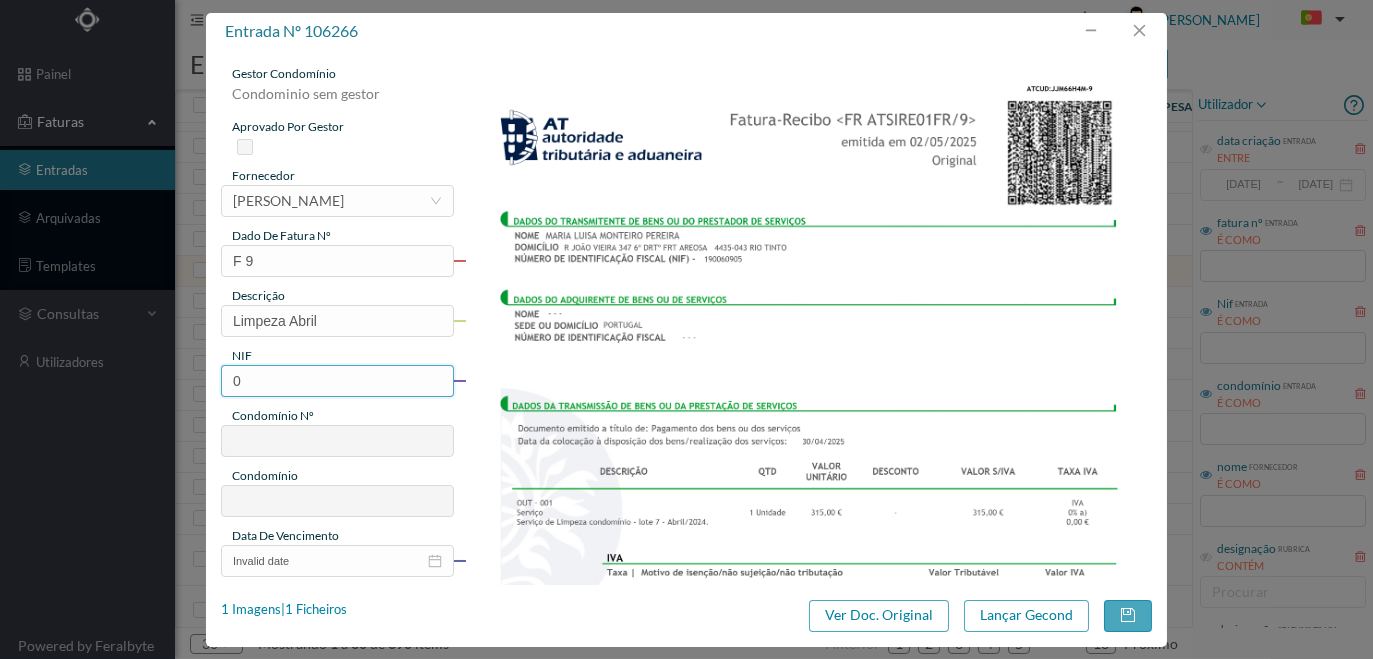 paste on "901637181" 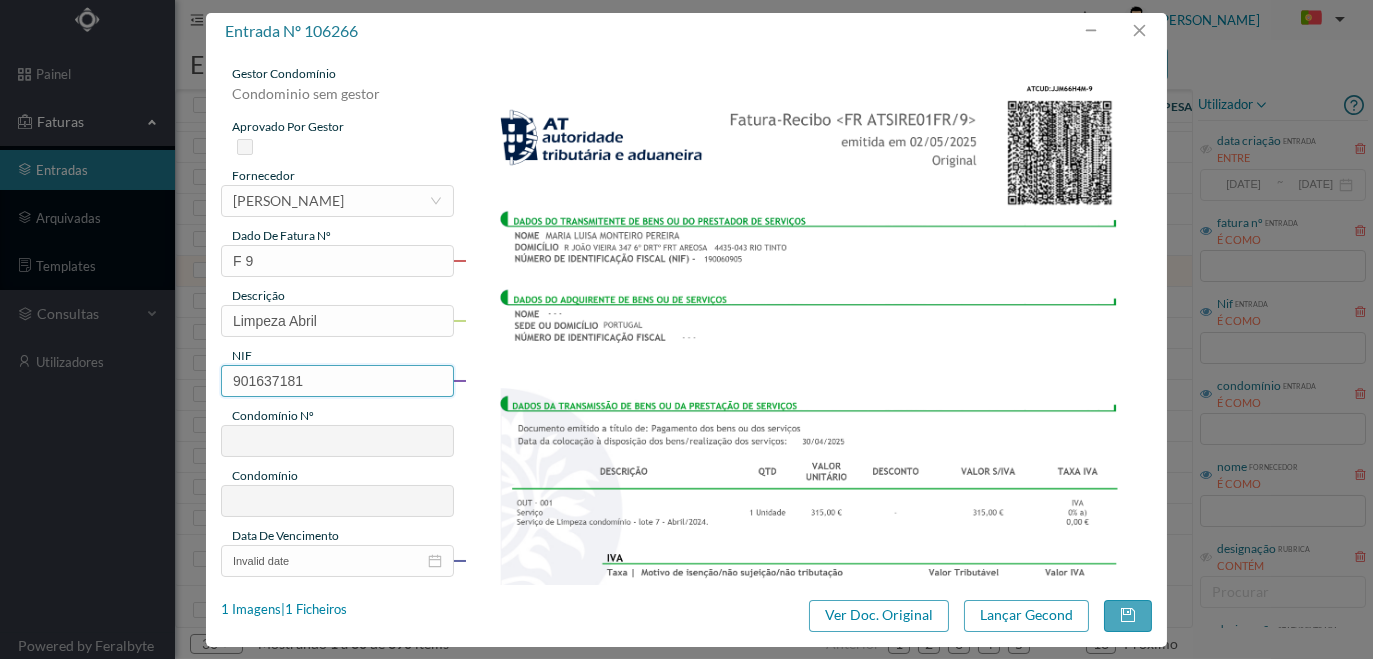 type on "728" 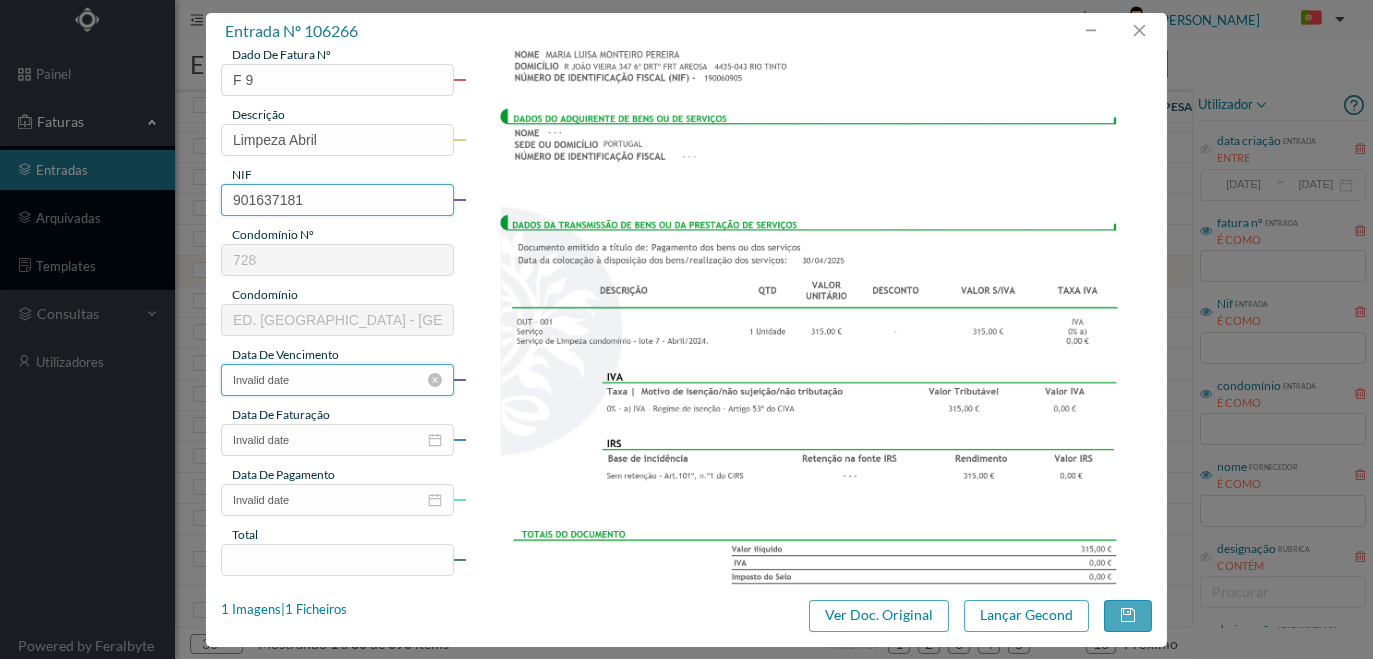 scroll, scrollTop: 363, scrollLeft: 0, axis: vertical 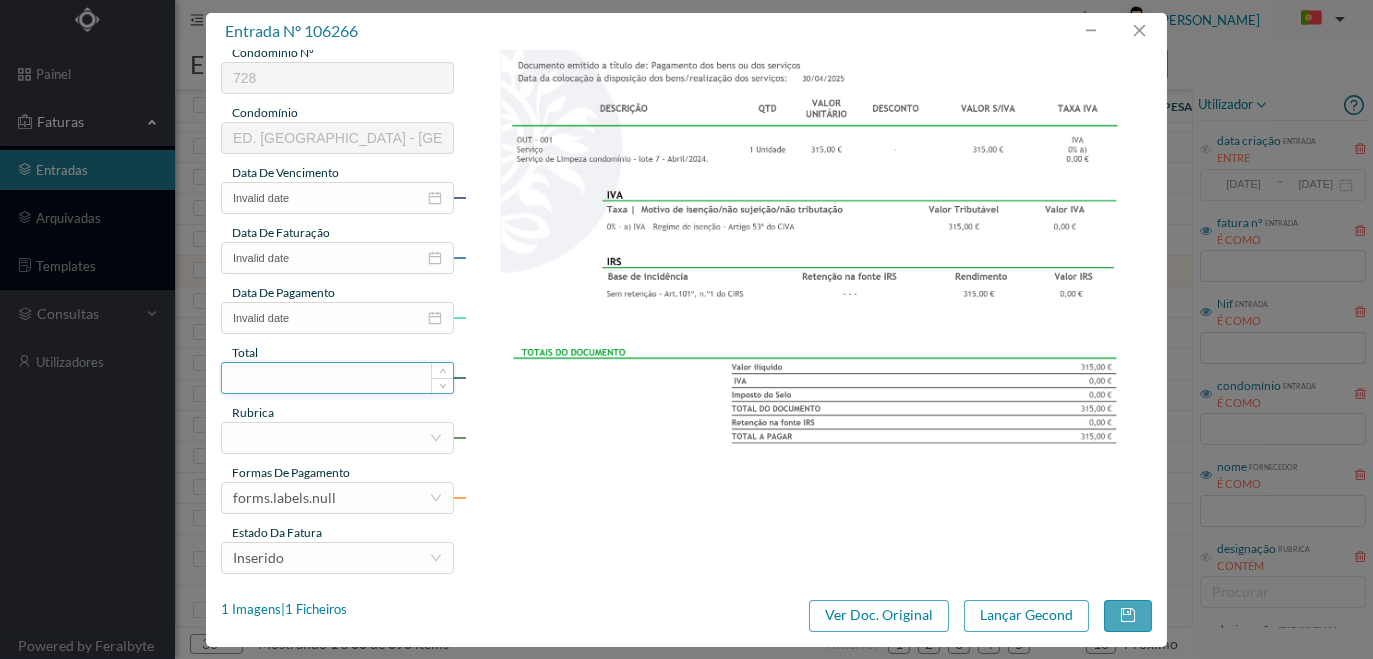 type on "901637181" 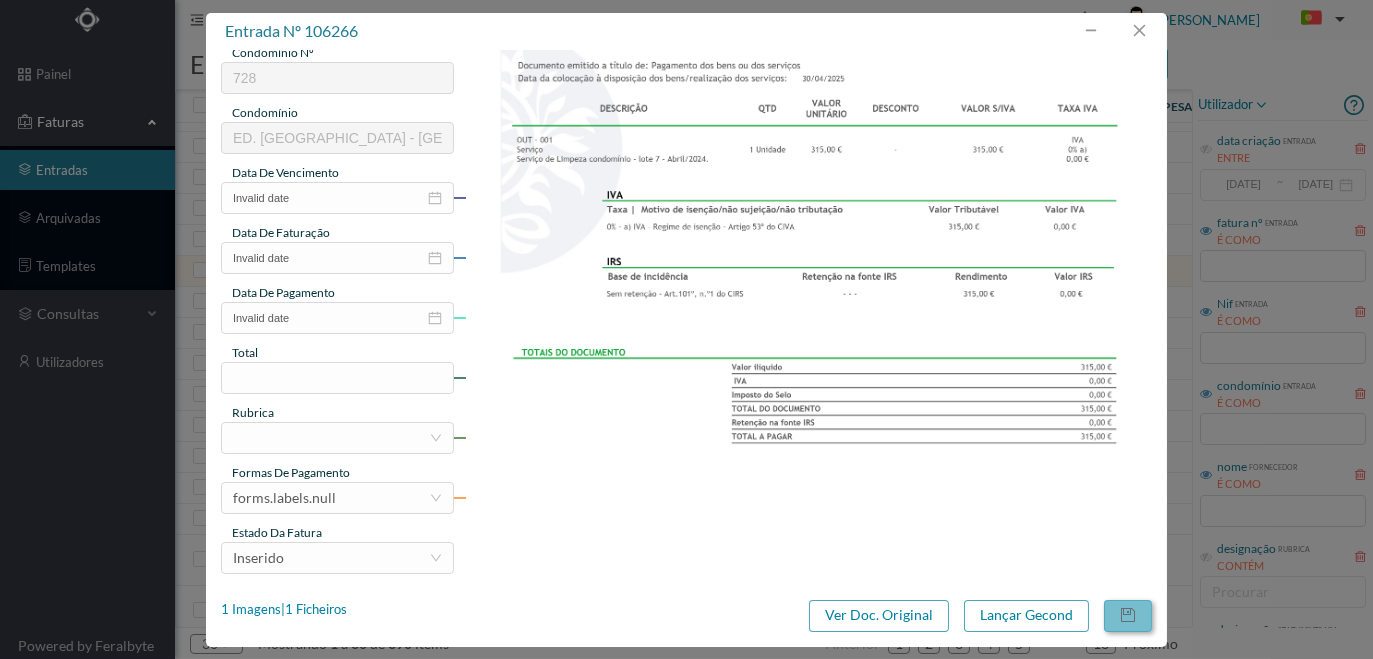 click at bounding box center (1128, 616) 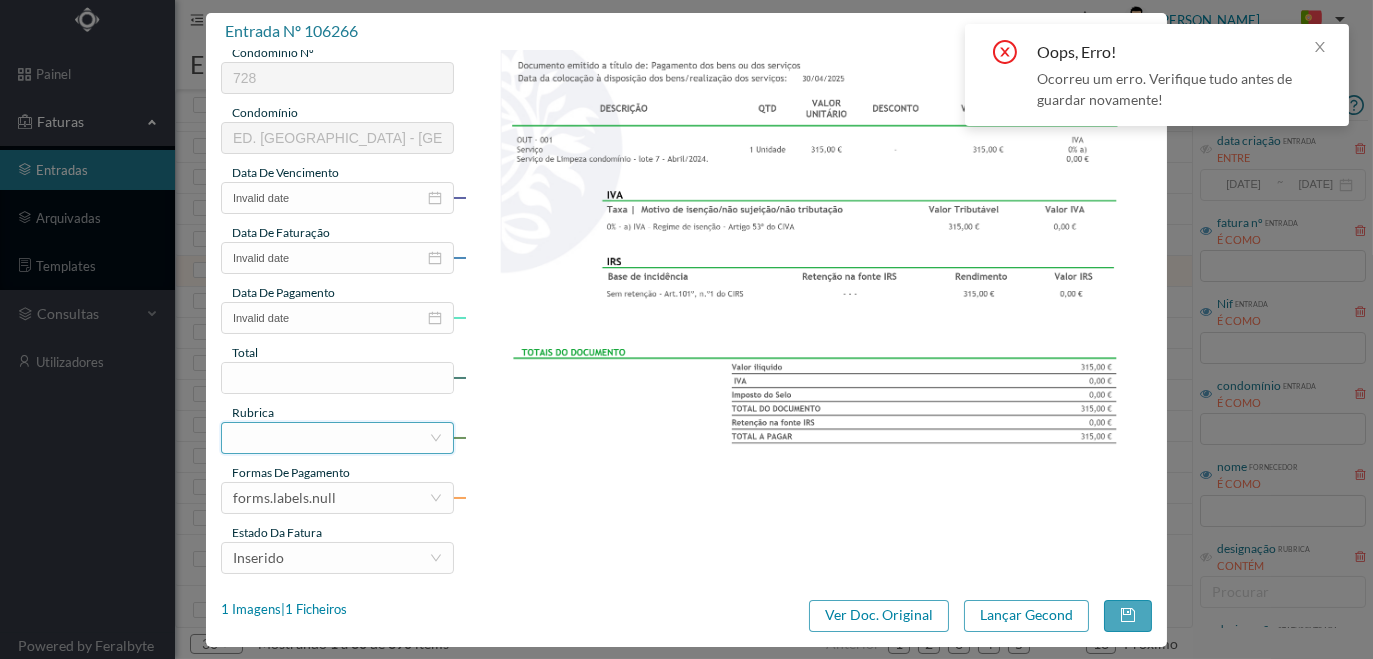 click at bounding box center (331, 438) 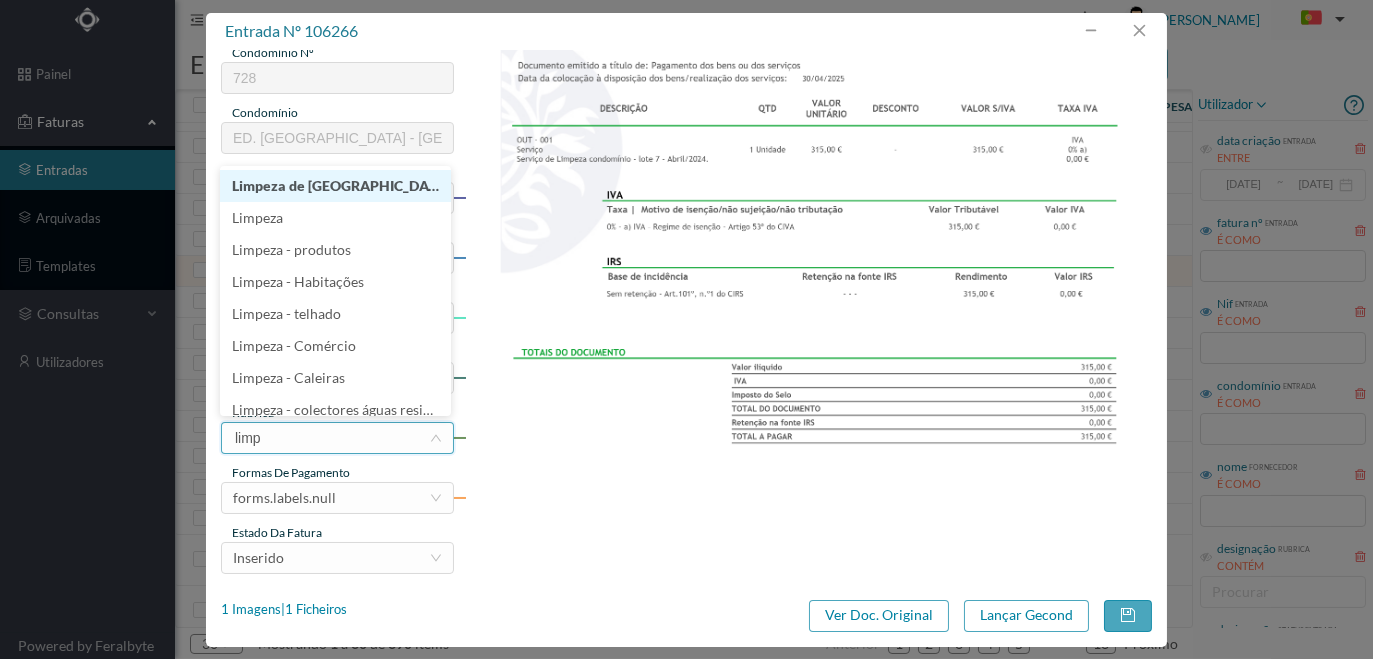 type on "limpe" 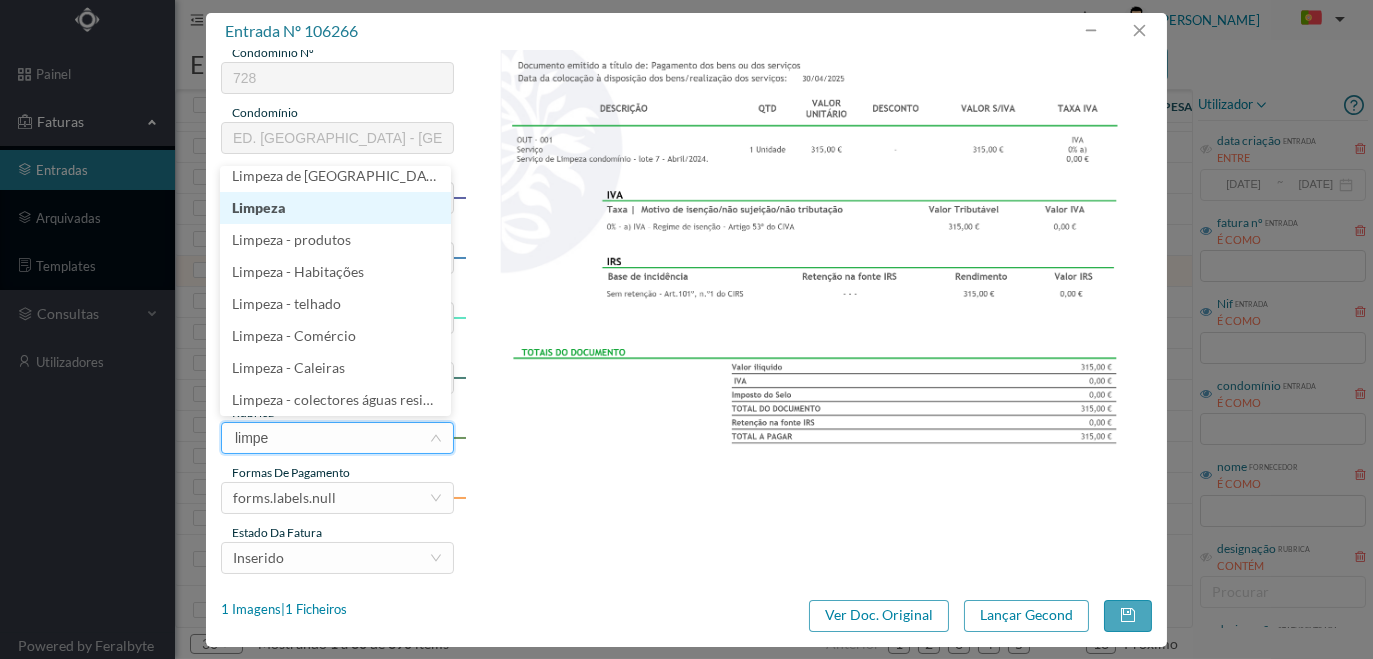 scroll, scrollTop: 4, scrollLeft: 0, axis: vertical 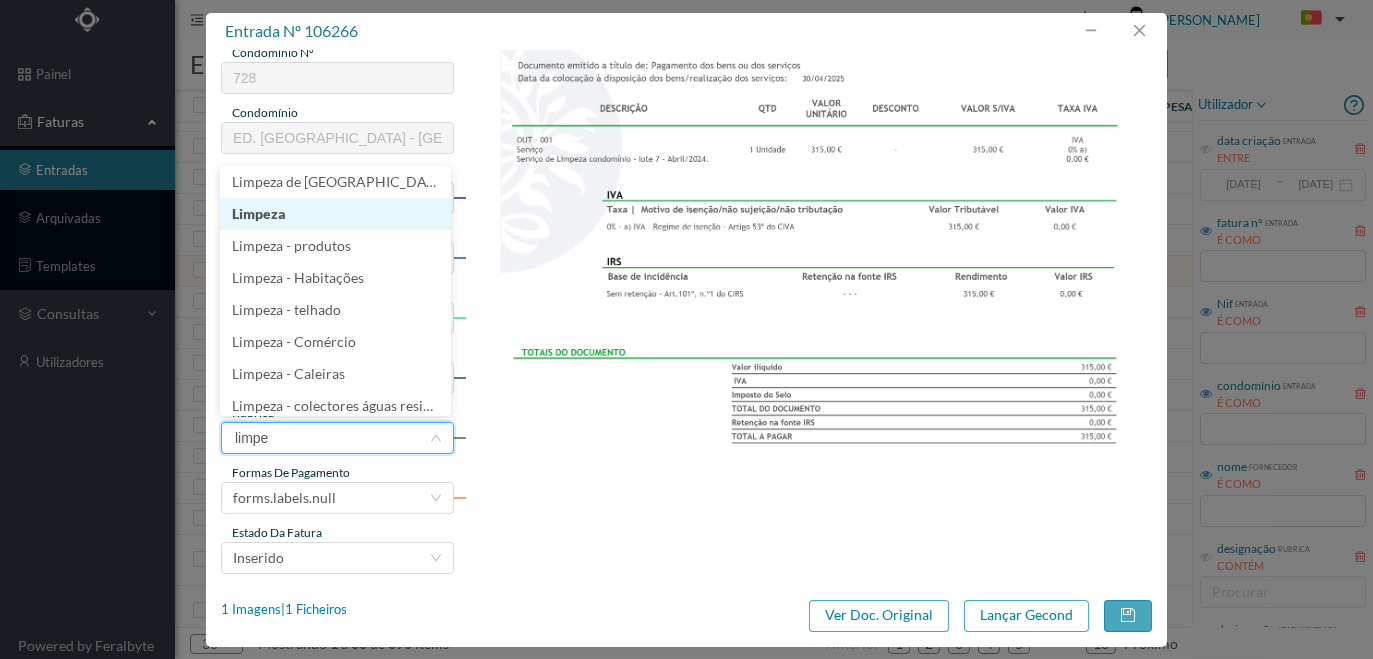 click on "Limpeza" at bounding box center [335, 214] 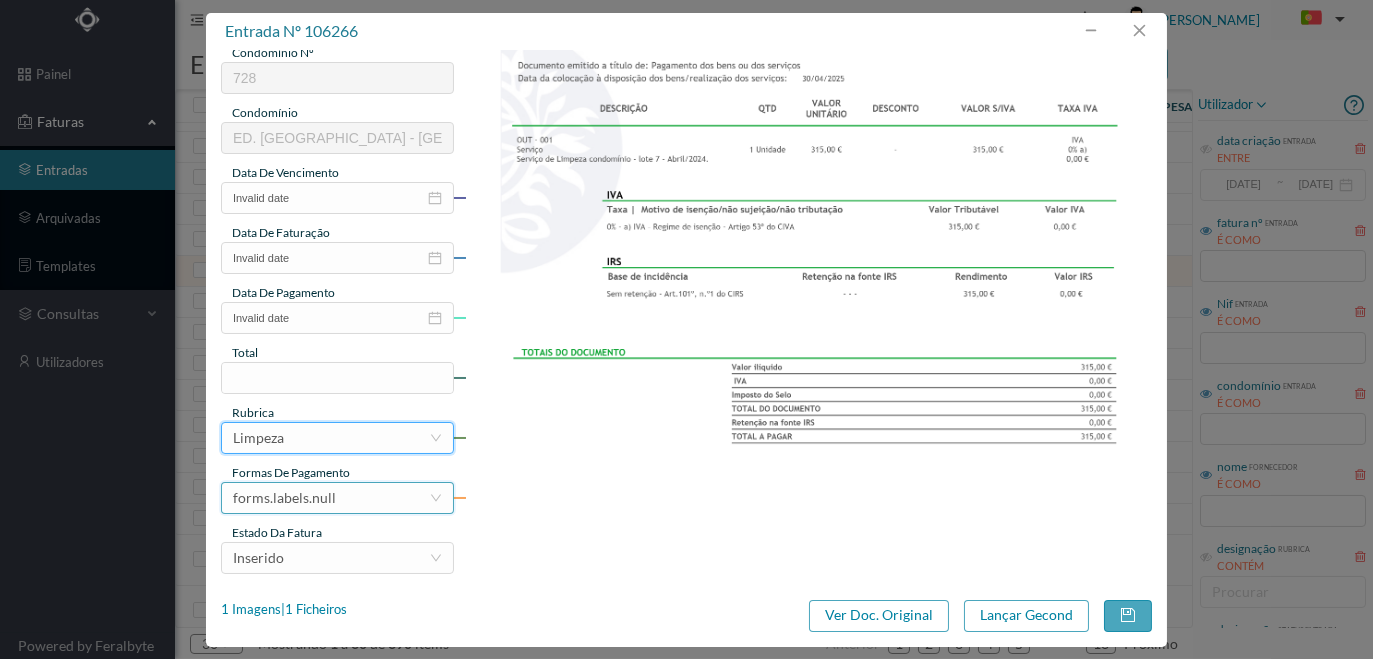 click on "forms.labels.null" at bounding box center [284, 498] 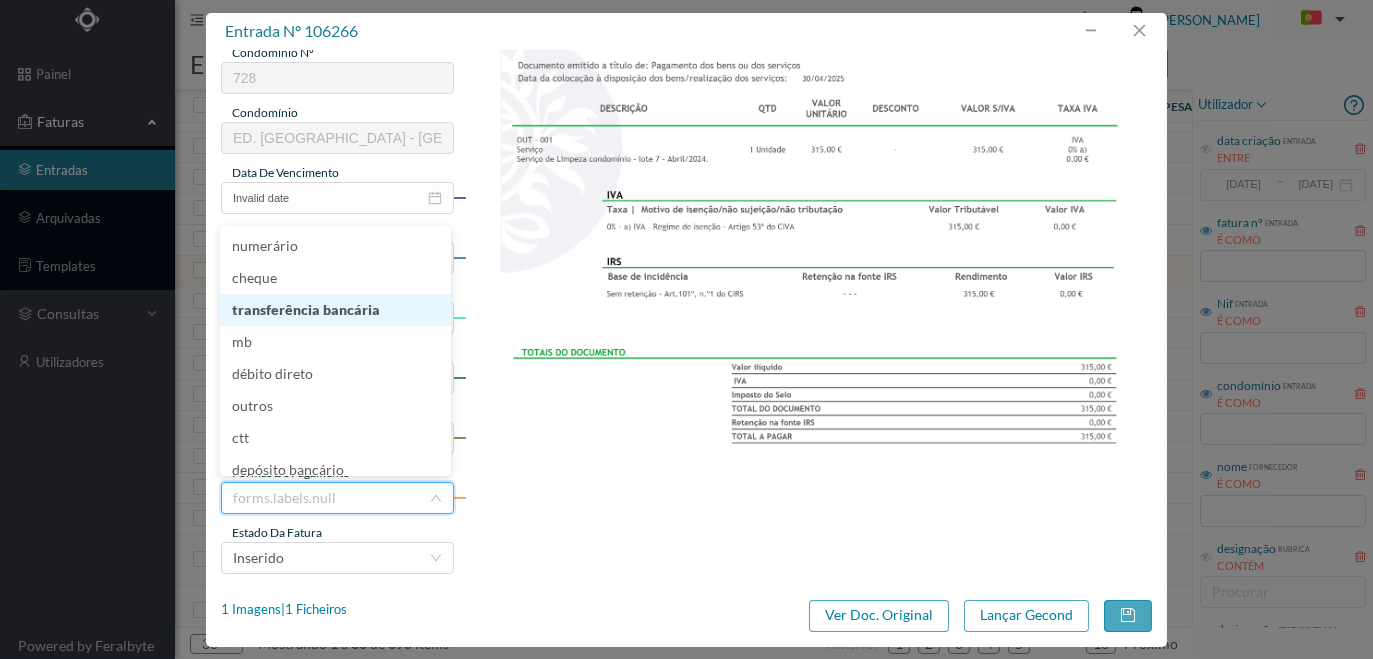 click on "transferência bancária" at bounding box center (335, 310) 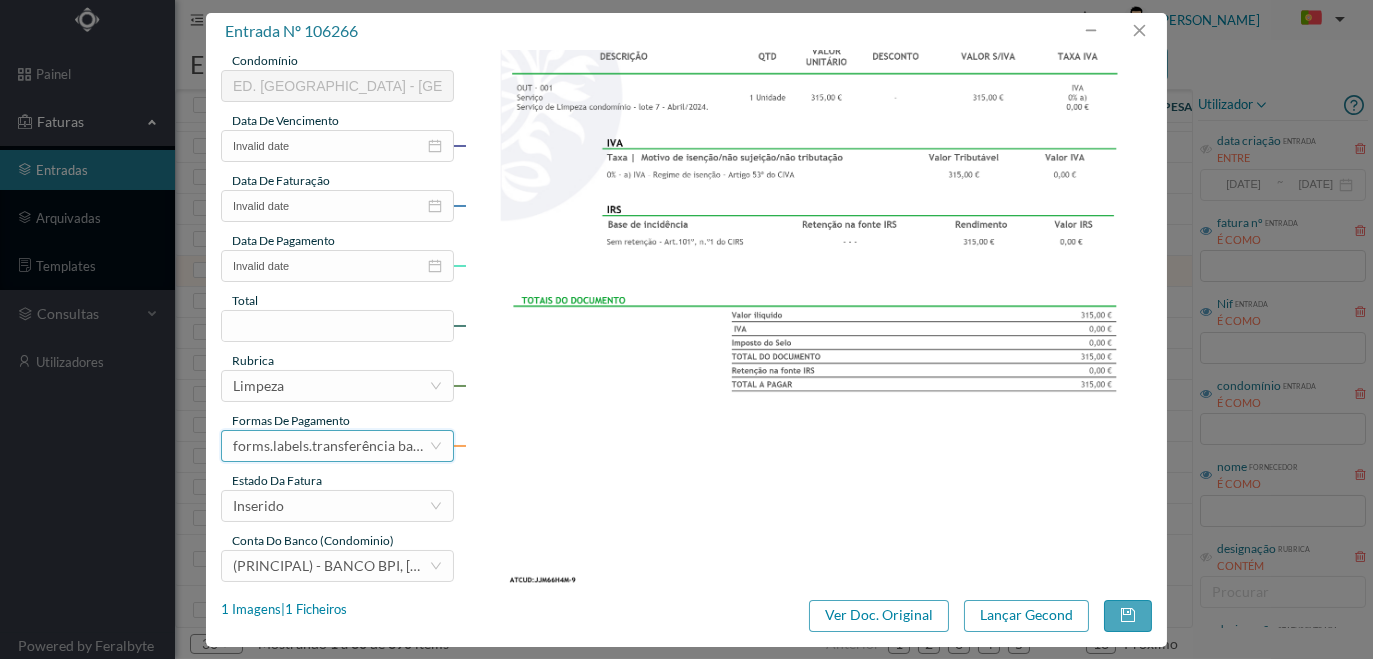 scroll, scrollTop: 462, scrollLeft: 0, axis: vertical 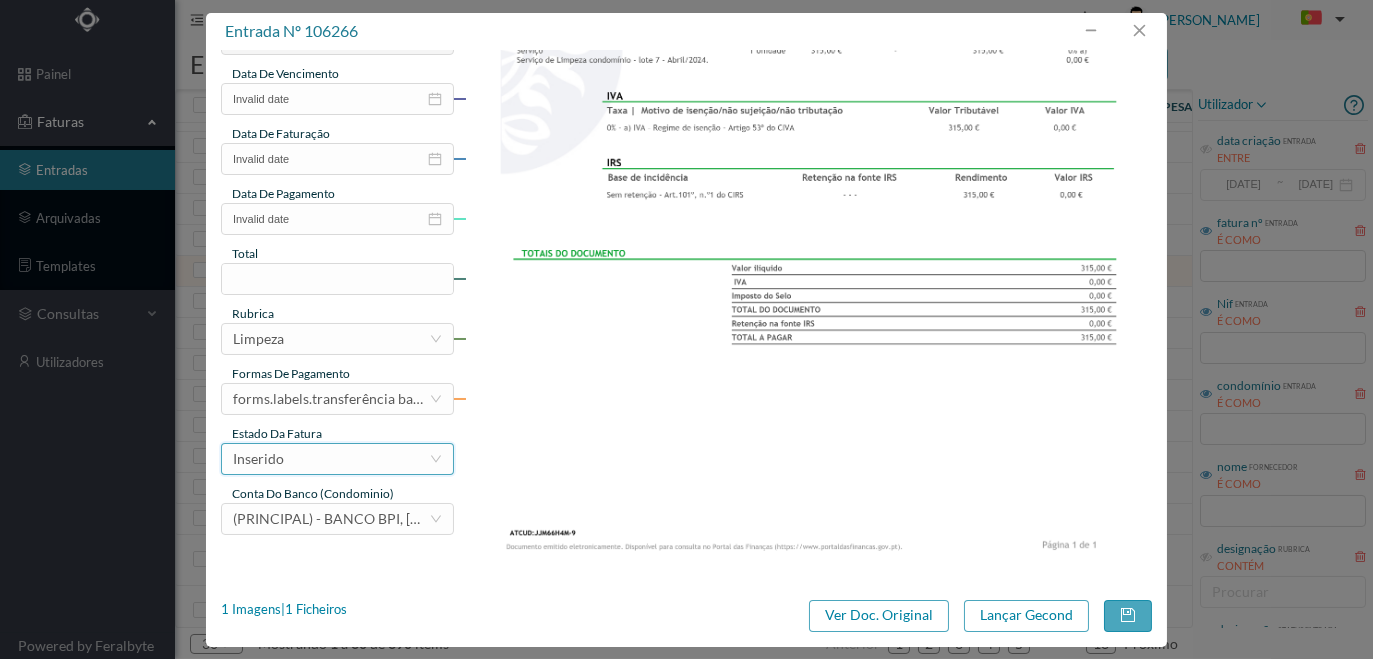 drag, startPoint x: 343, startPoint y: 466, endPoint x: 271, endPoint y: 479, distance: 73.1642 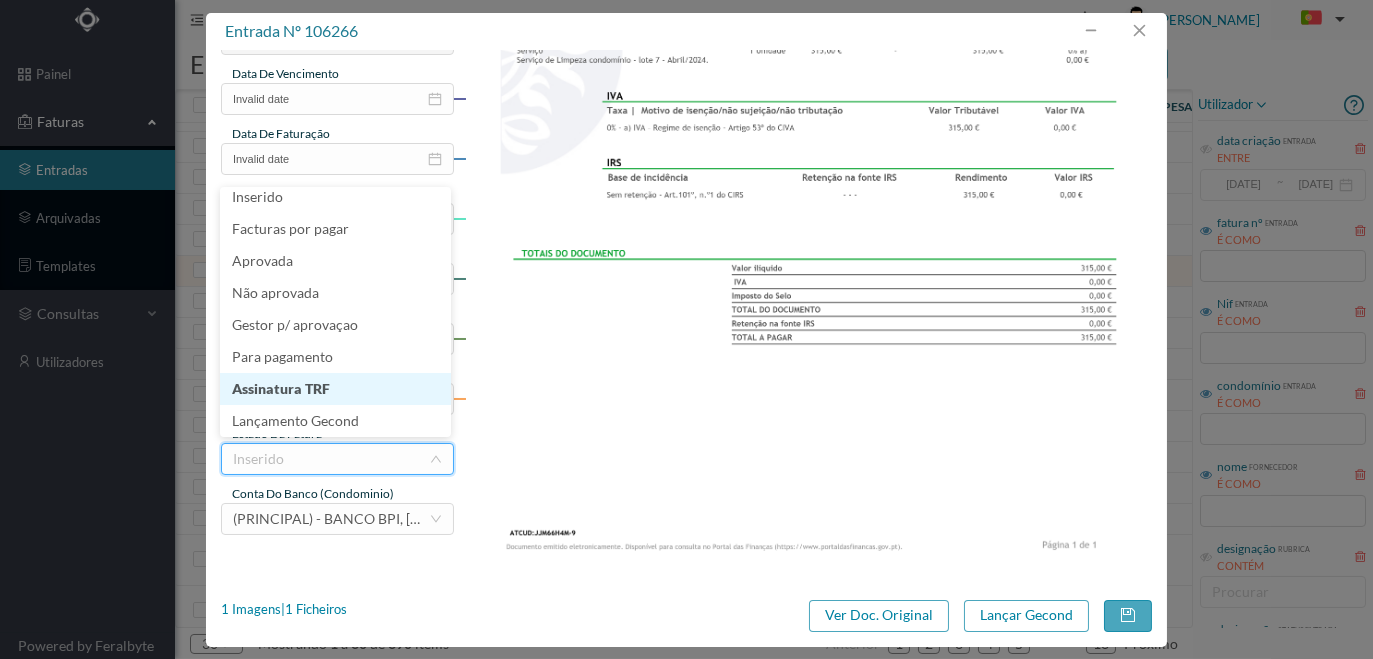 scroll, scrollTop: 42, scrollLeft: 0, axis: vertical 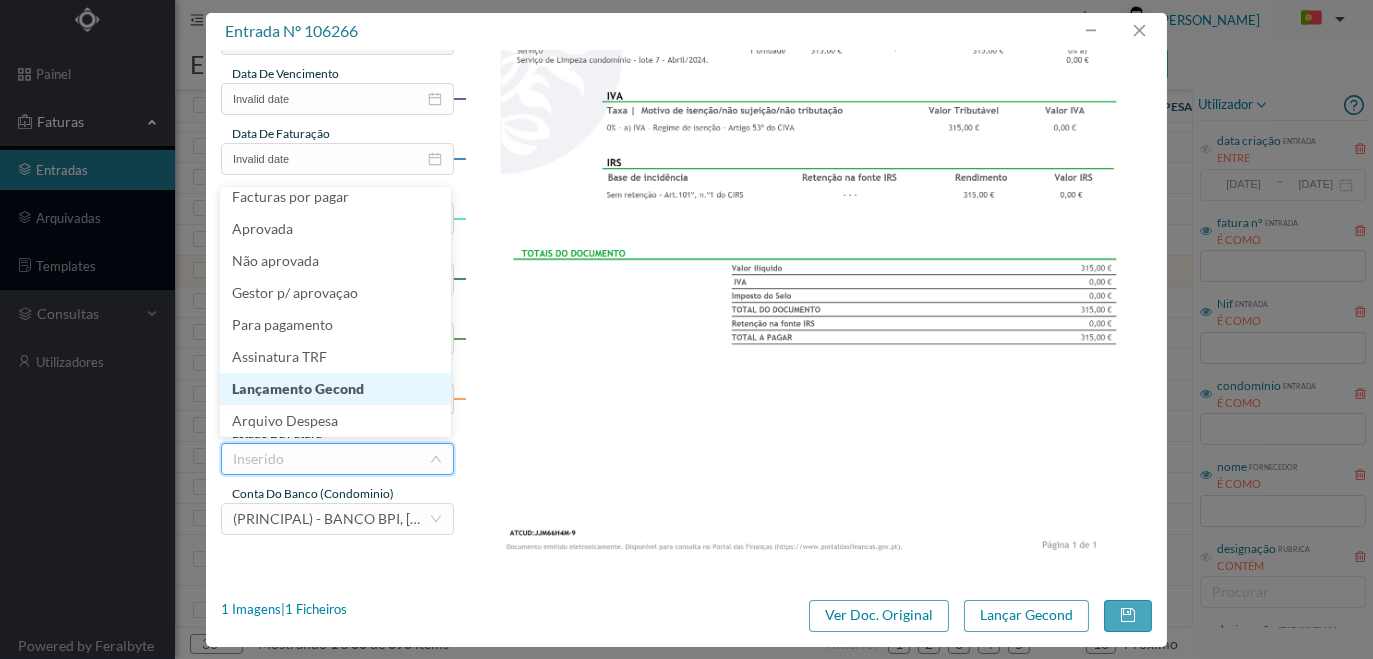 click on "Lançamento Gecond" at bounding box center [335, 389] 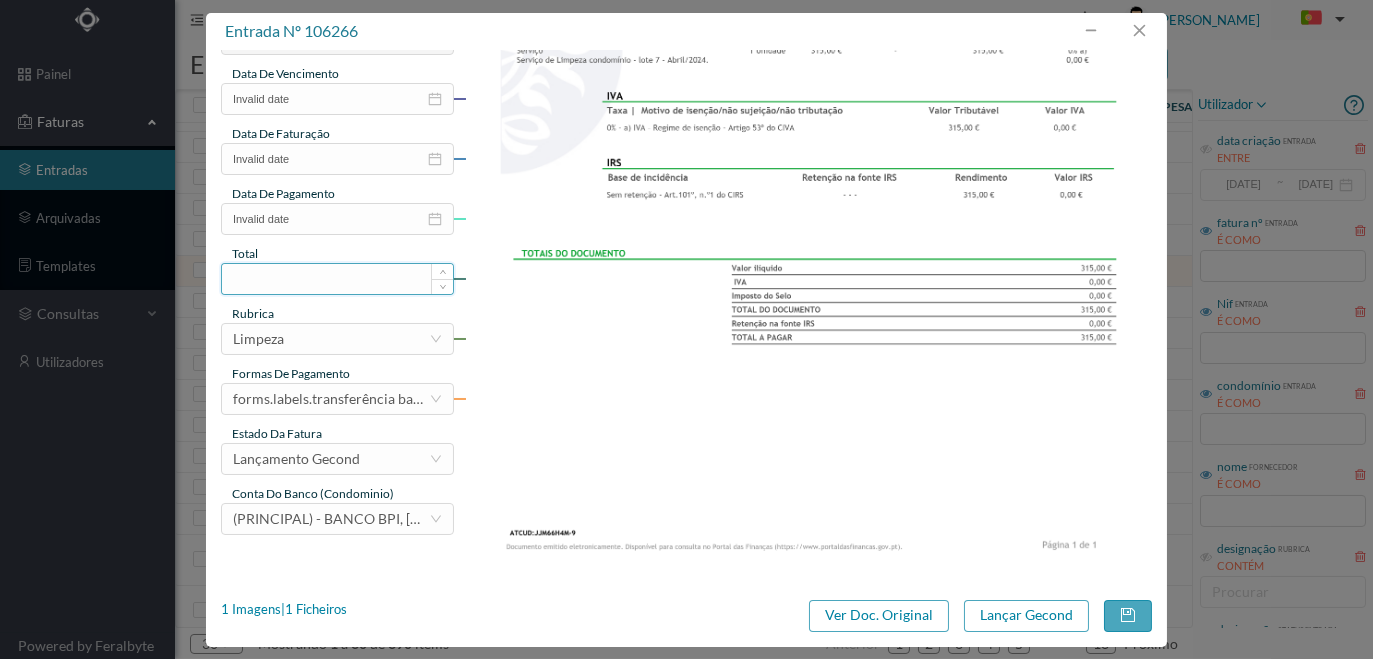 click at bounding box center (337, 279) 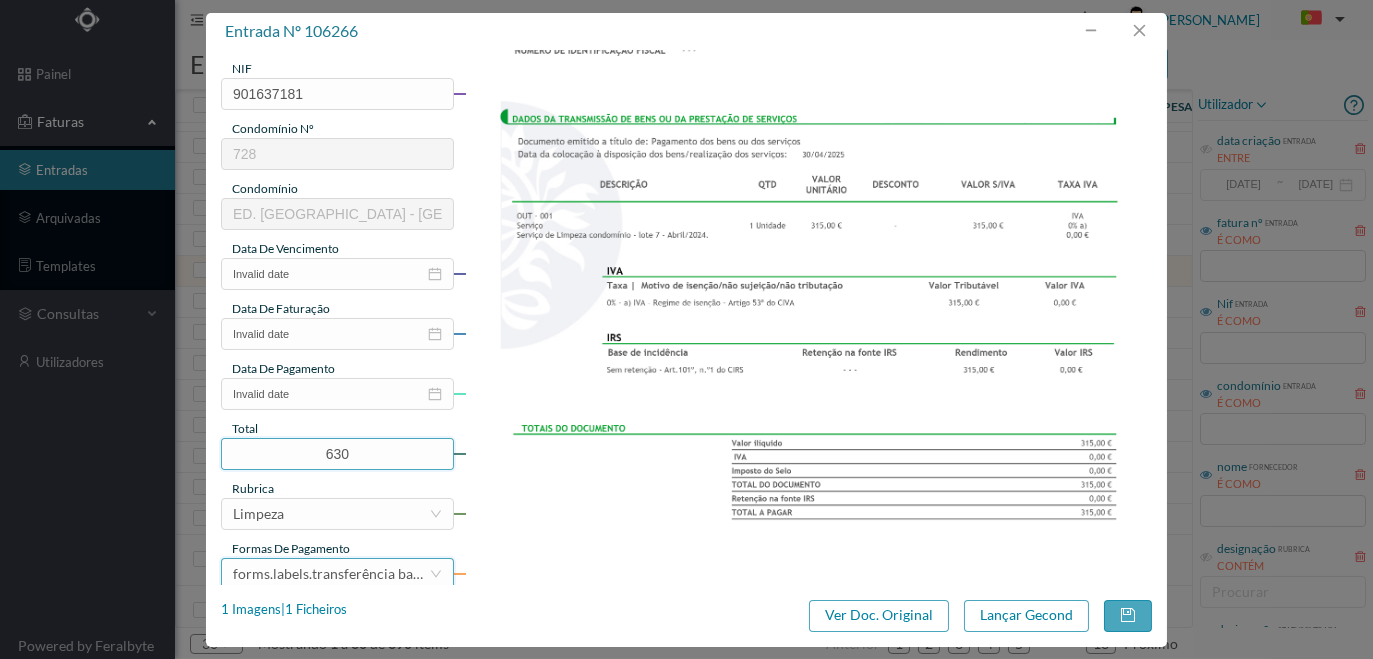 scroll, scrollTop: 280, scrollLeft: 0, axis: vertical 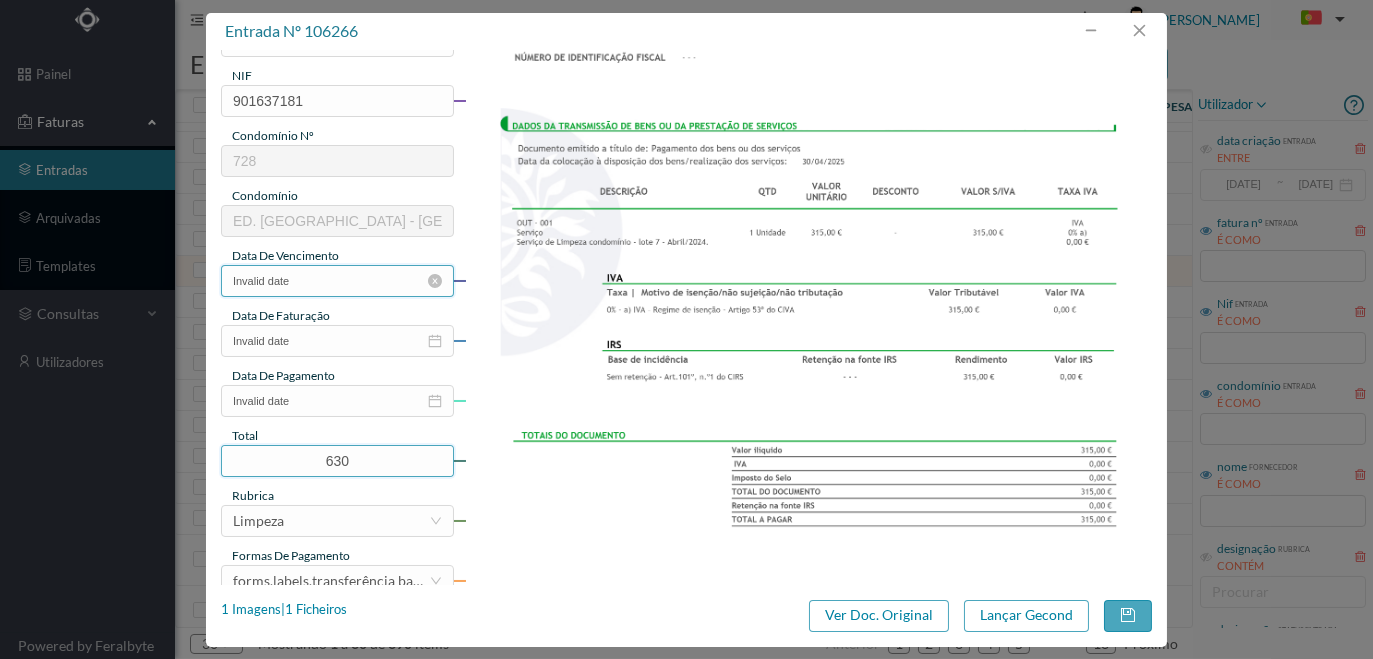 type on "630.00" 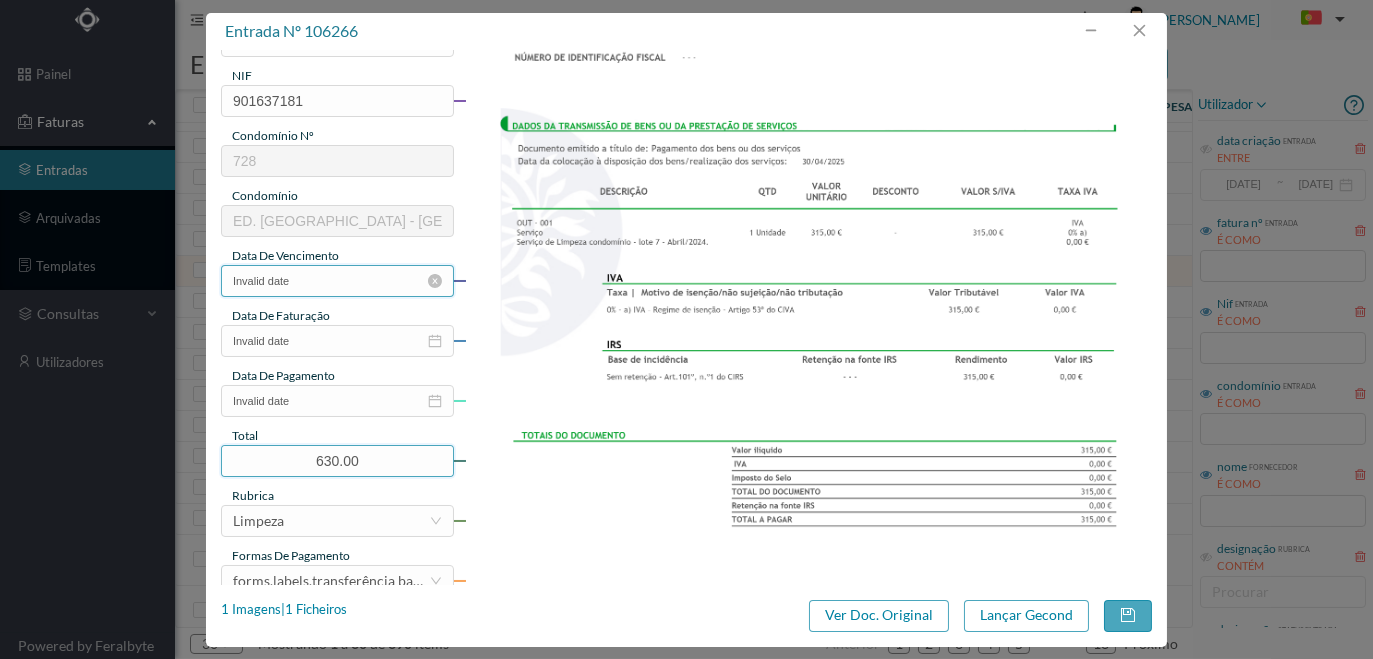 click on "Invalid date" at bounding box center (337, 281) 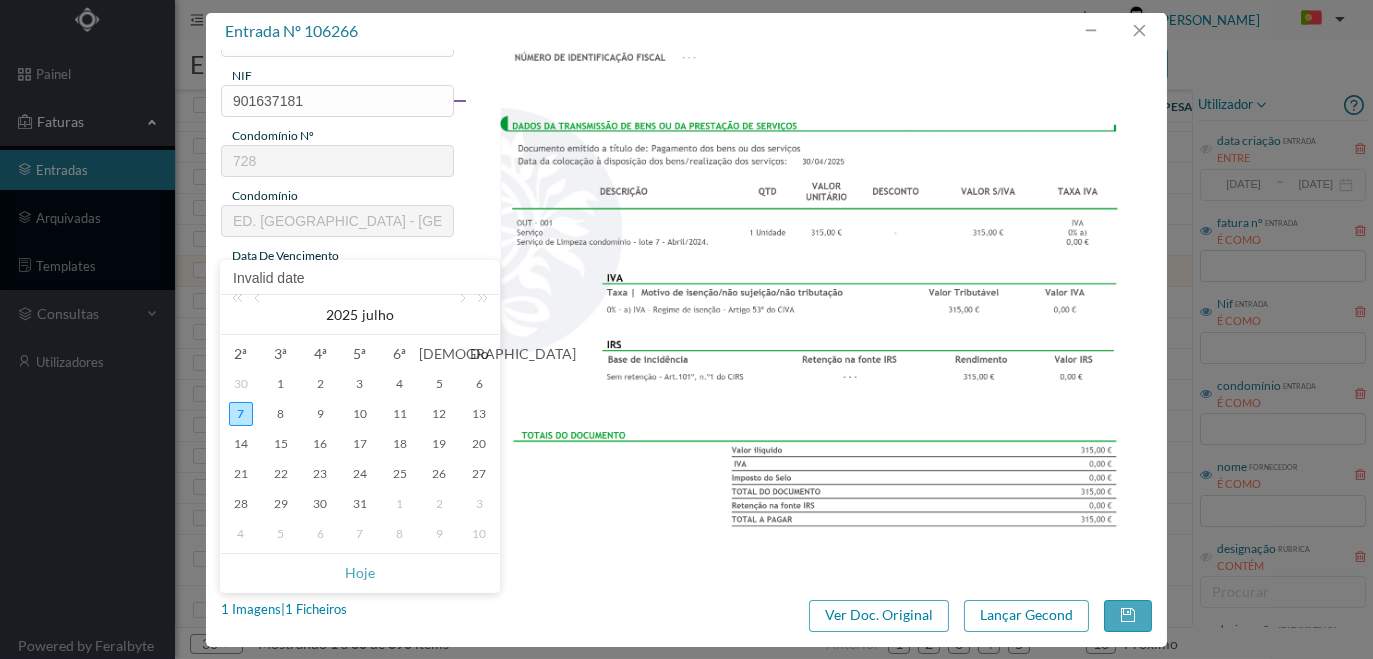 drag, startPoint x: 357, startPoint y: 574, endPoint x: 338, endPoint y: 420, distance: 155.16765 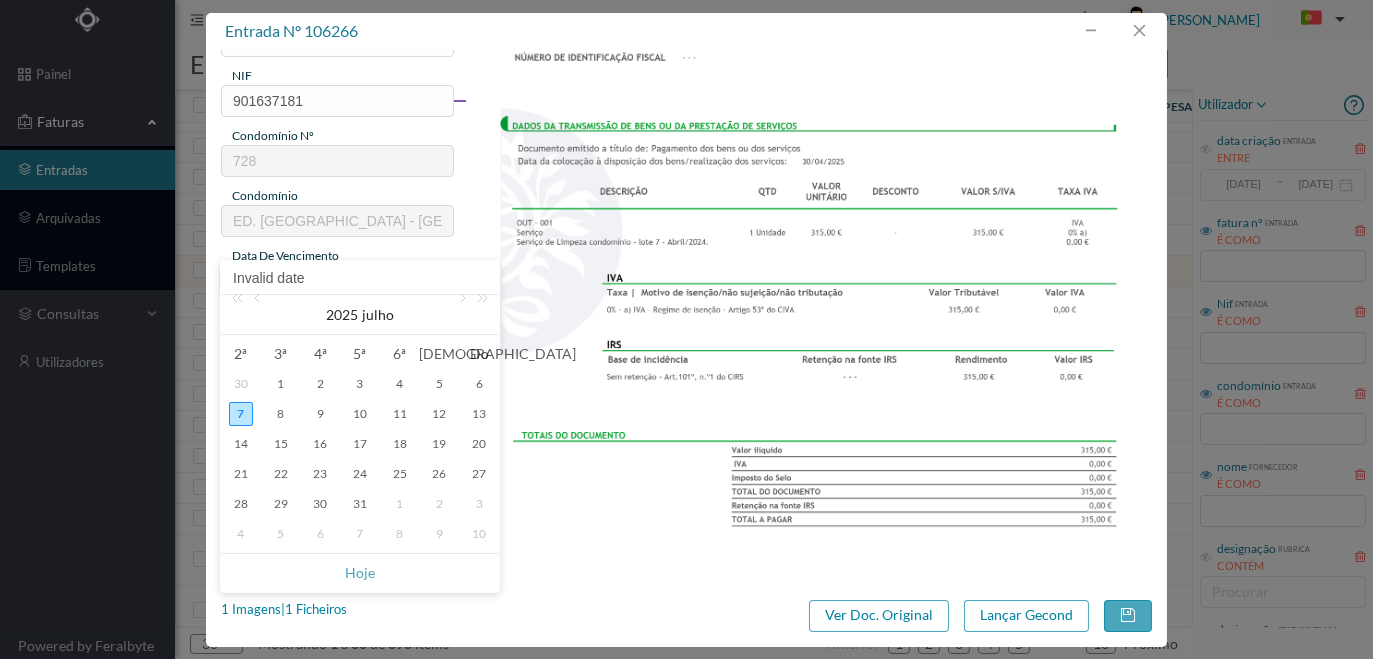 type on "07-07-2025" 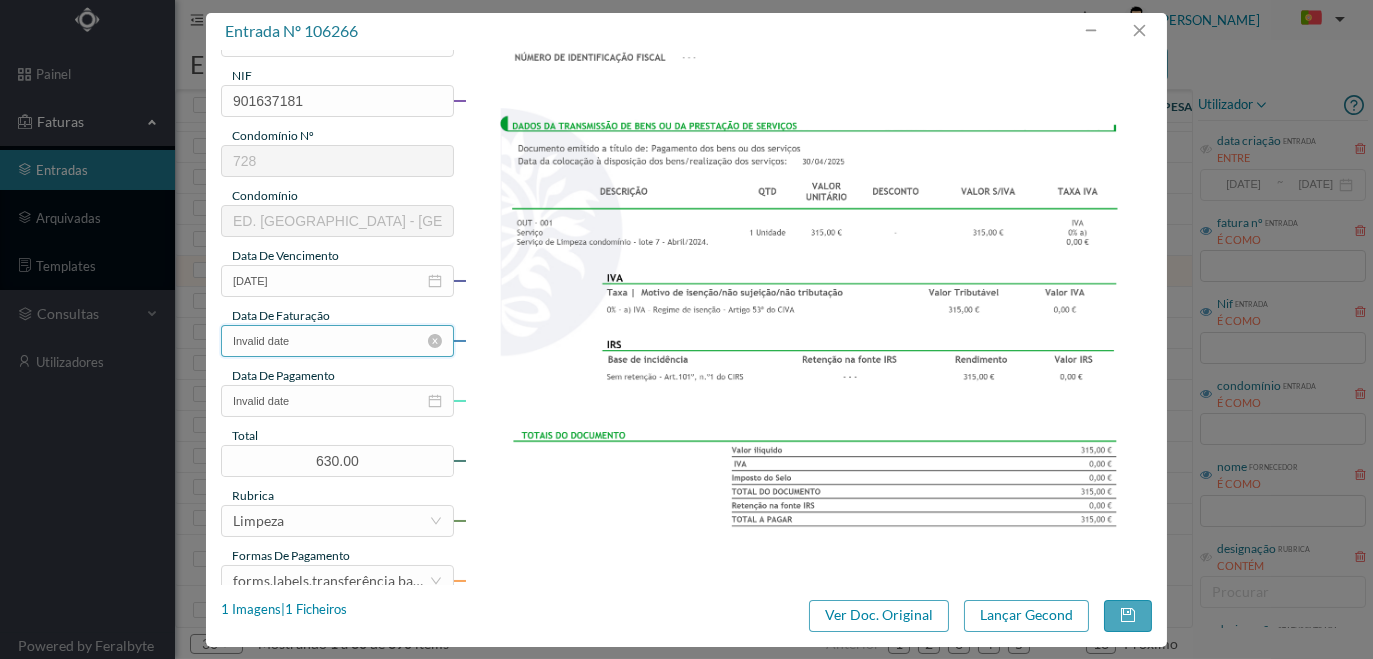 click on "Invalid date" at bounding box center [337, 341] 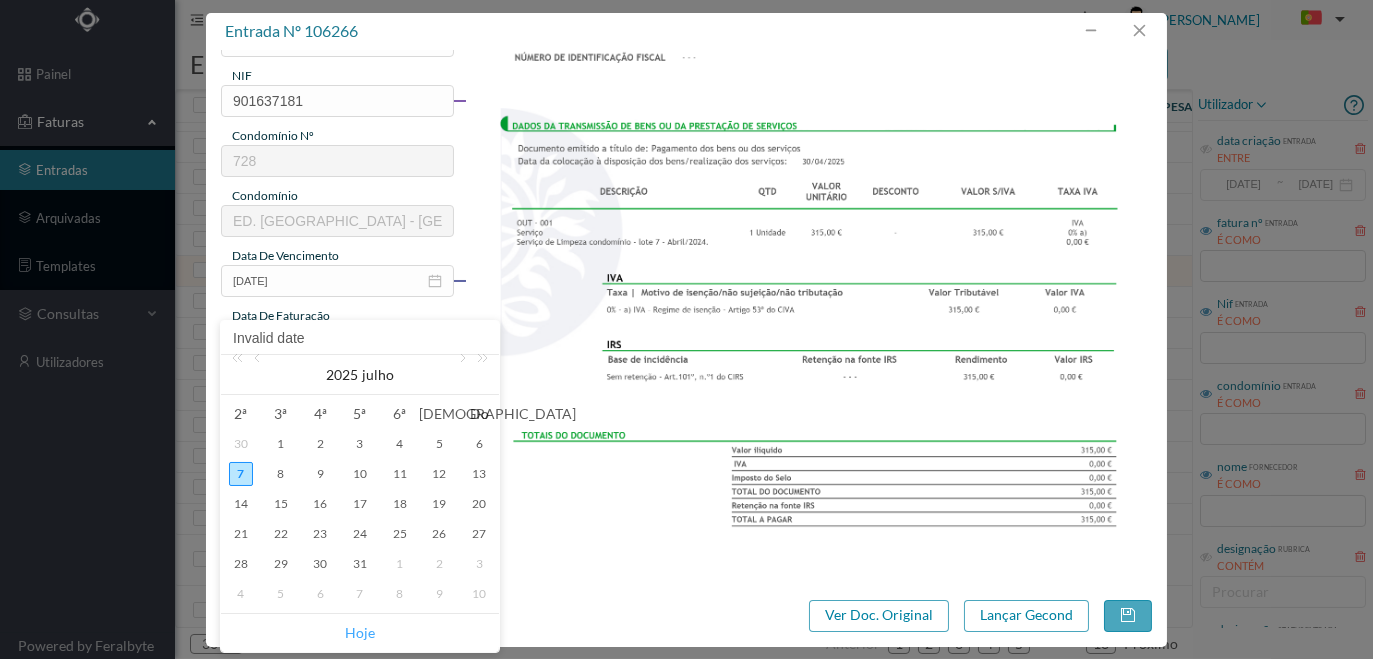 click on "Hoje" at bounding box center (360, 633) 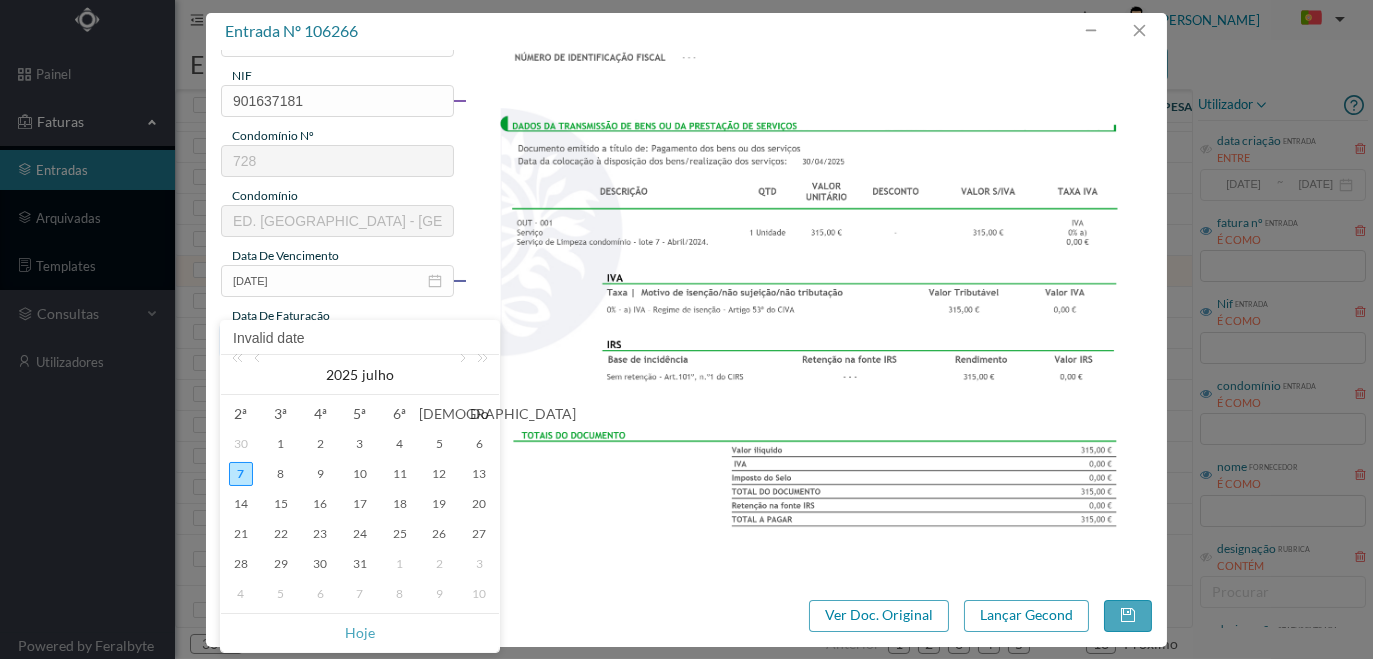 type on "07-07-2025" 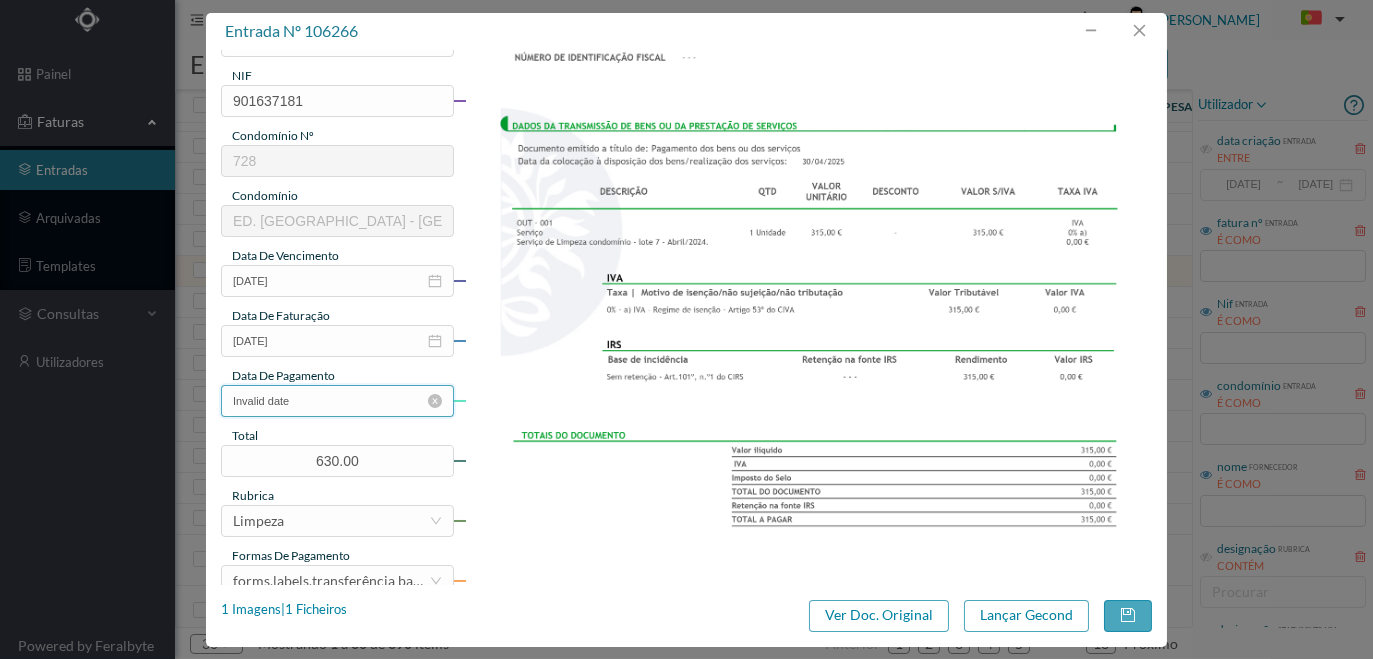 click on "Invalid date" at bounding box center [337, 401] 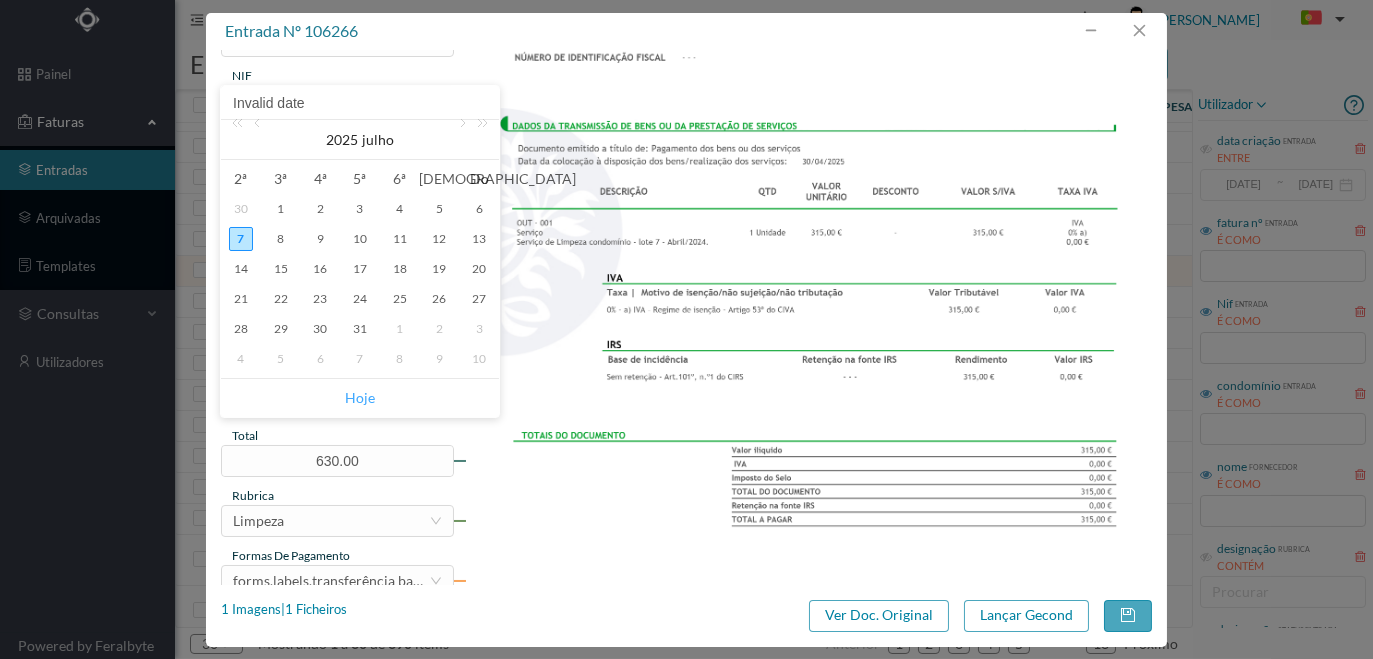 click on "Hoje" at bounding box center (360, 398) 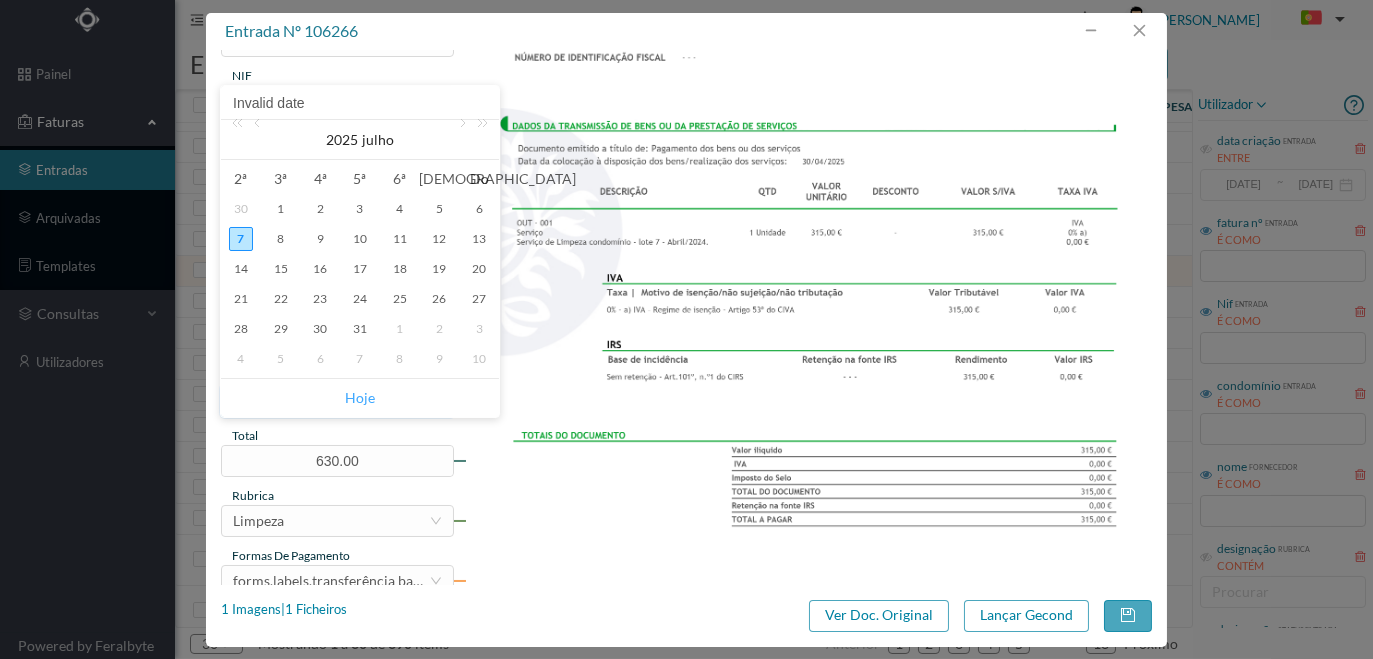 type on "07-07-2025" 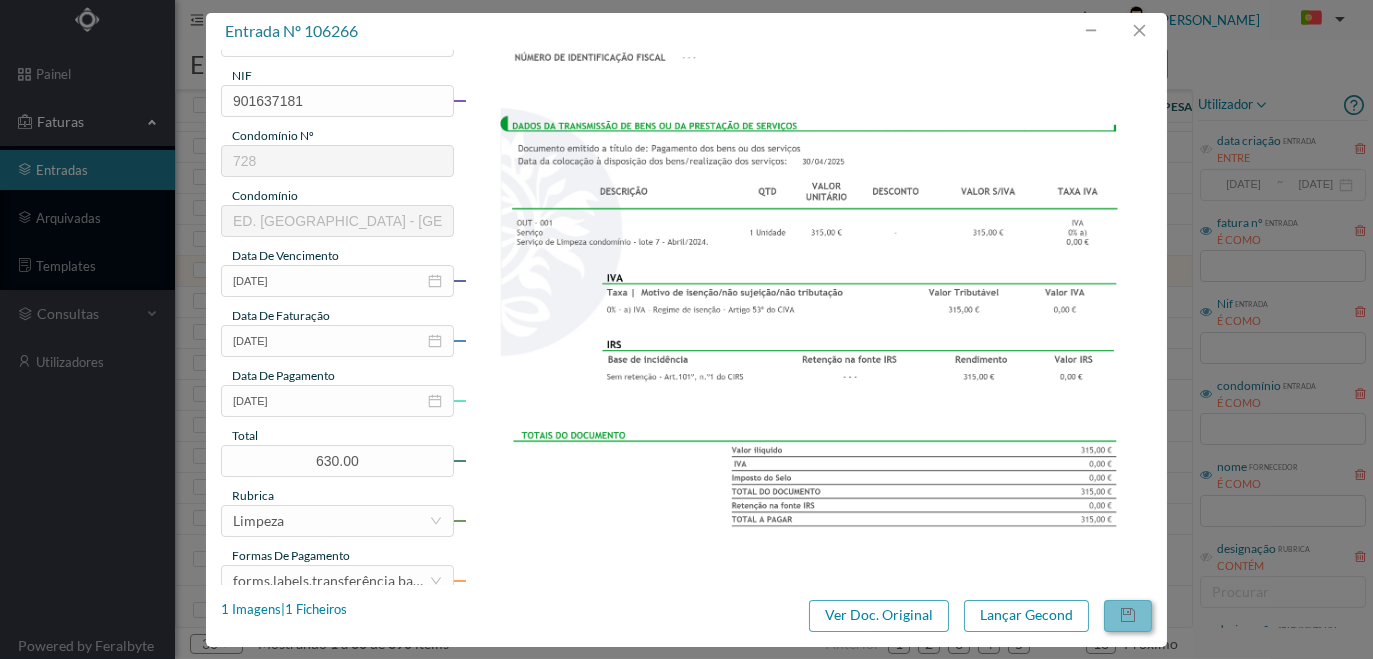 click at bounding box center [1128, 616] 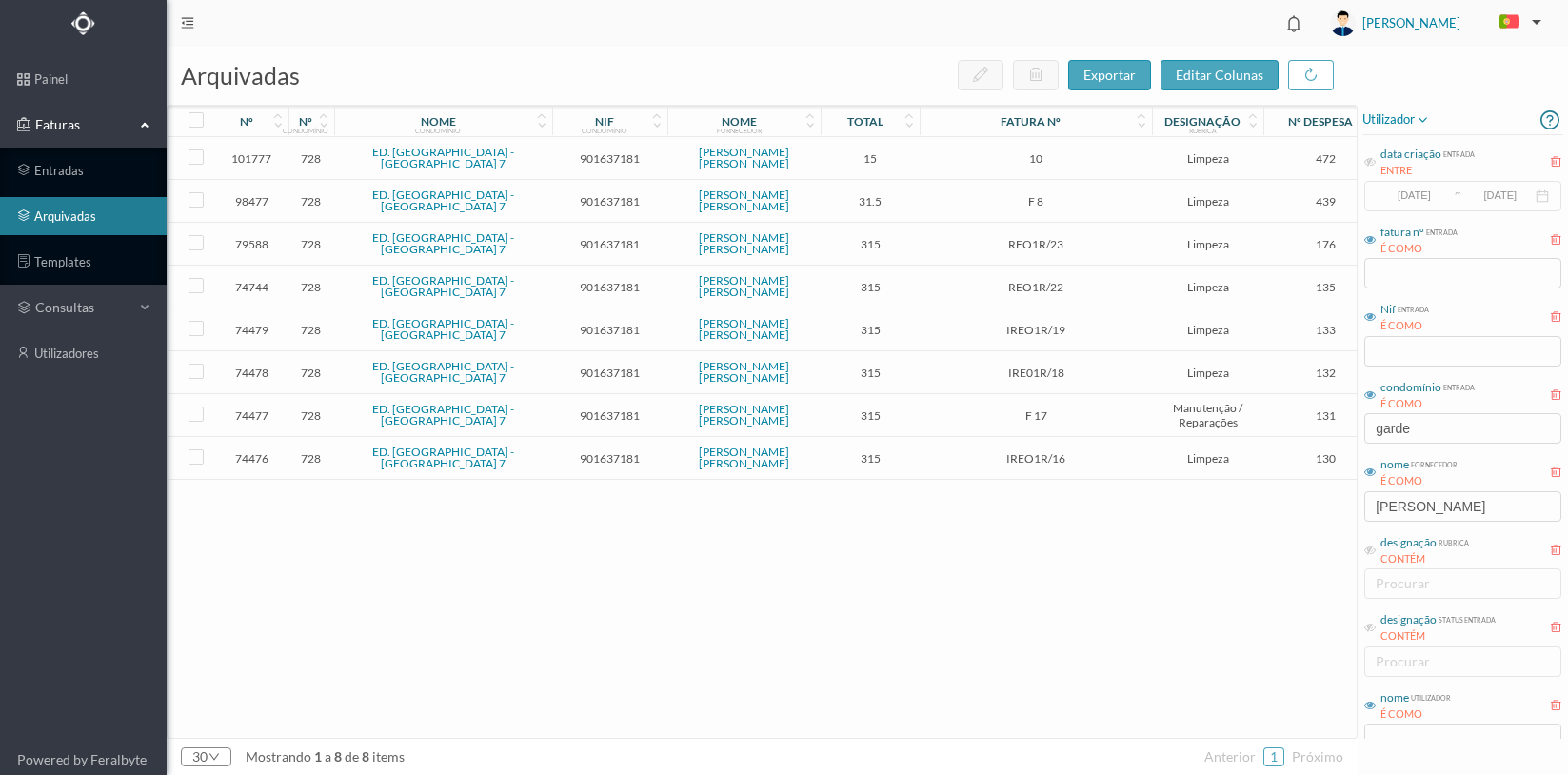 scroll, scrollTop: 0, scrollLeft: 0, axis: both 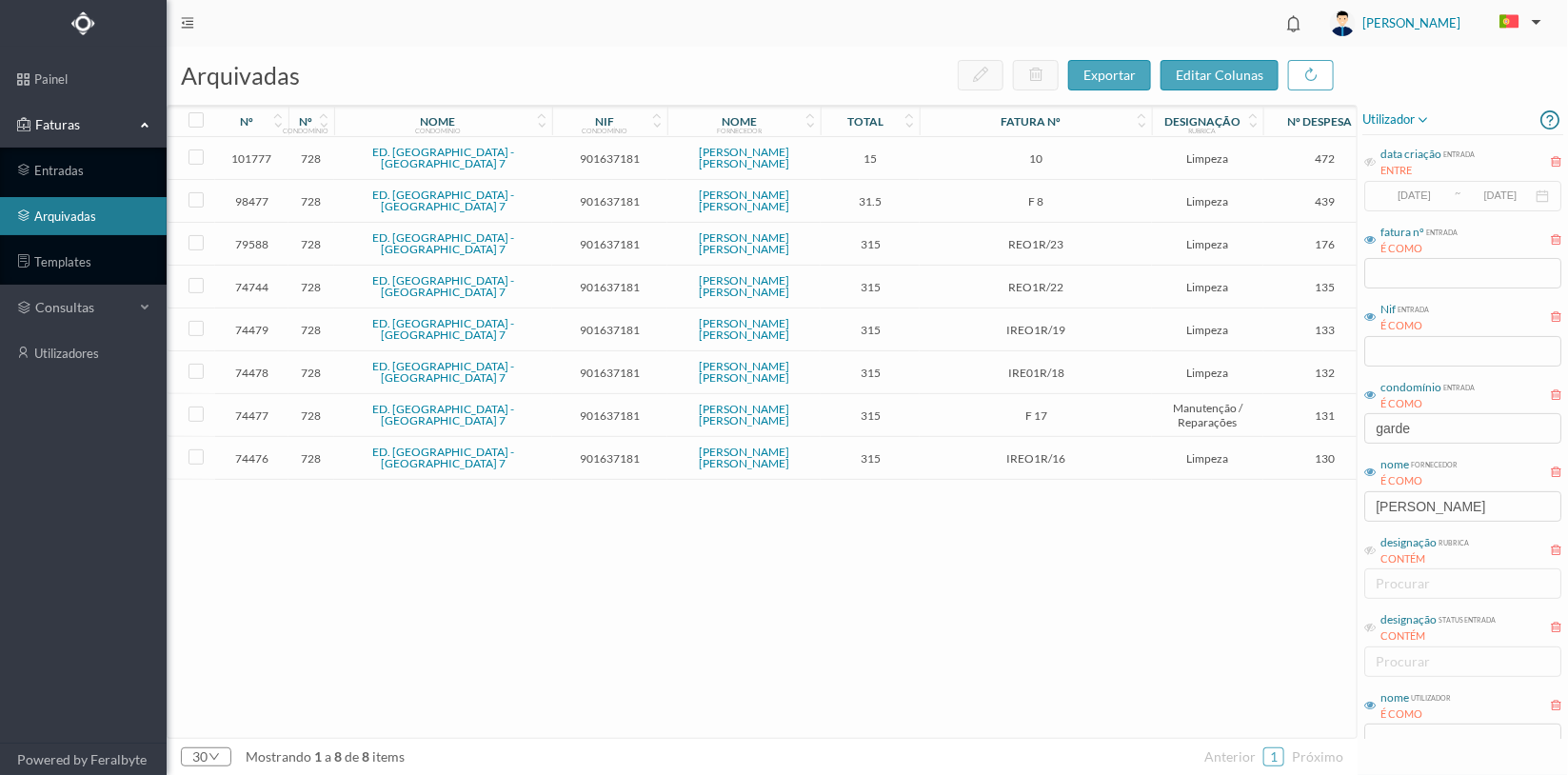drag, startPoint x: 1458, startPoint y: 507, endPoint x: 1244, endPoint y: 541, distance: 216.6841 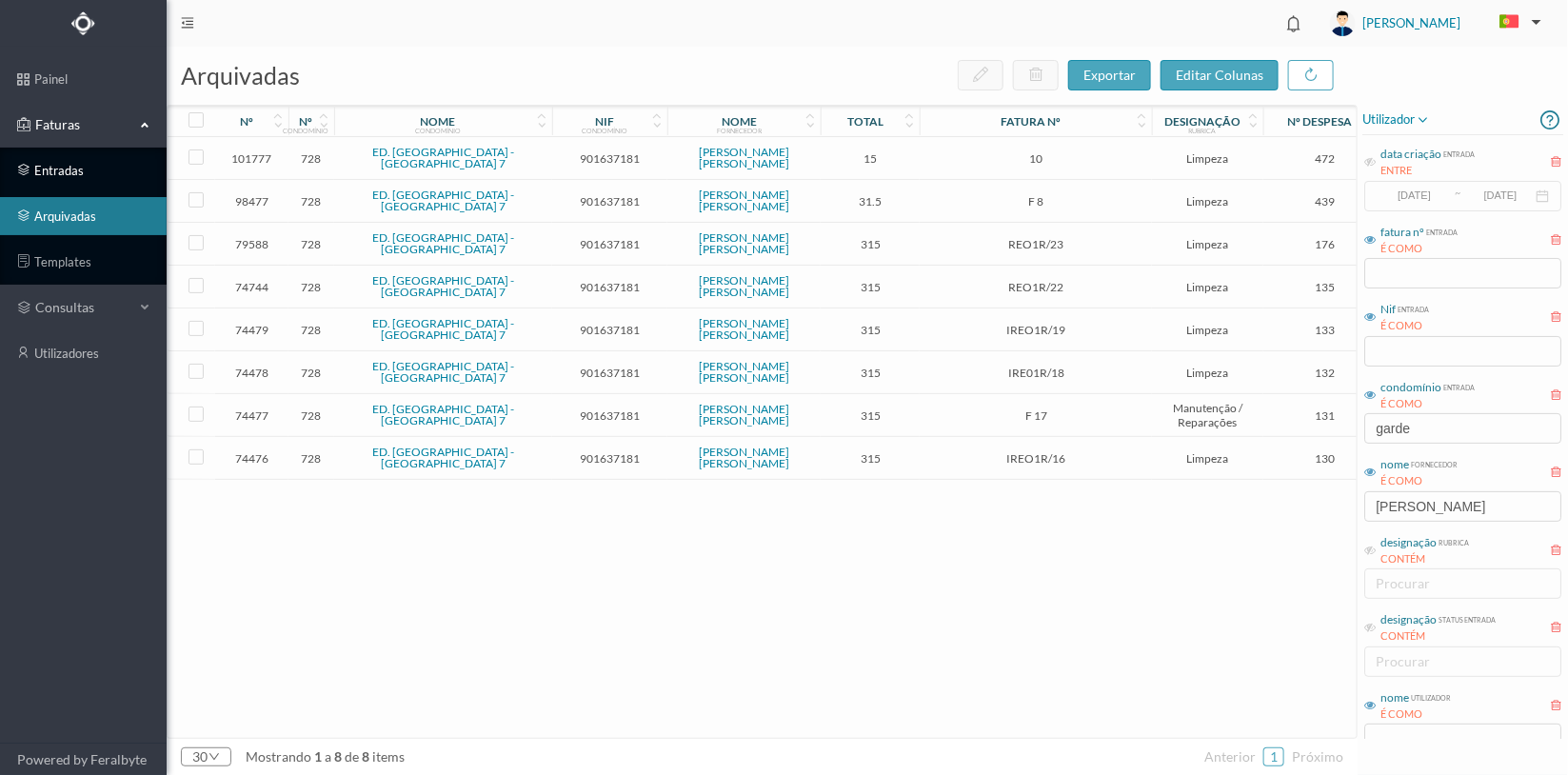 click on "entradas" at bounding box center (83, 170) 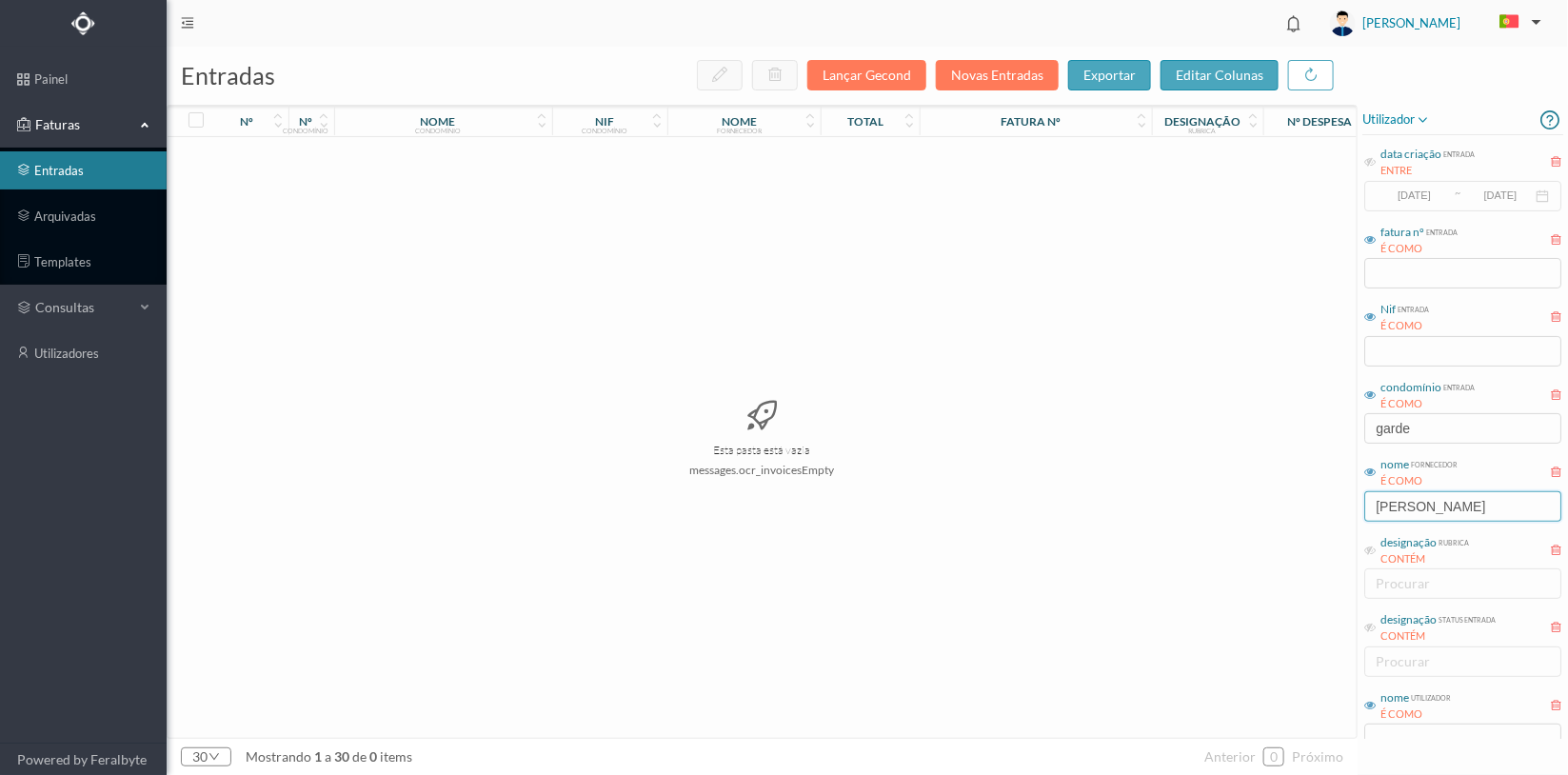 drag, startPoint x: 1482, startPoint y: 507, endPoint x: 1311, endPoint y: 516, distance: 171.23668 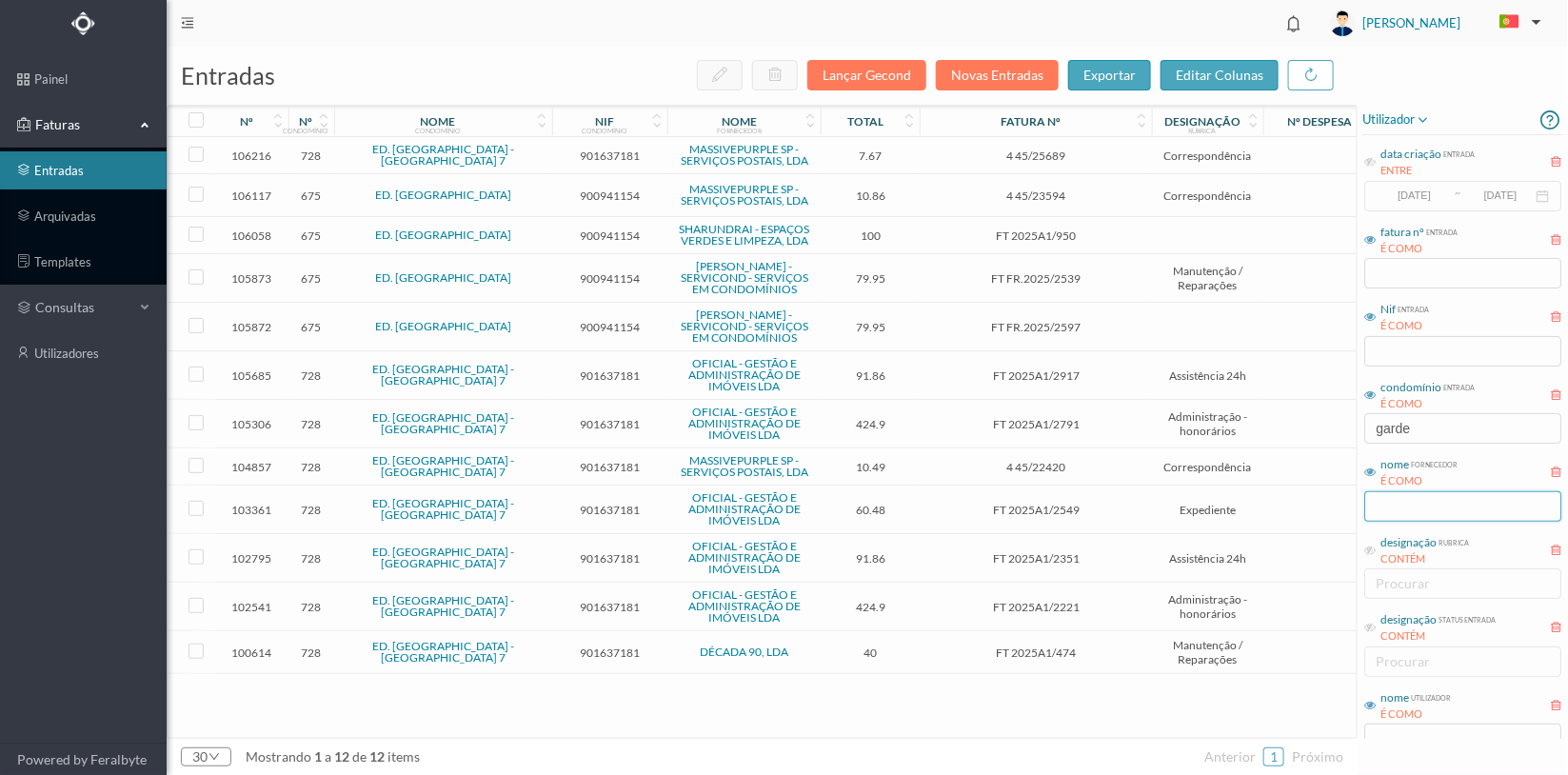 type 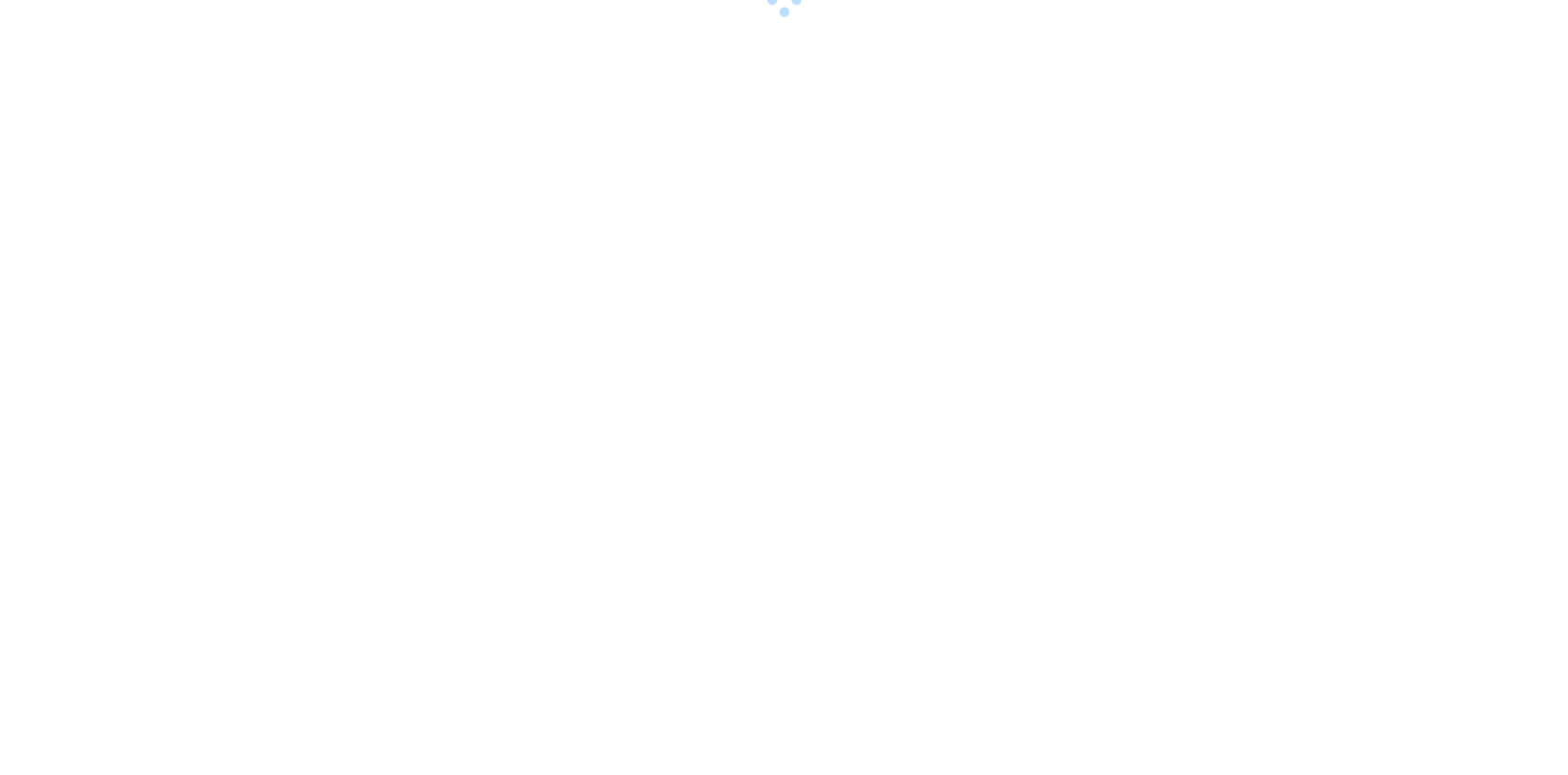 scroll, scrollTop: 0, scrollLeft: 0, axis: both 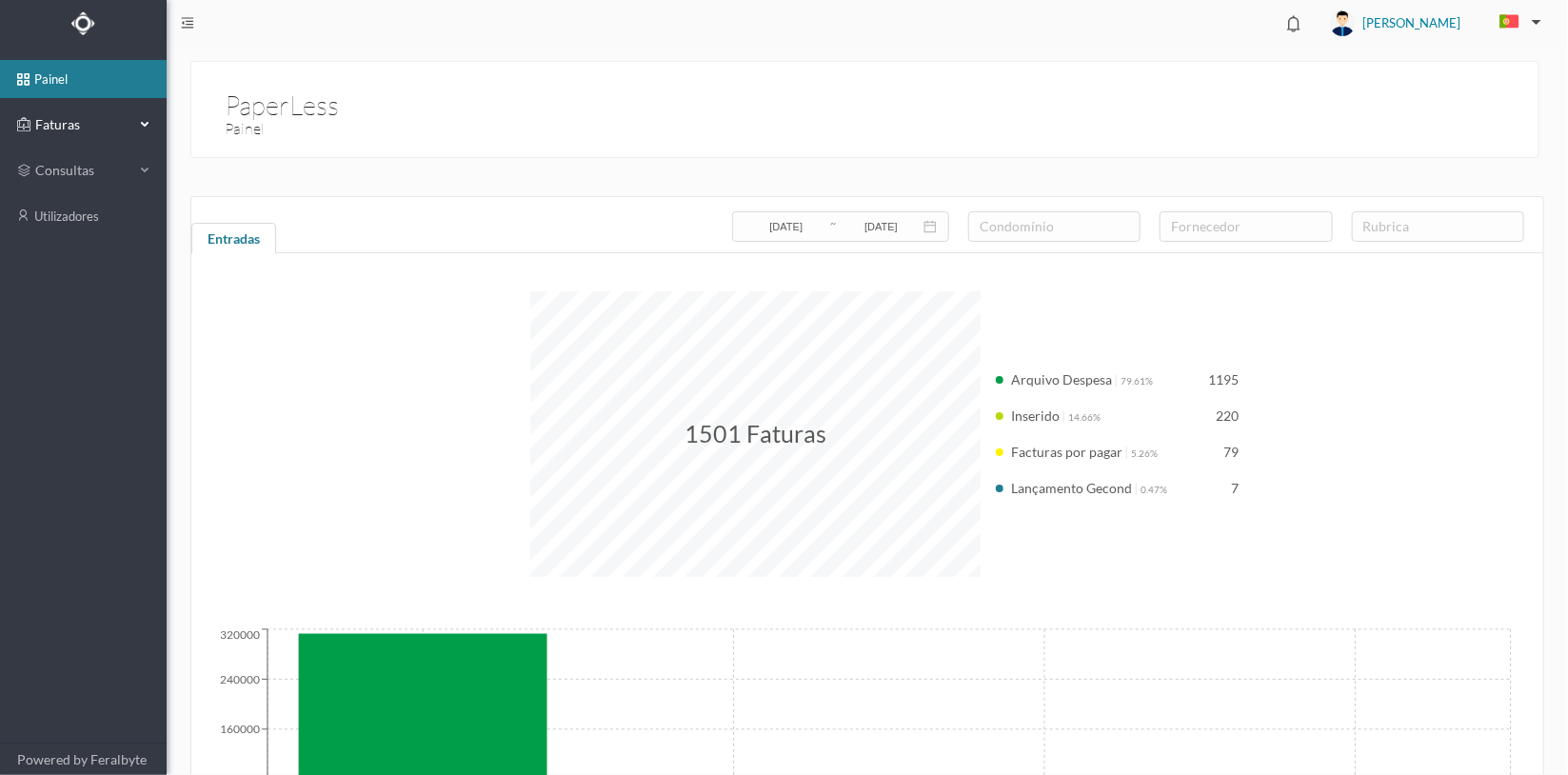 click on "Faturas" at bounding box center [83, 125] 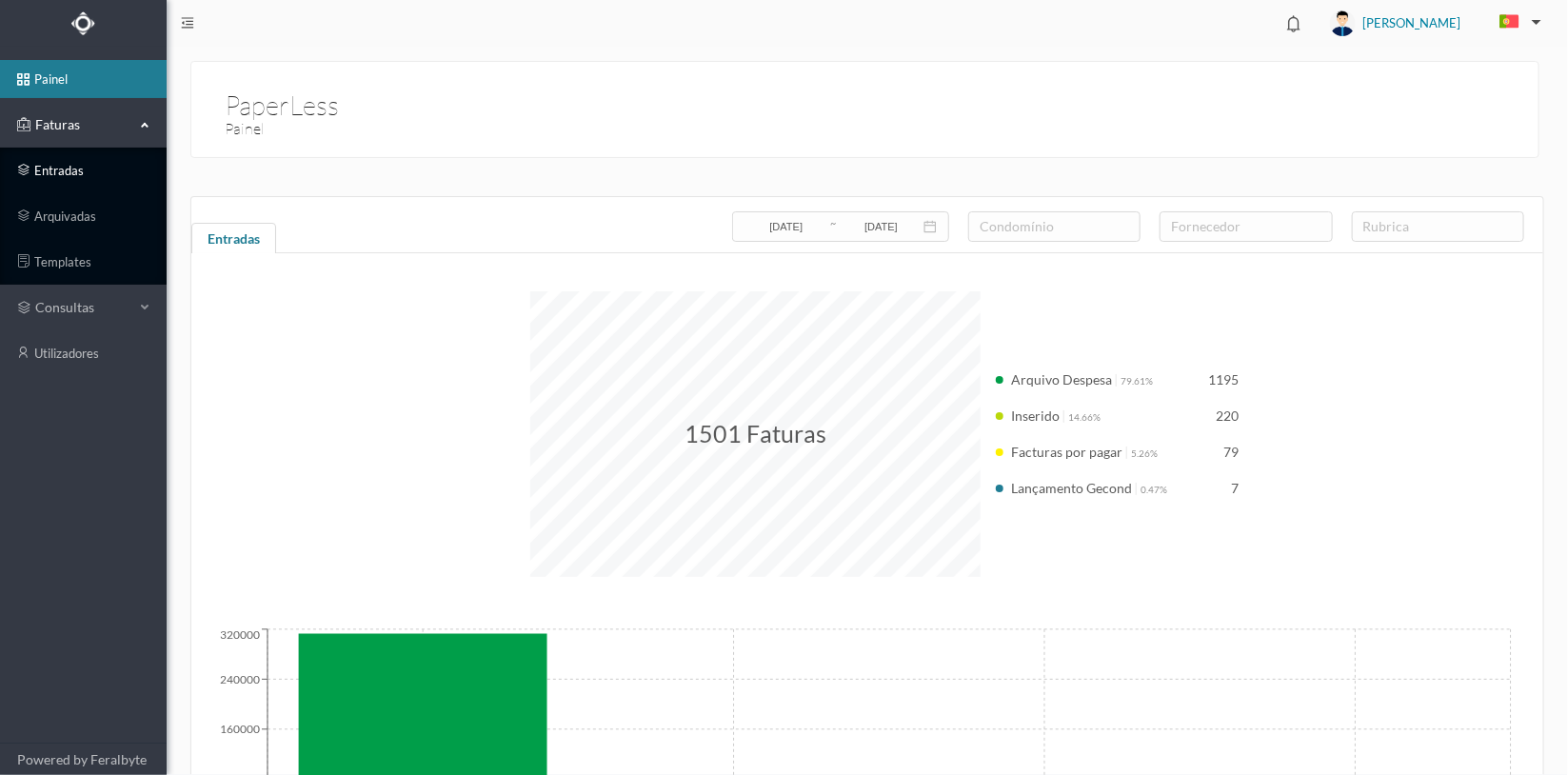 click on "entradas" at bounding box center [83, 170] 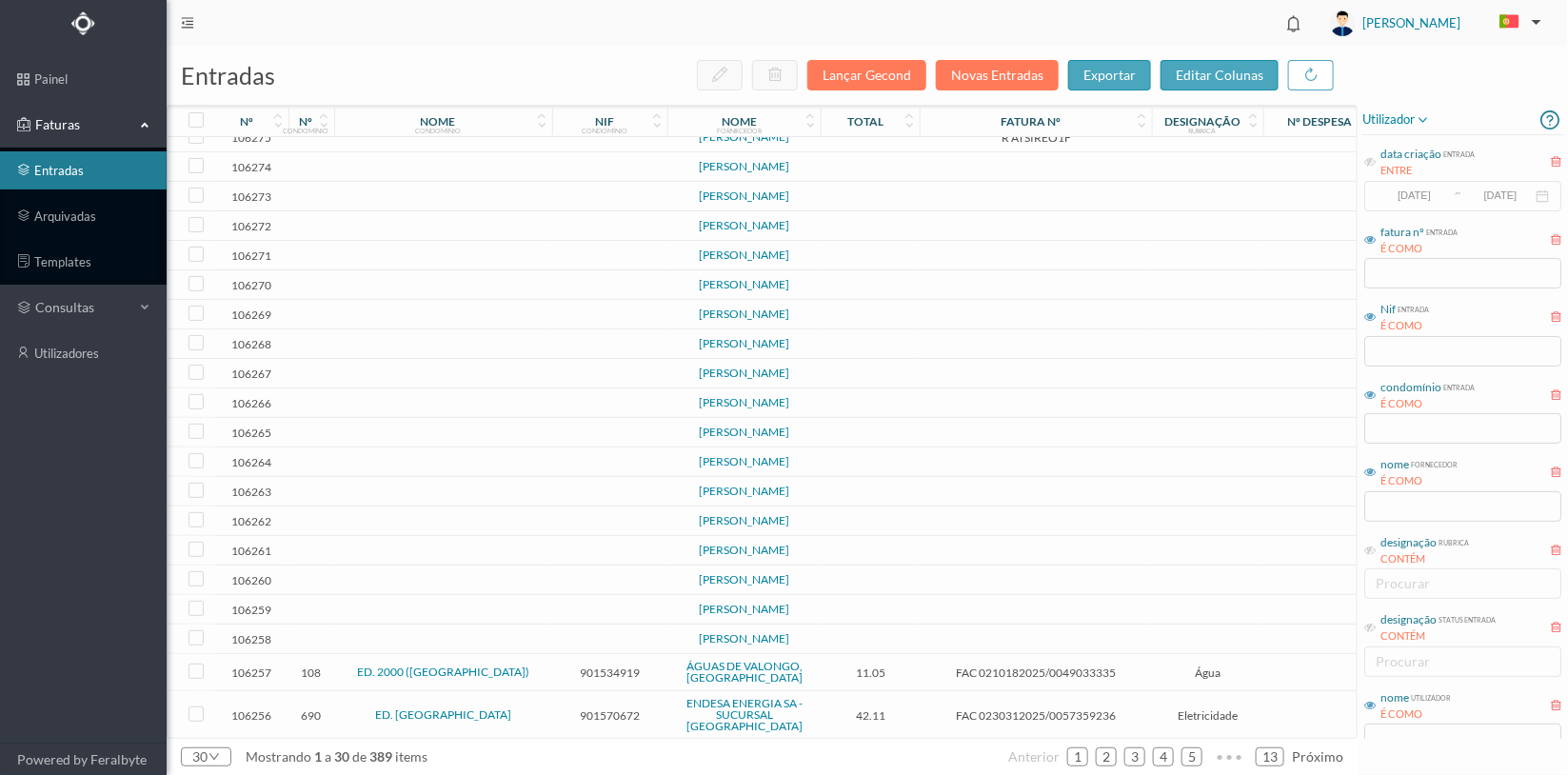 scroll, scrollTop: 259, scrollLeft: 0, axis: vertical 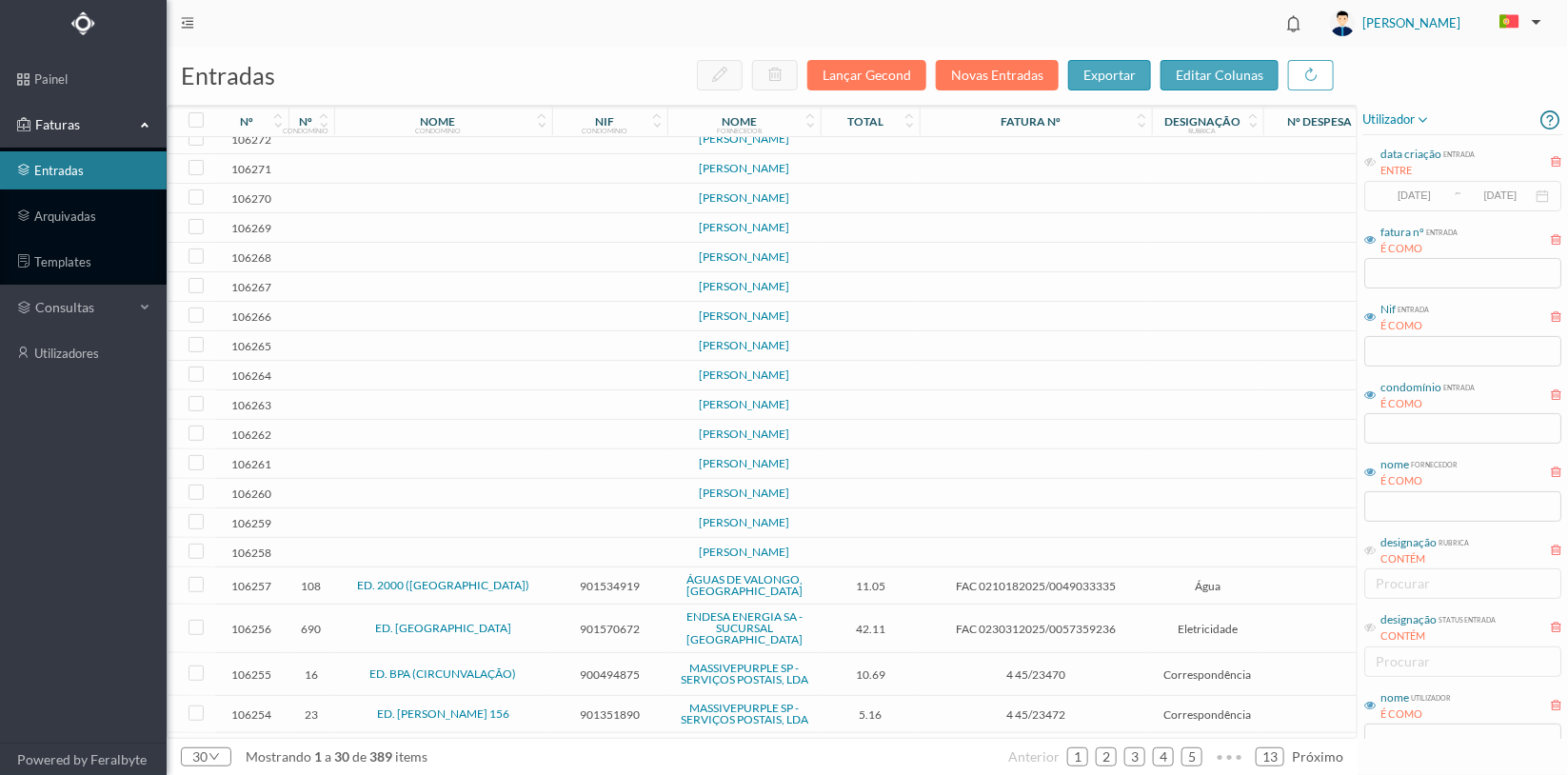 click at bounding box center [443, 552] 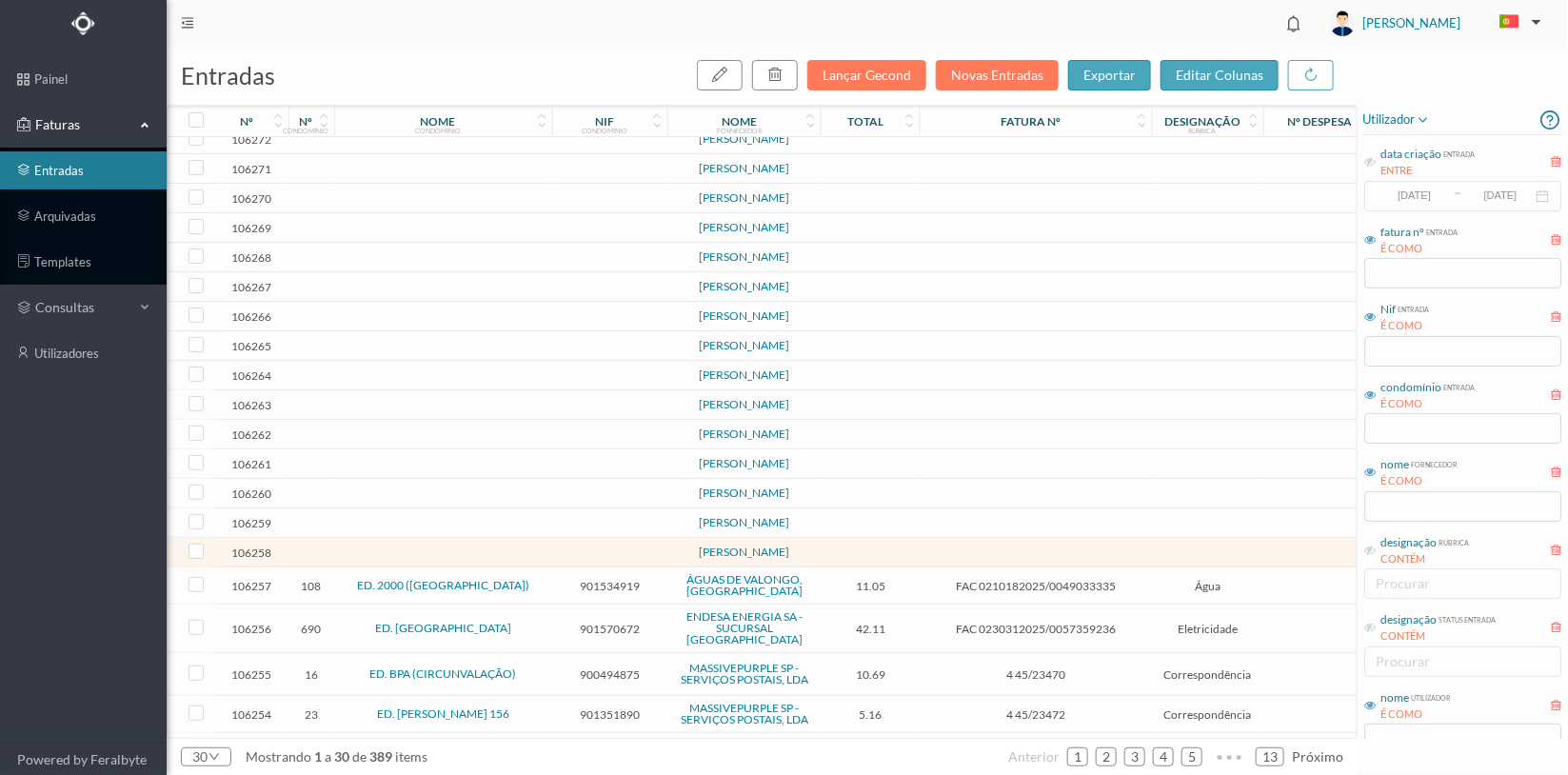 click at bounding box center (443, 552) 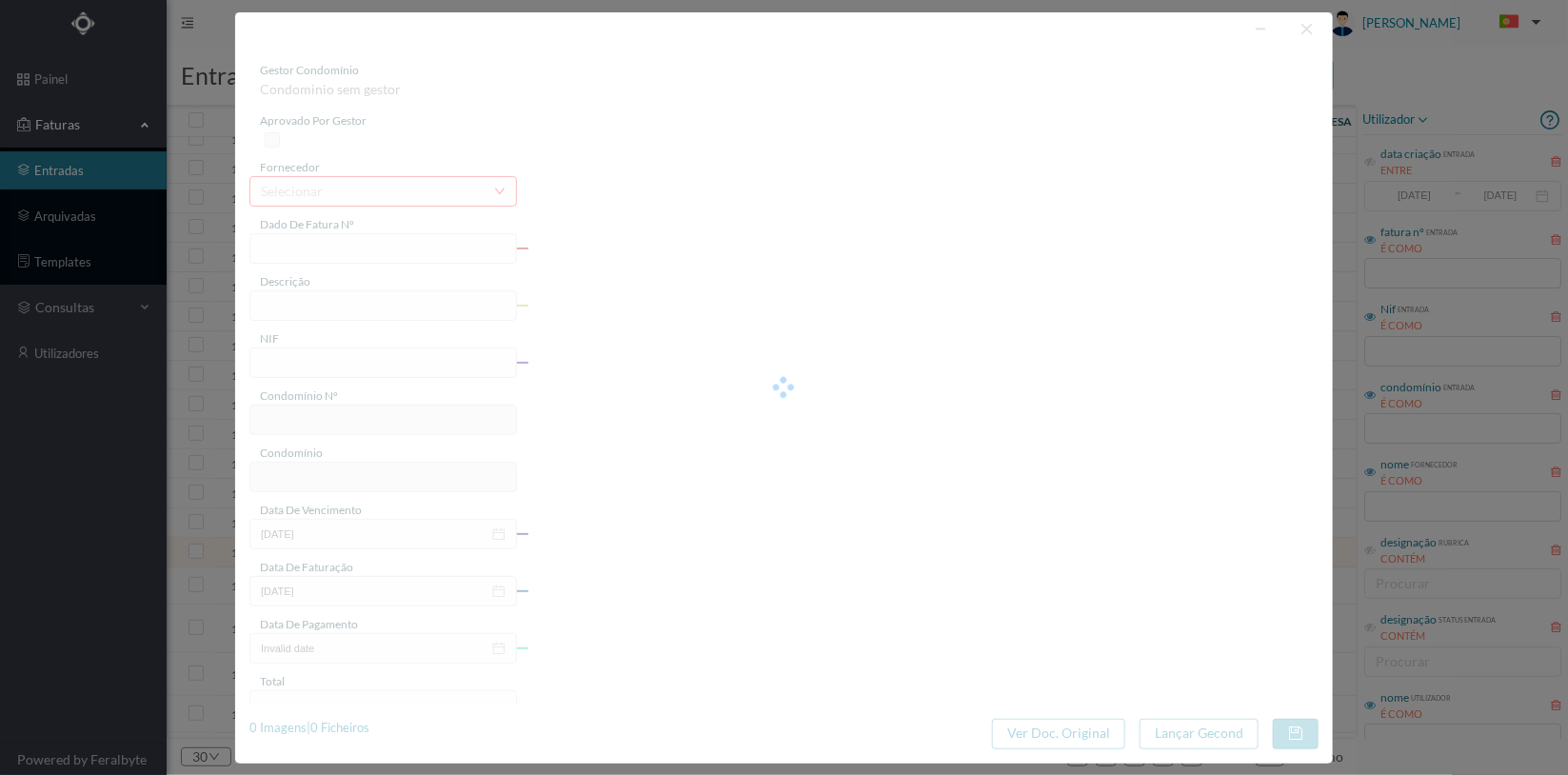 type on "0" 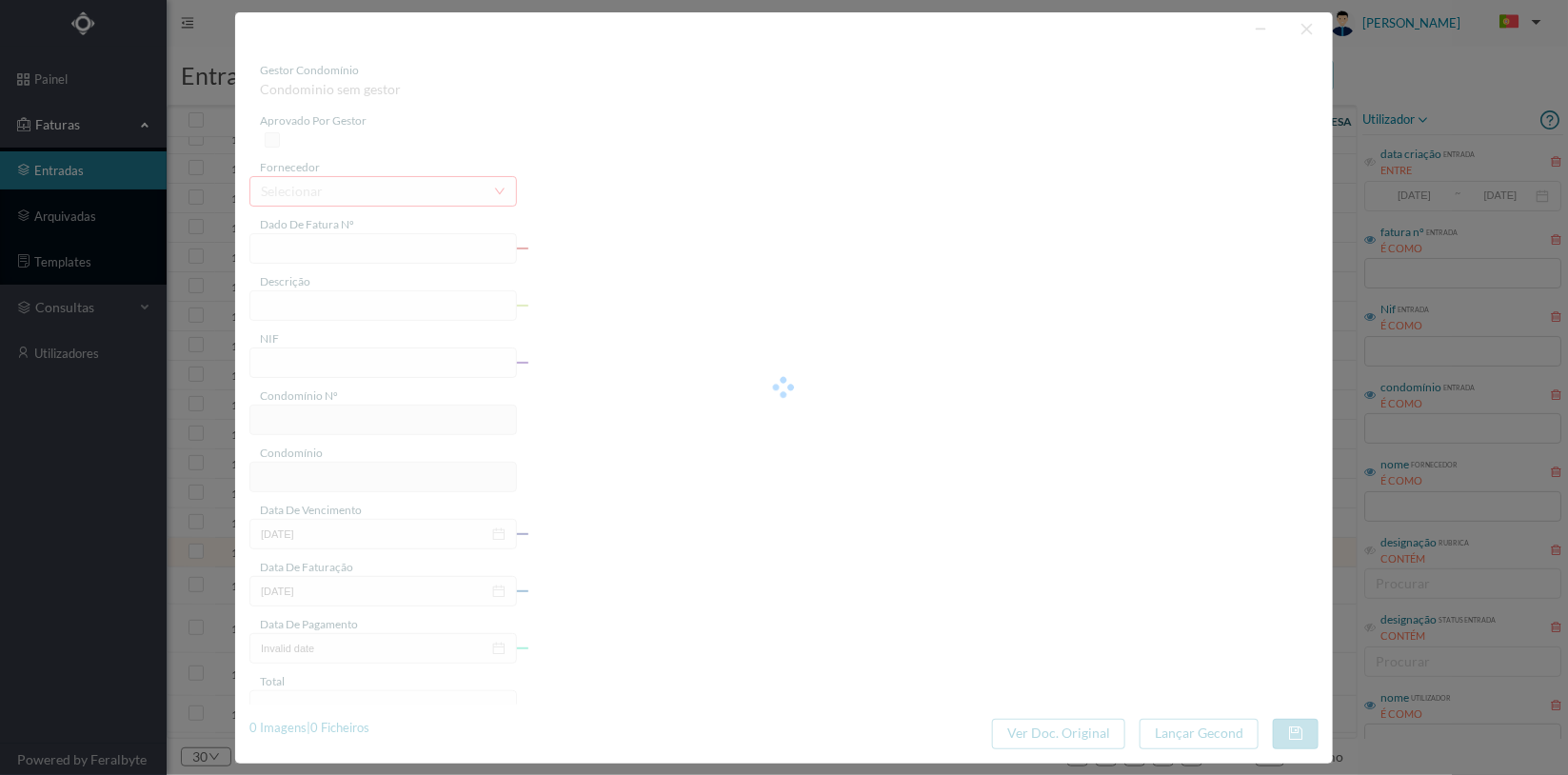 type on "Invalid date" 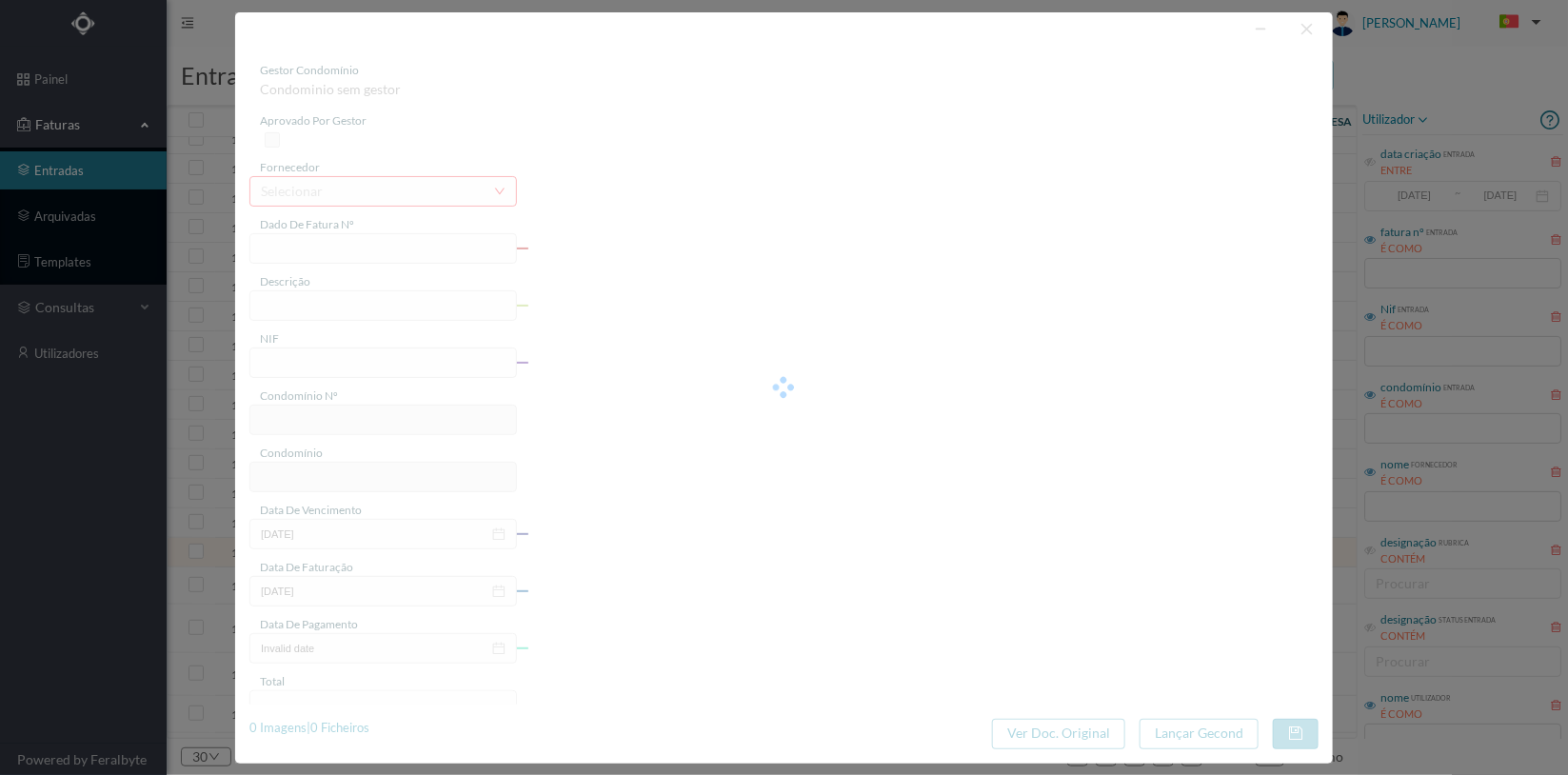 type on "Invalid date" 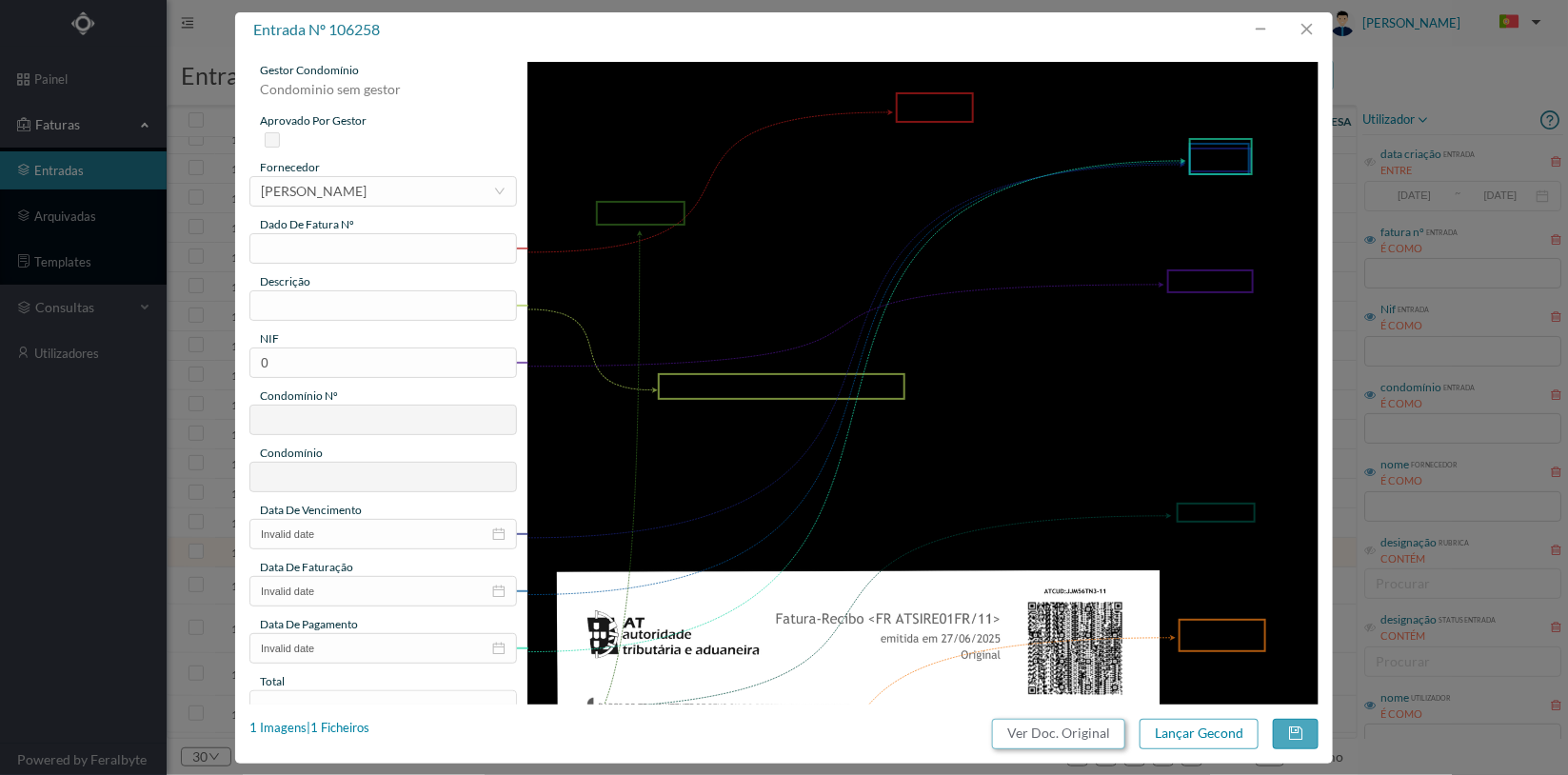 click on "Ver Doc. Original" at bounding box center [1059, 734] 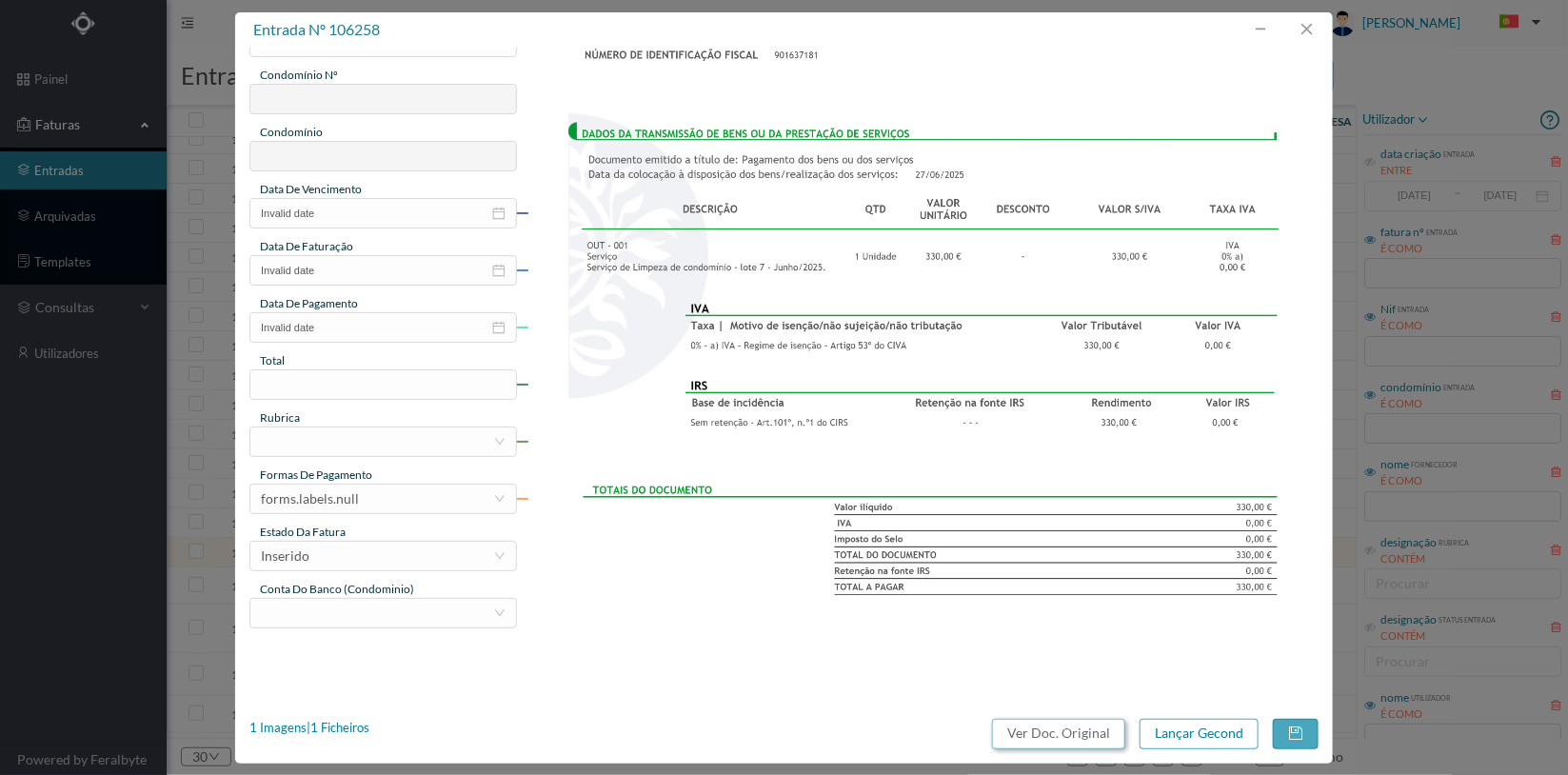 scroll, scrollTop: 346, scrollLeft: 0, axis: vertical 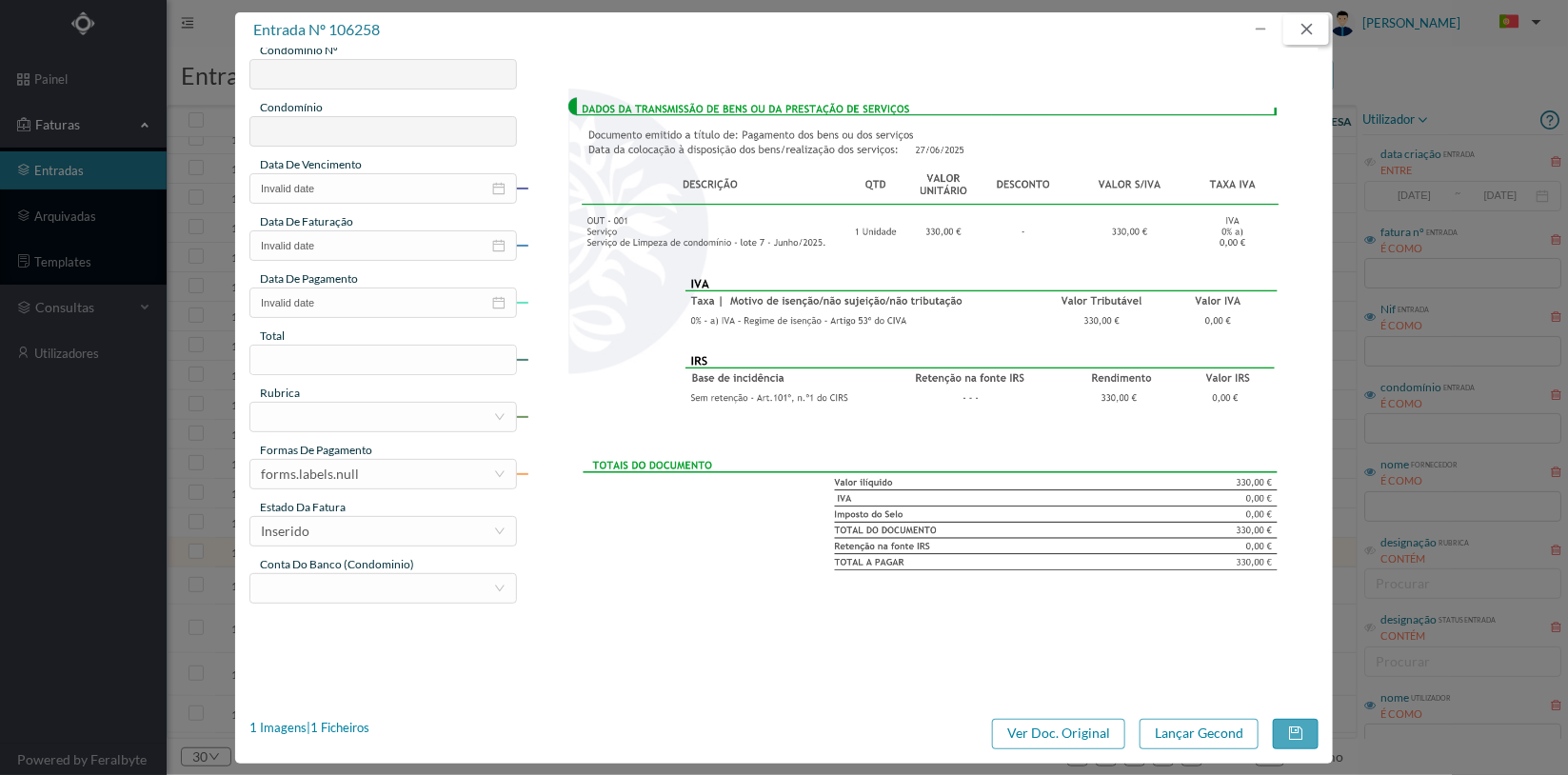 click at bounding box center (1306, 30) 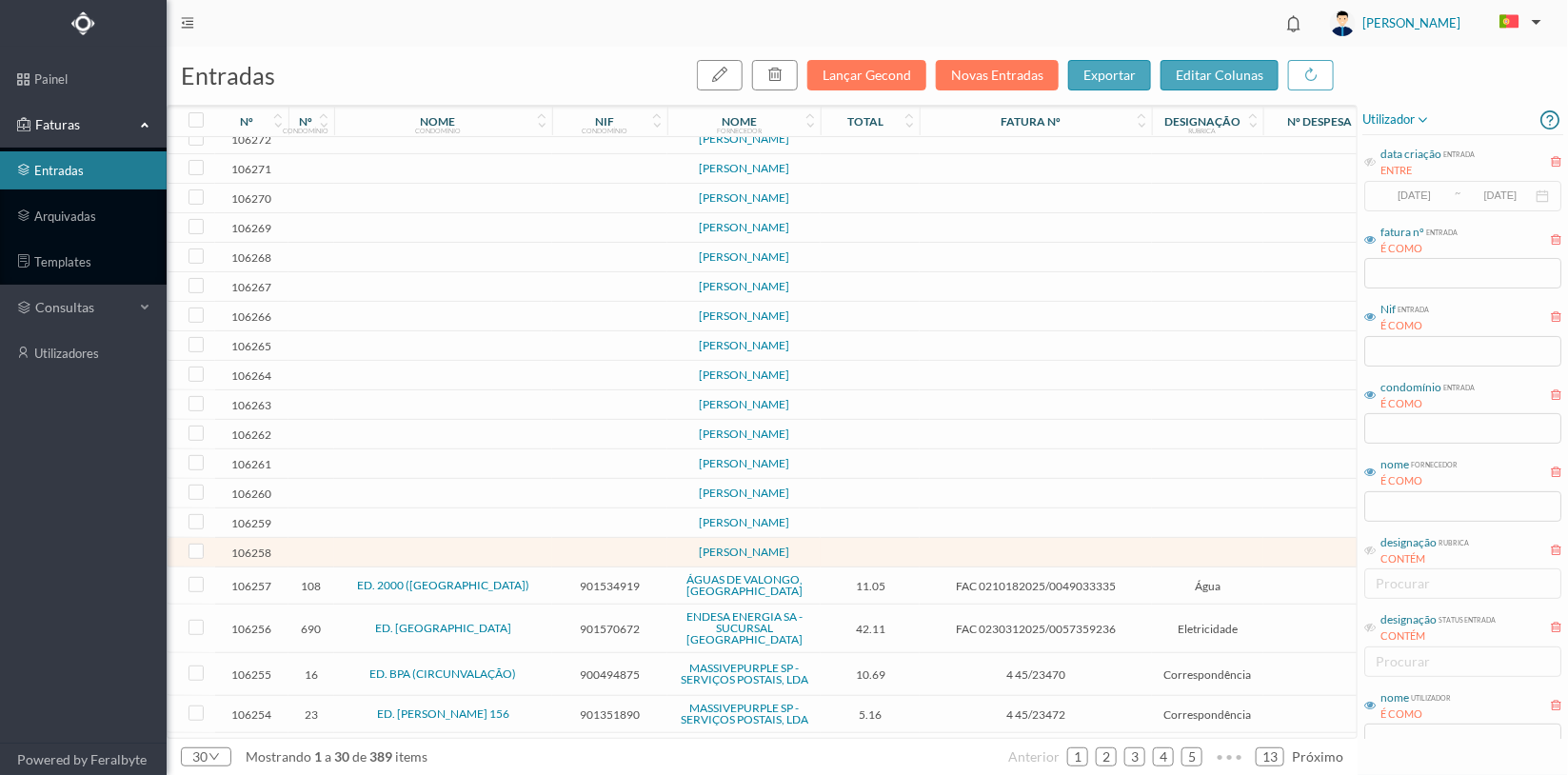 click at bounding box center [609, 523] 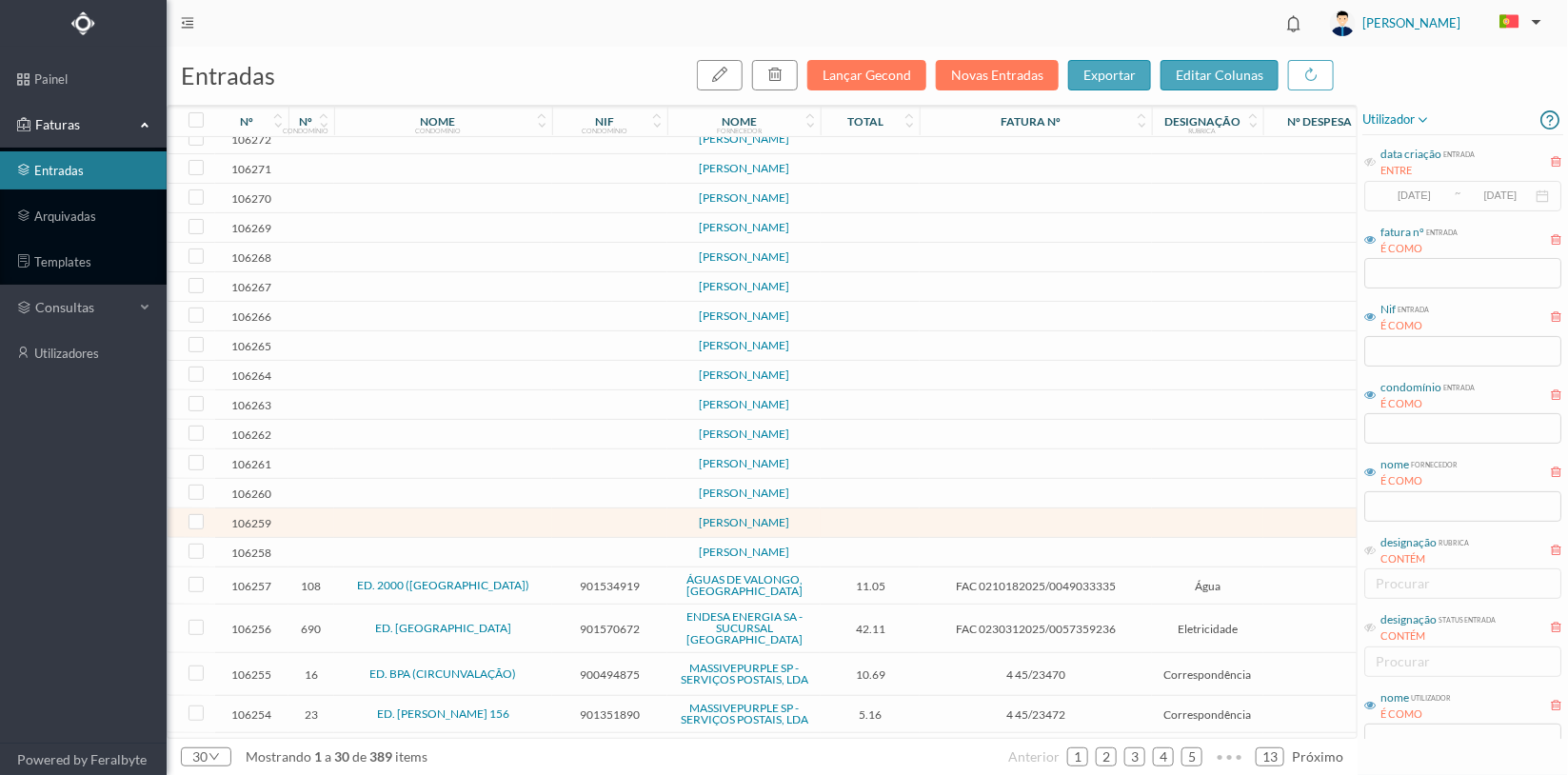 click at bounding box center [609, 523] 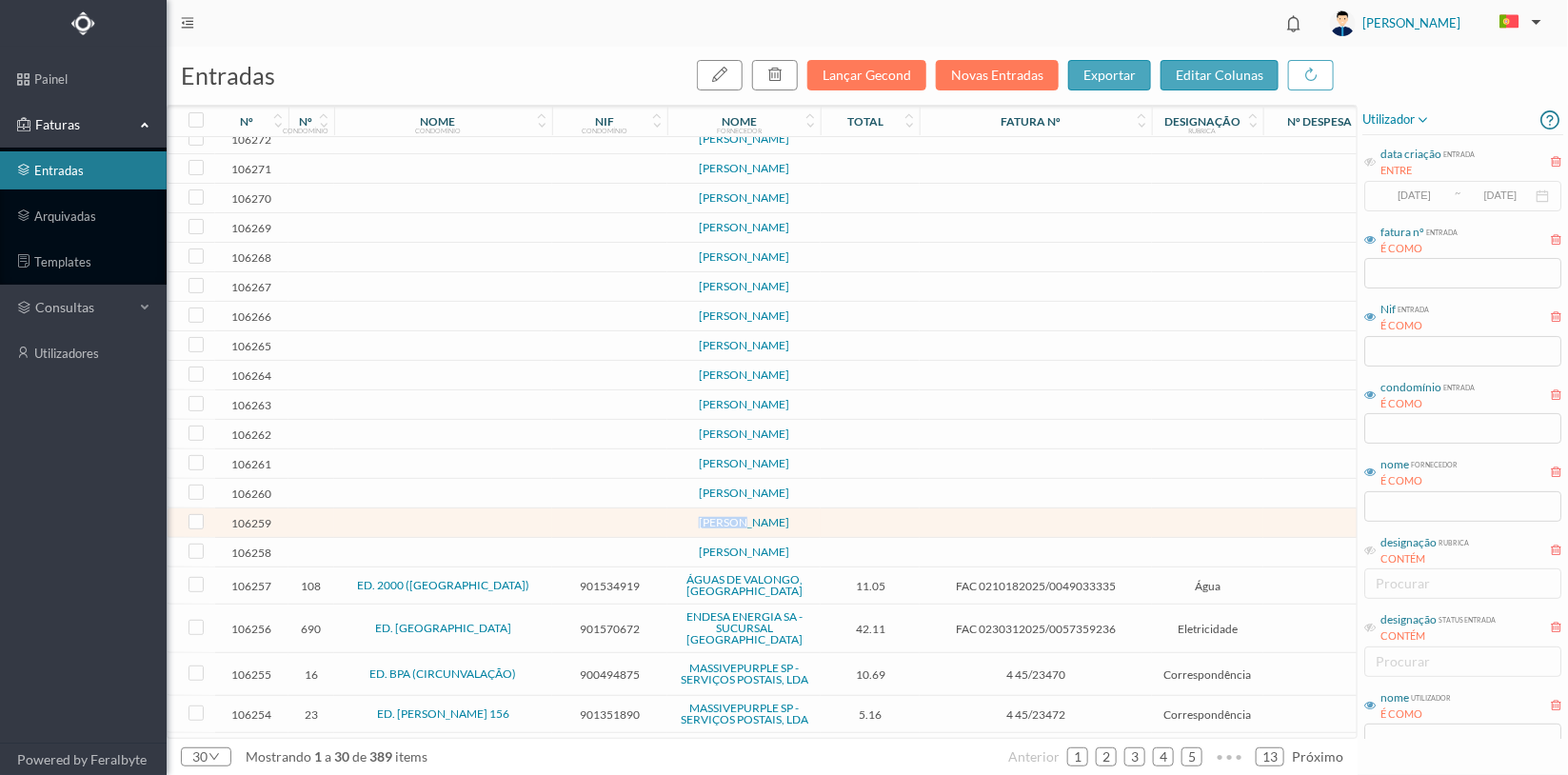 click at bounding box center (609, 523) 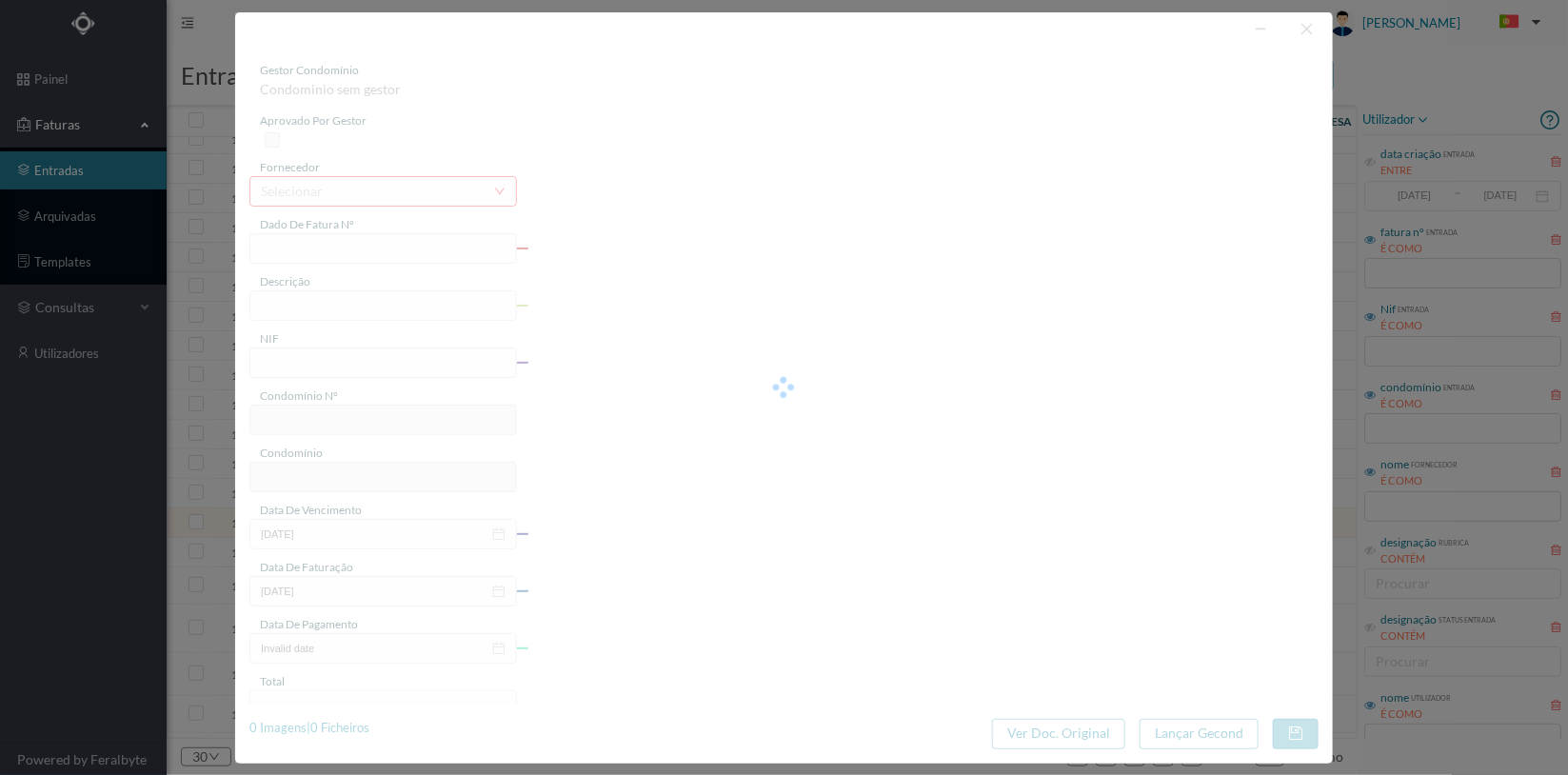 type on "0" 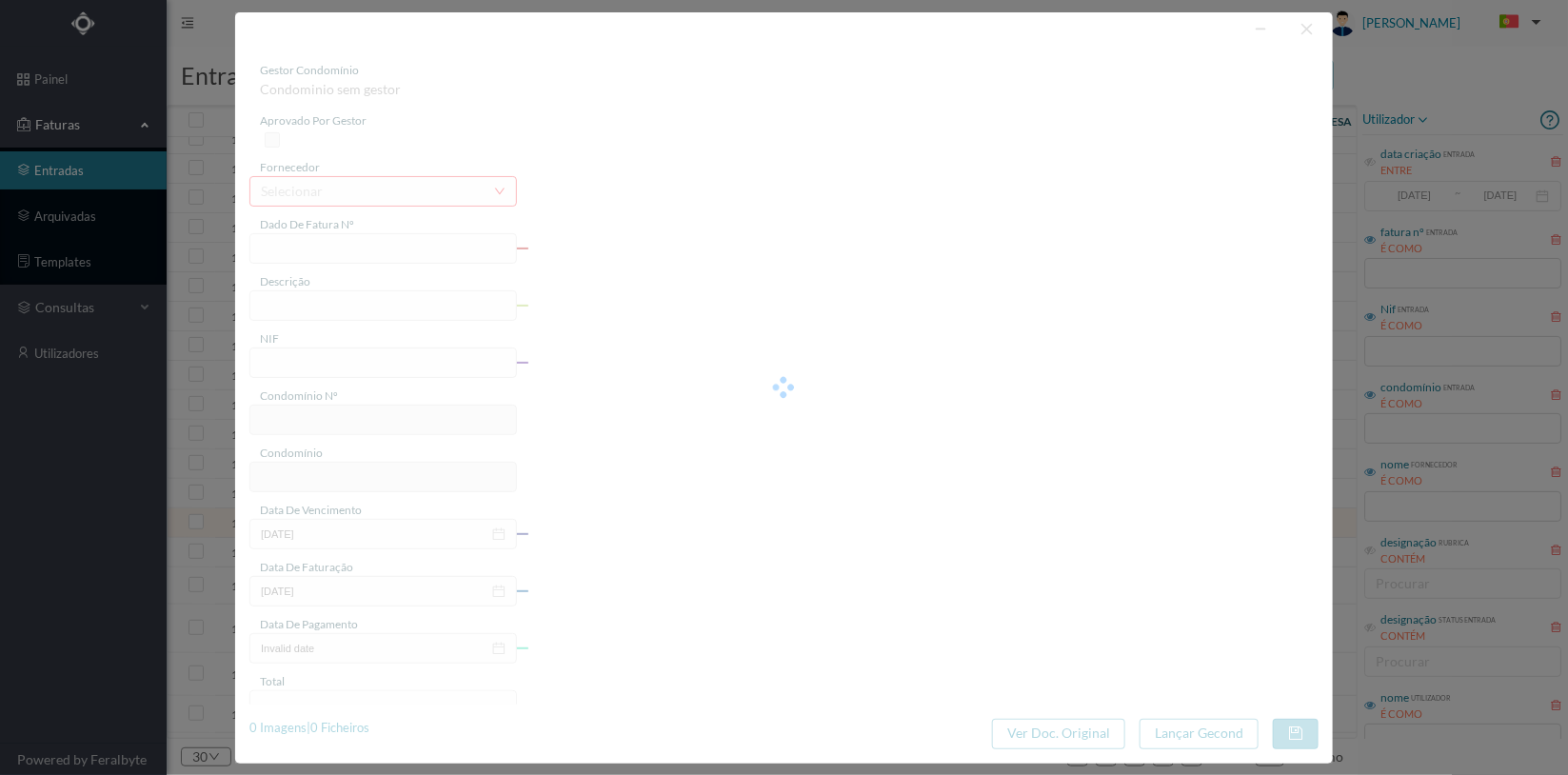 type on "Invalid date" 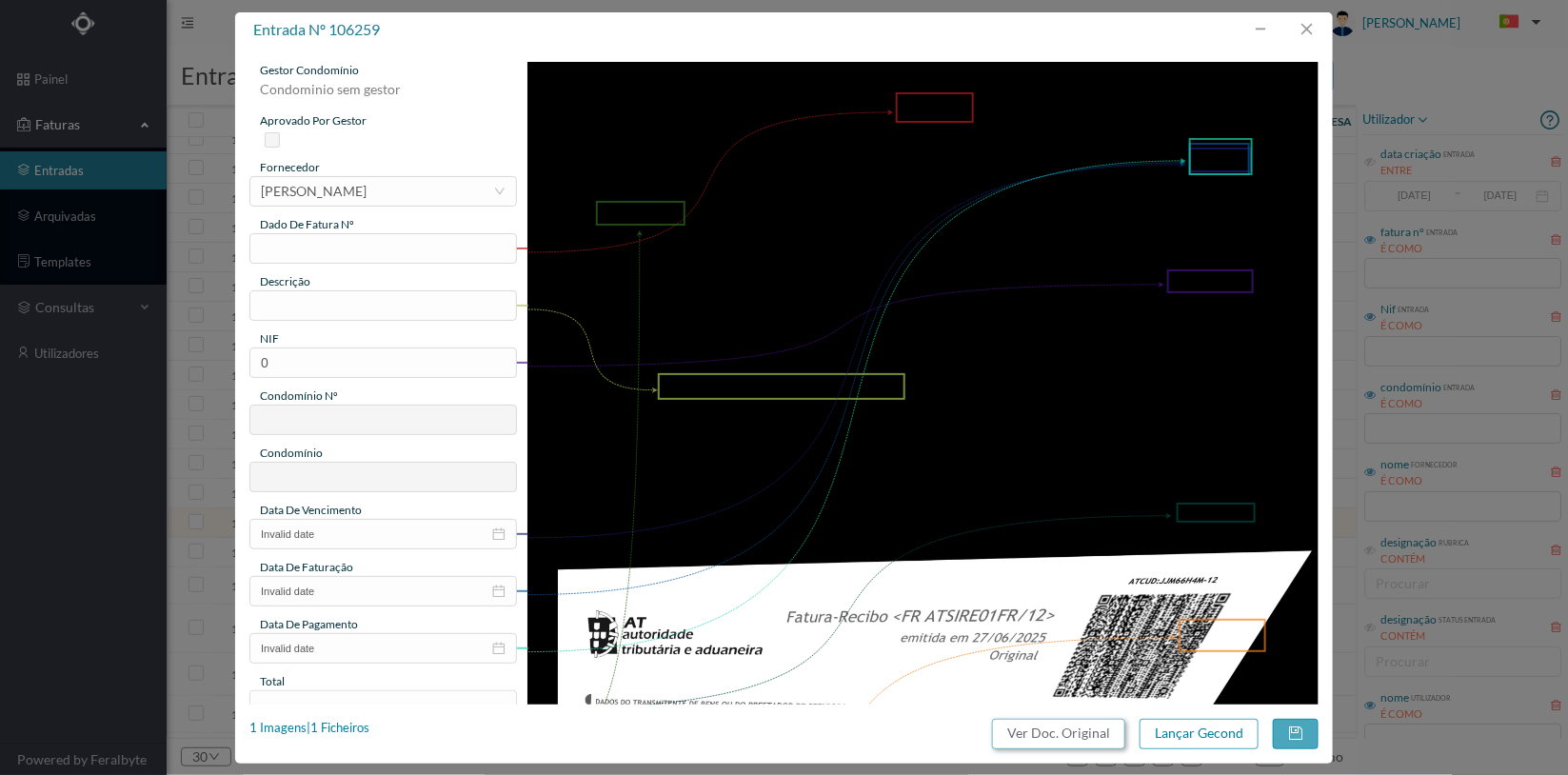 click on "Ver Doc. Original" at bounding box center [1059, 734] 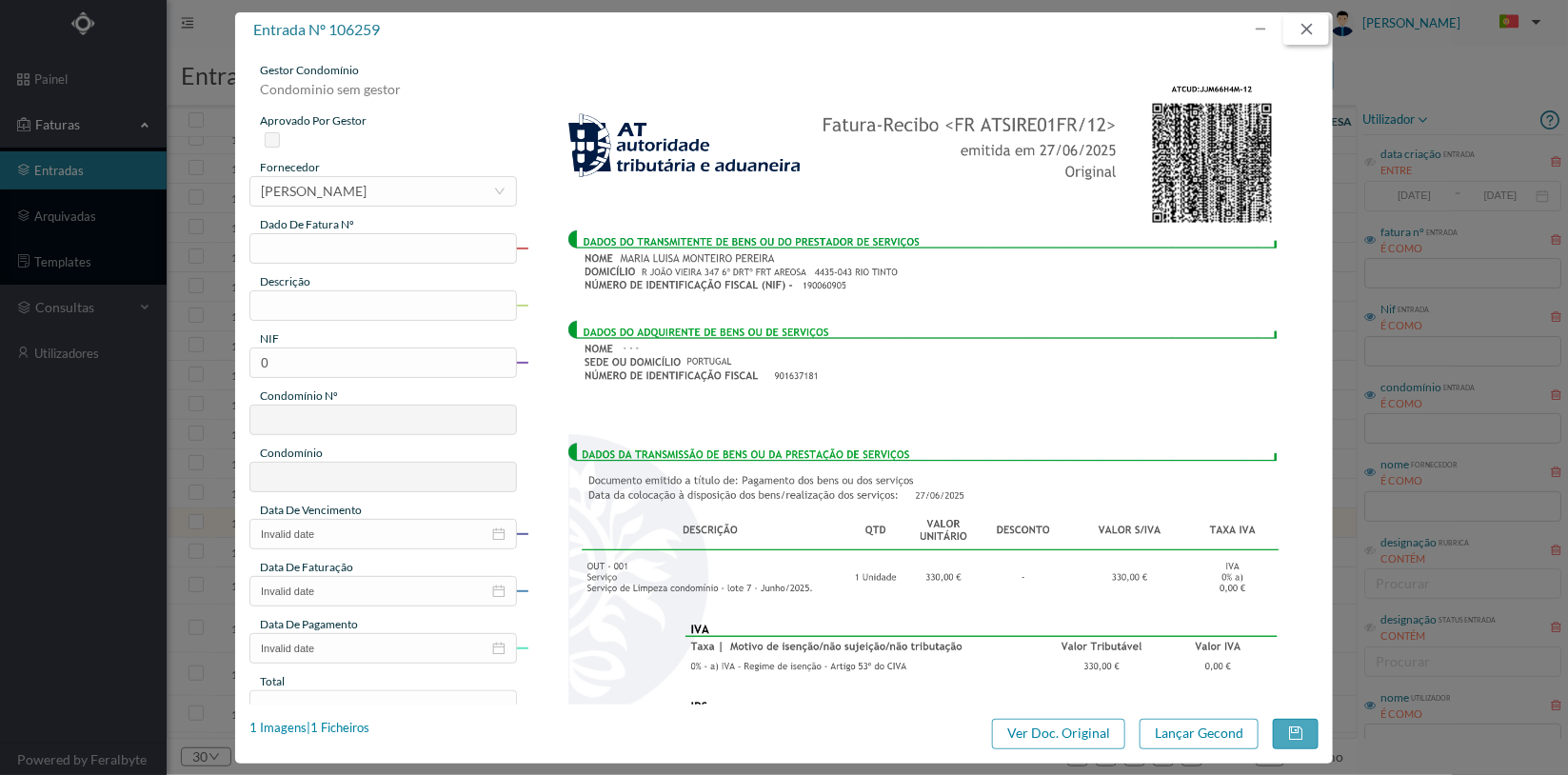 click at bounding box center [1306, 30] 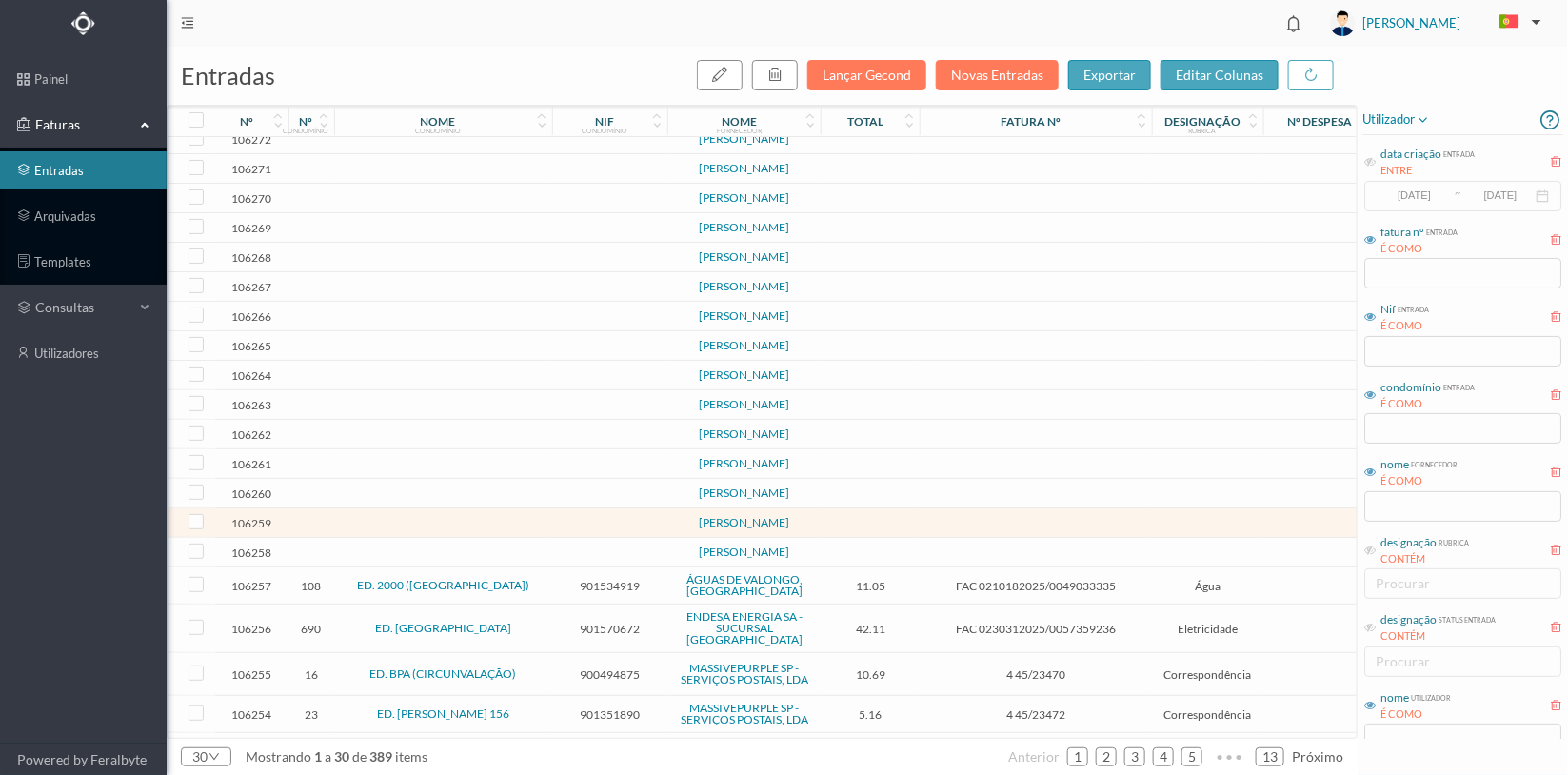click at bounding box center (609, 493) 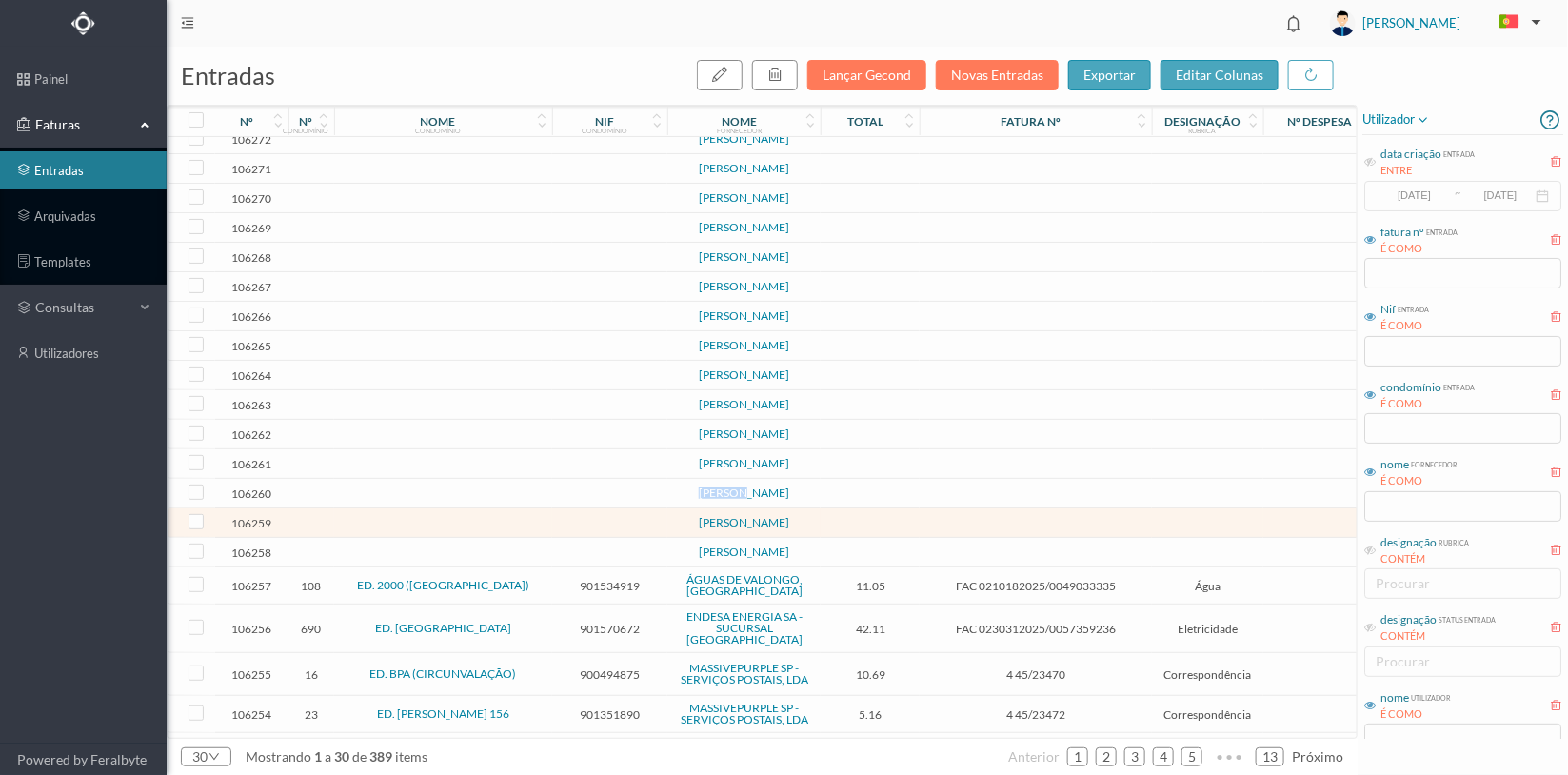 click at bounding box center [609, 493] 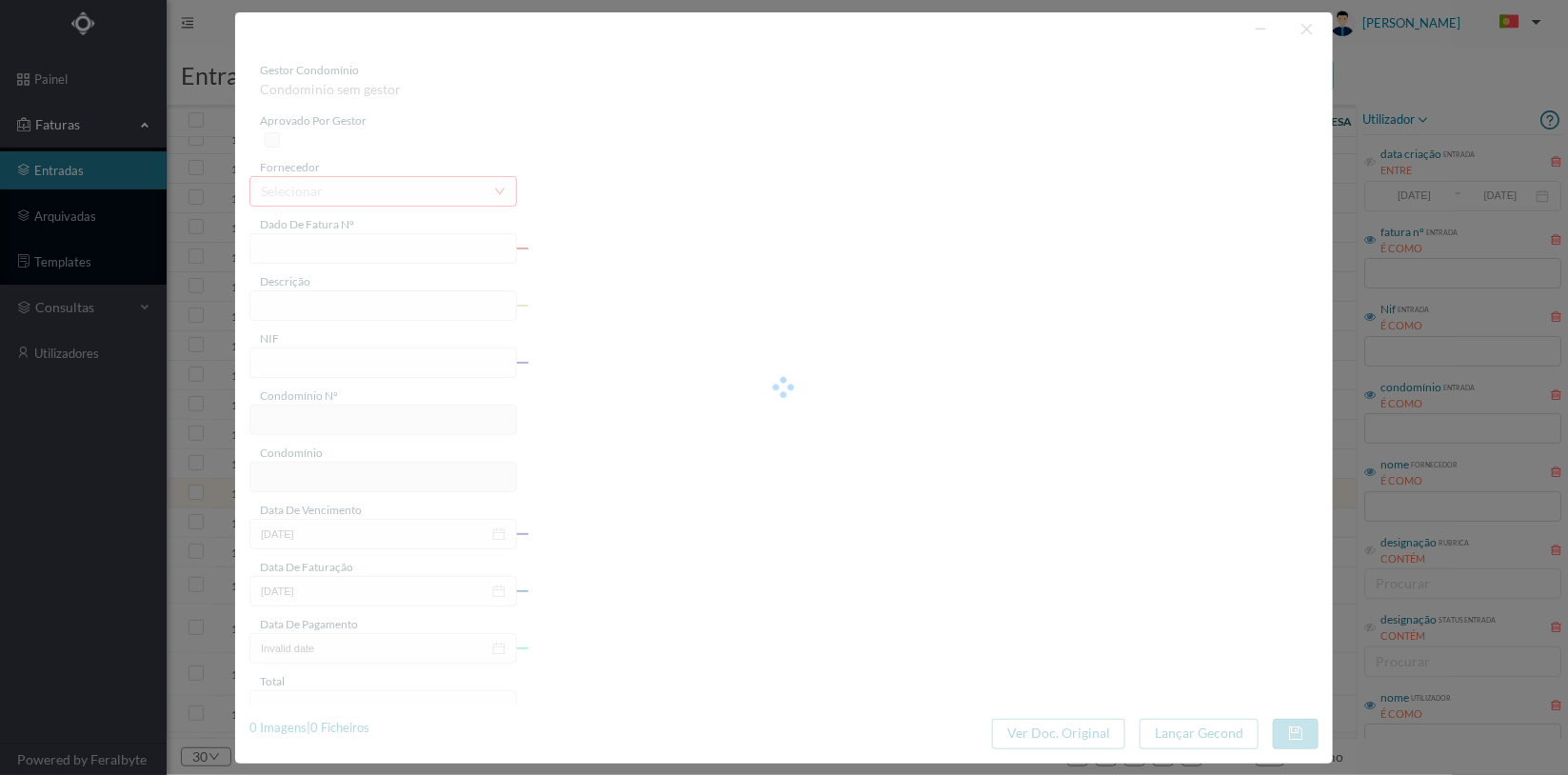 type on "0" 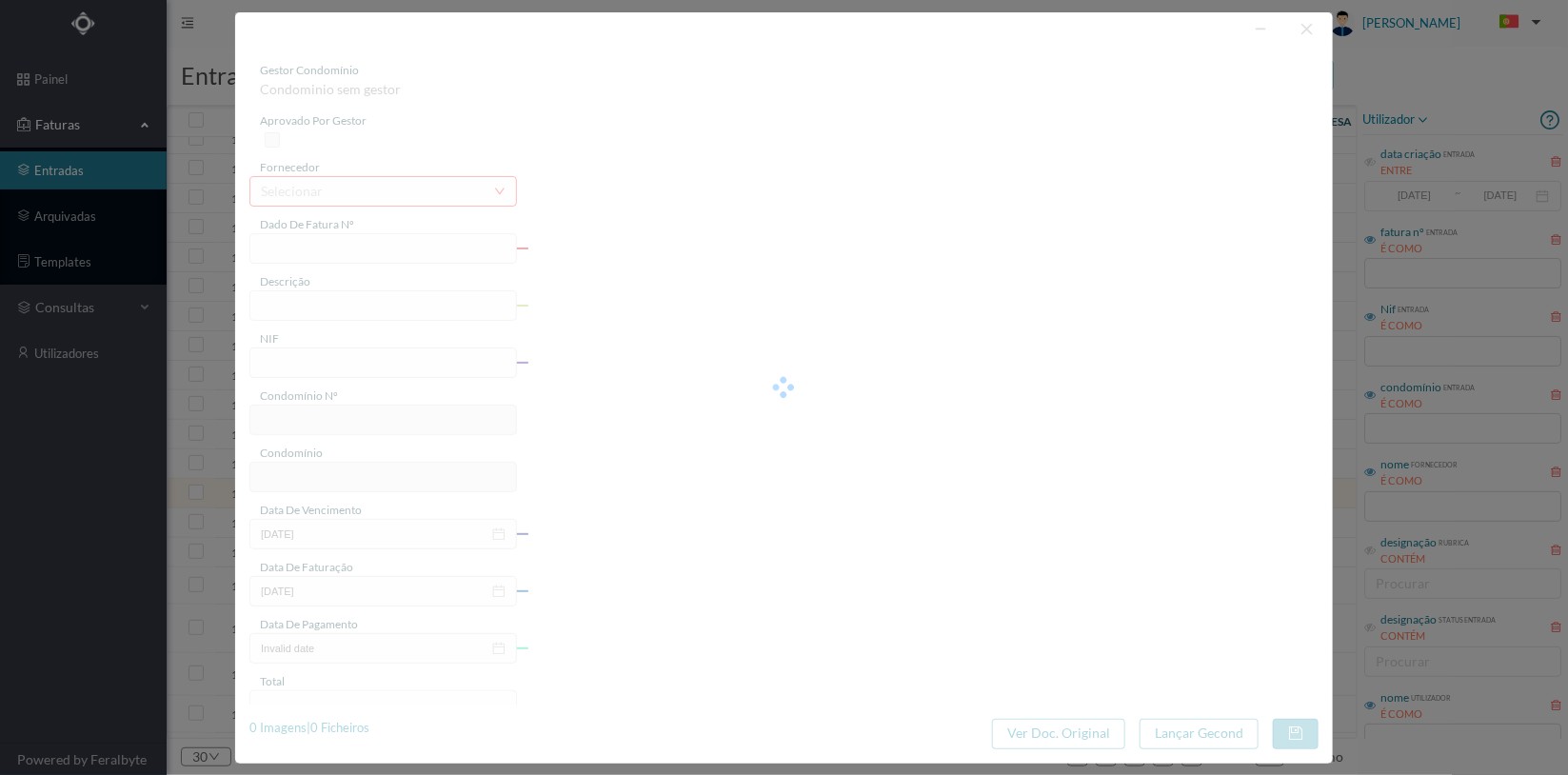 type on "Invalid date" 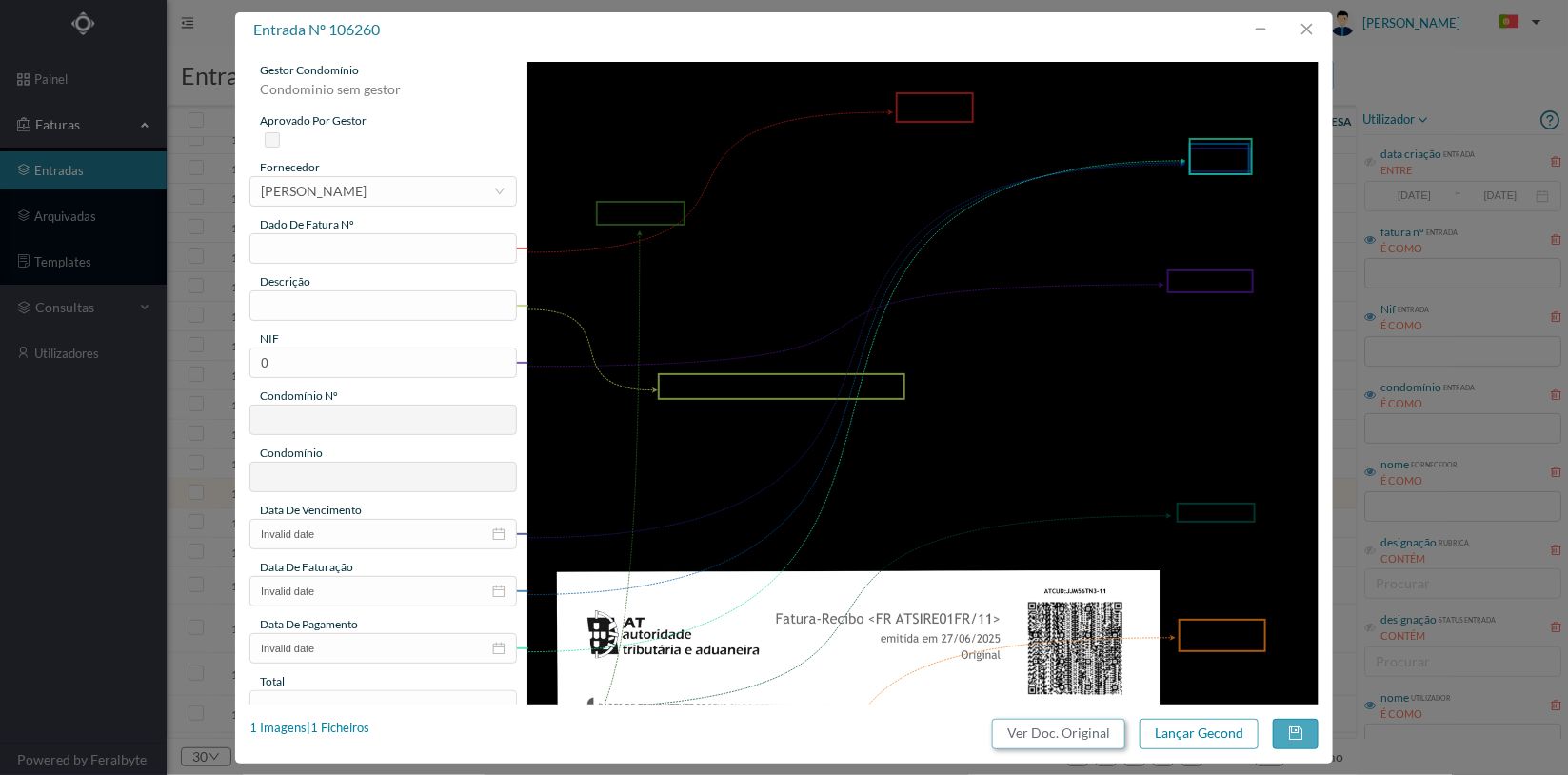 click on "Ver Doc. Original" at bounding box center [1059, 734] 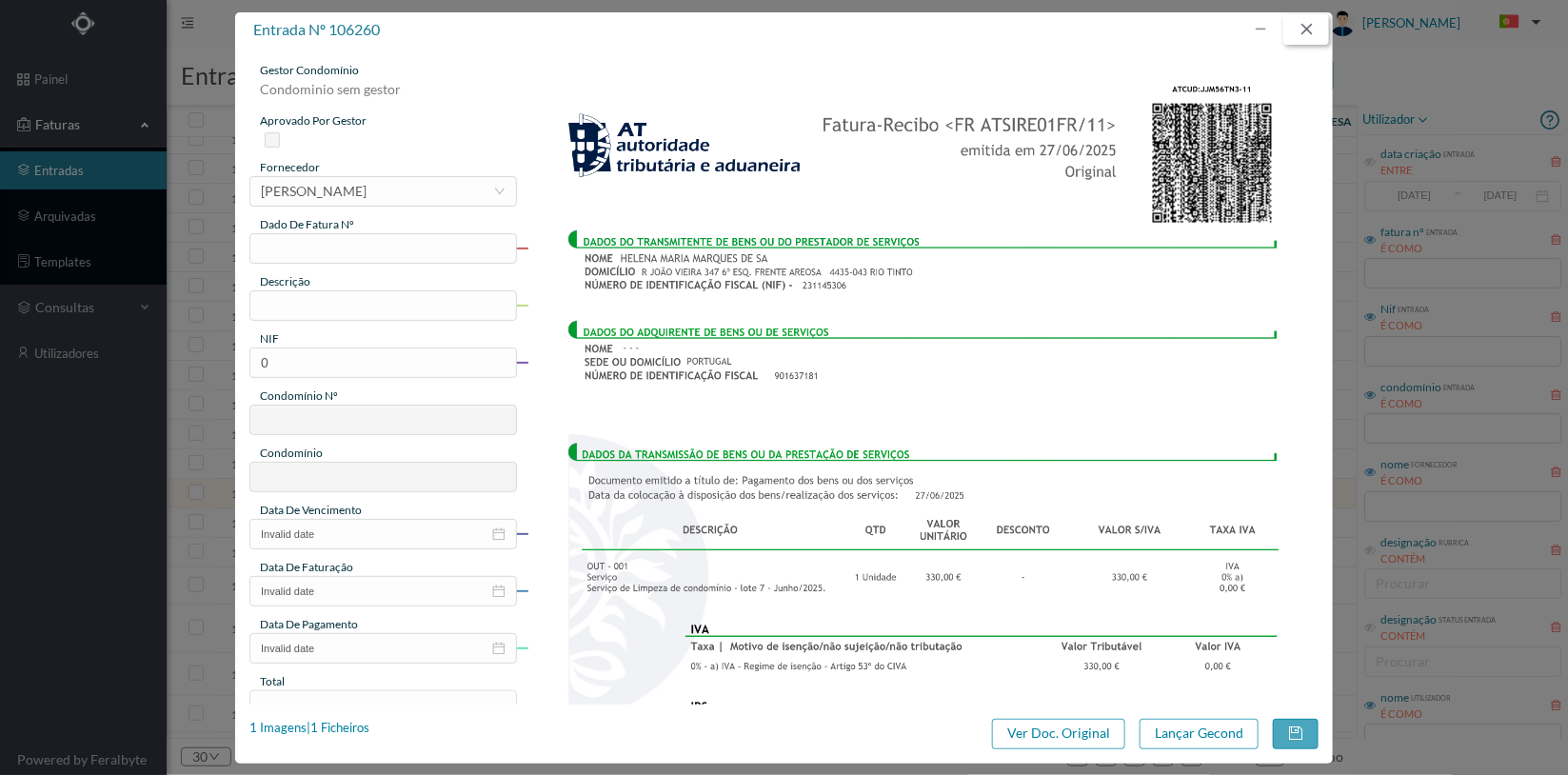 click at bounding box center (1306, 30) 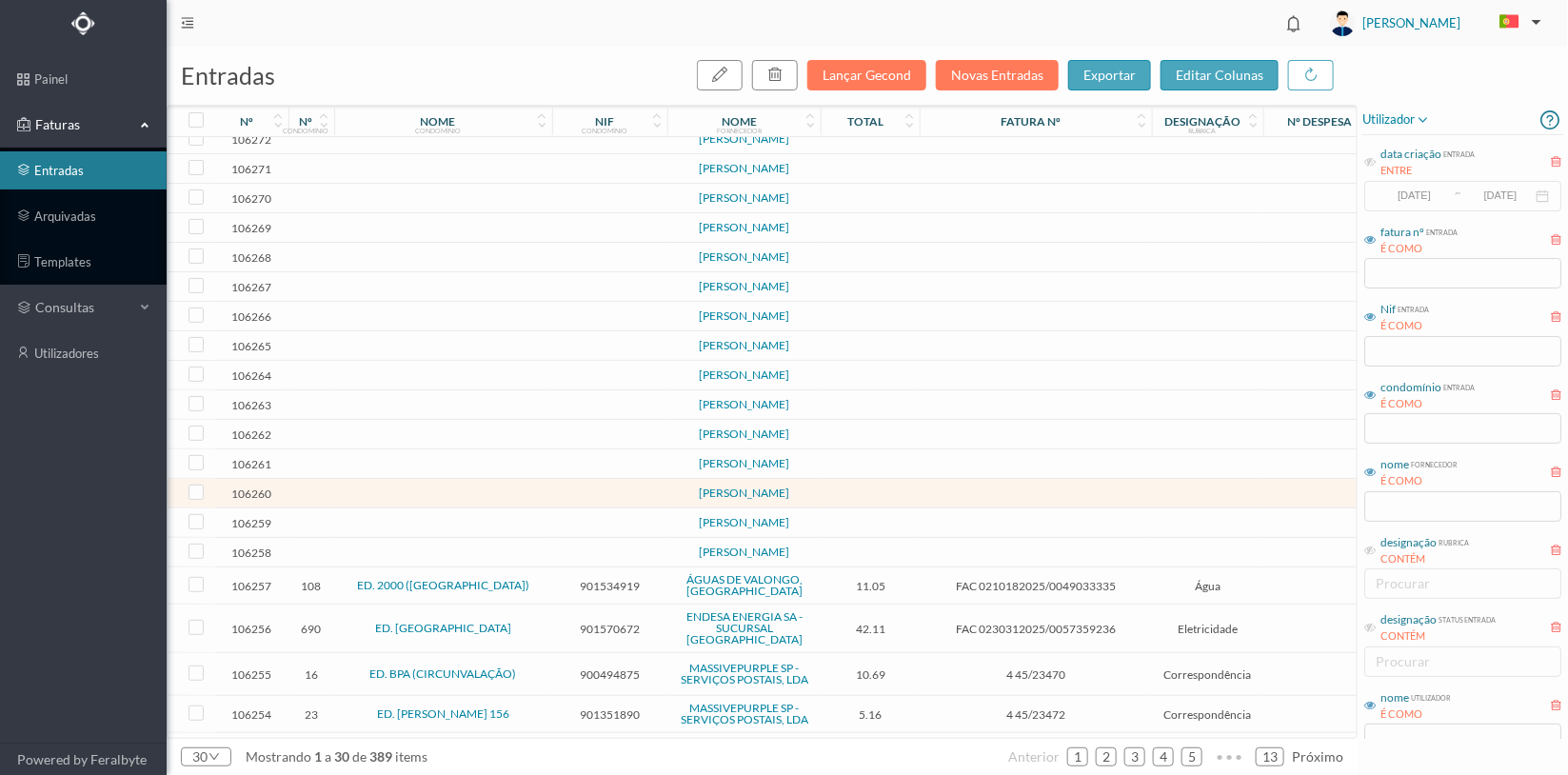click at bounding box center [609, 464] 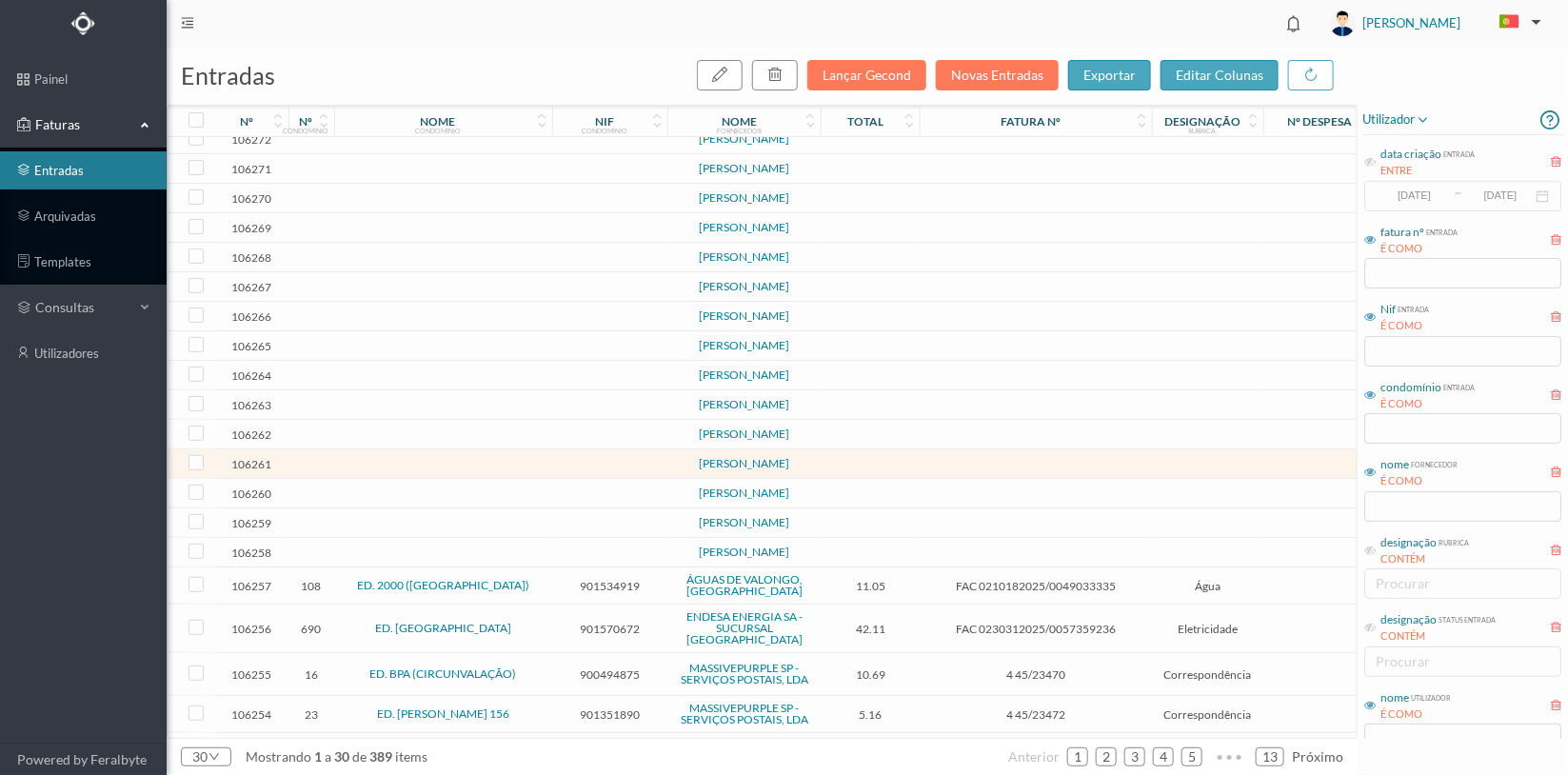 click at bounding box center [609, 464] 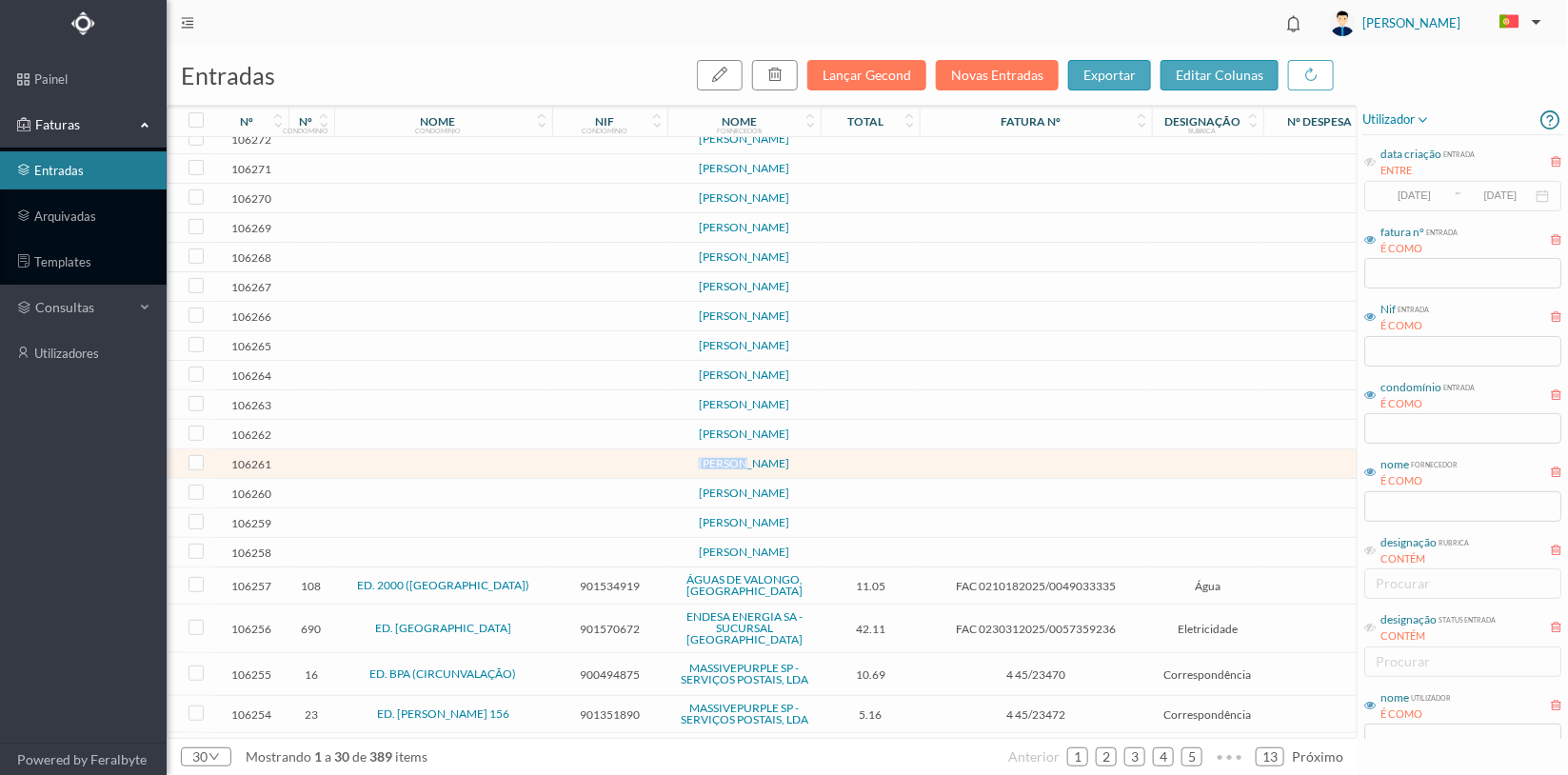 click at bounding box center (609, 464) 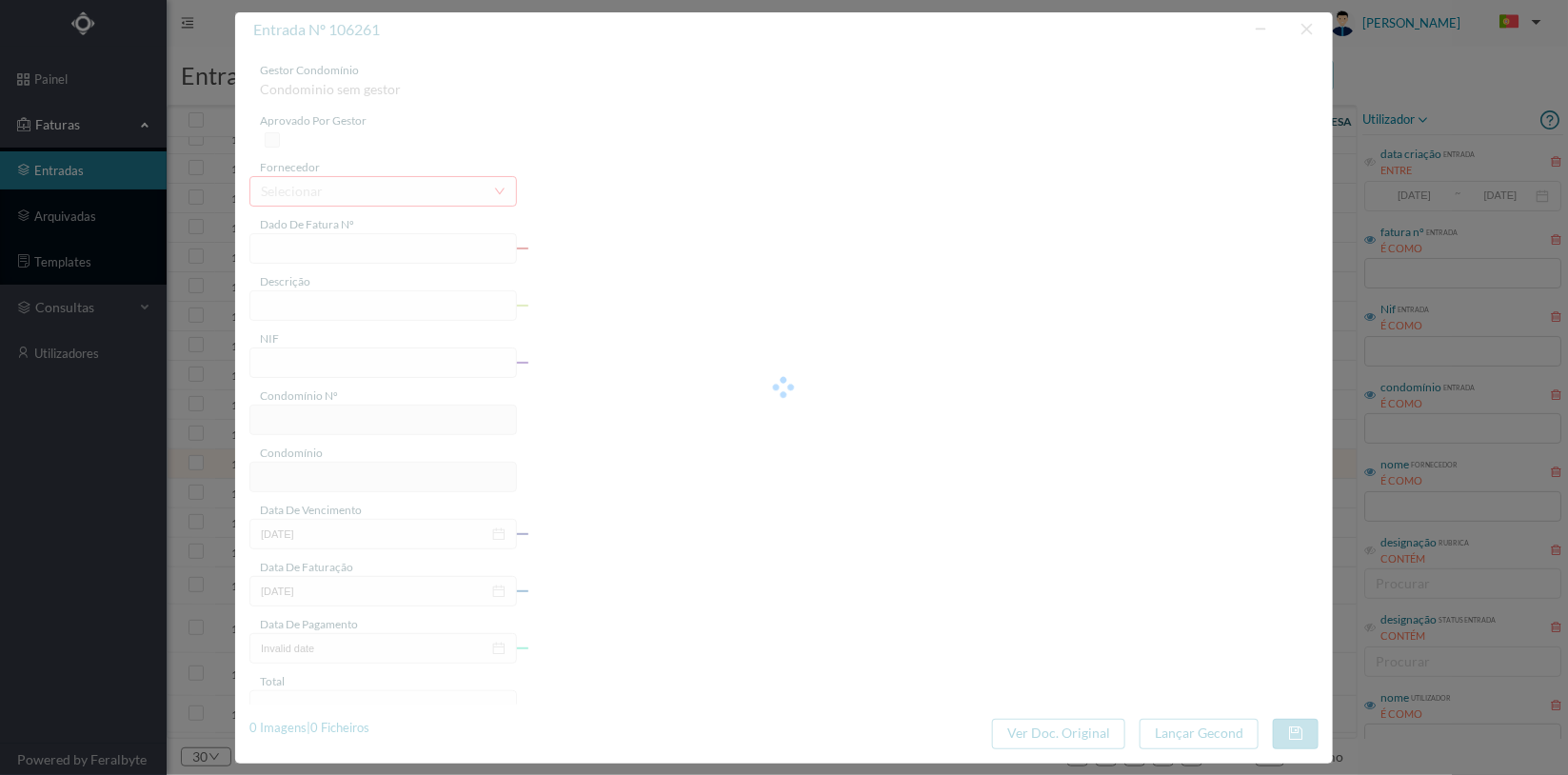 type on "0" 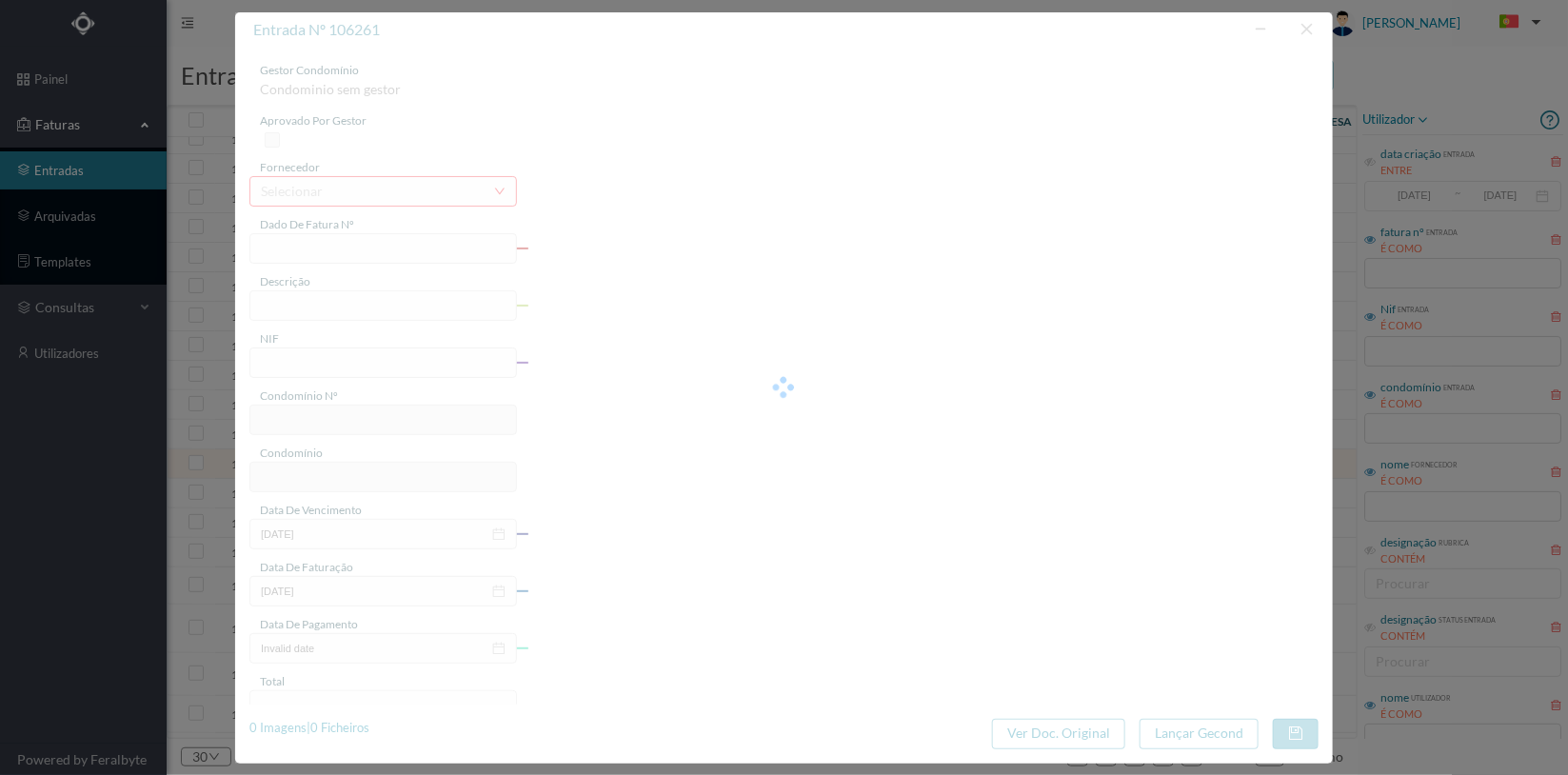 type on "Invalid date" 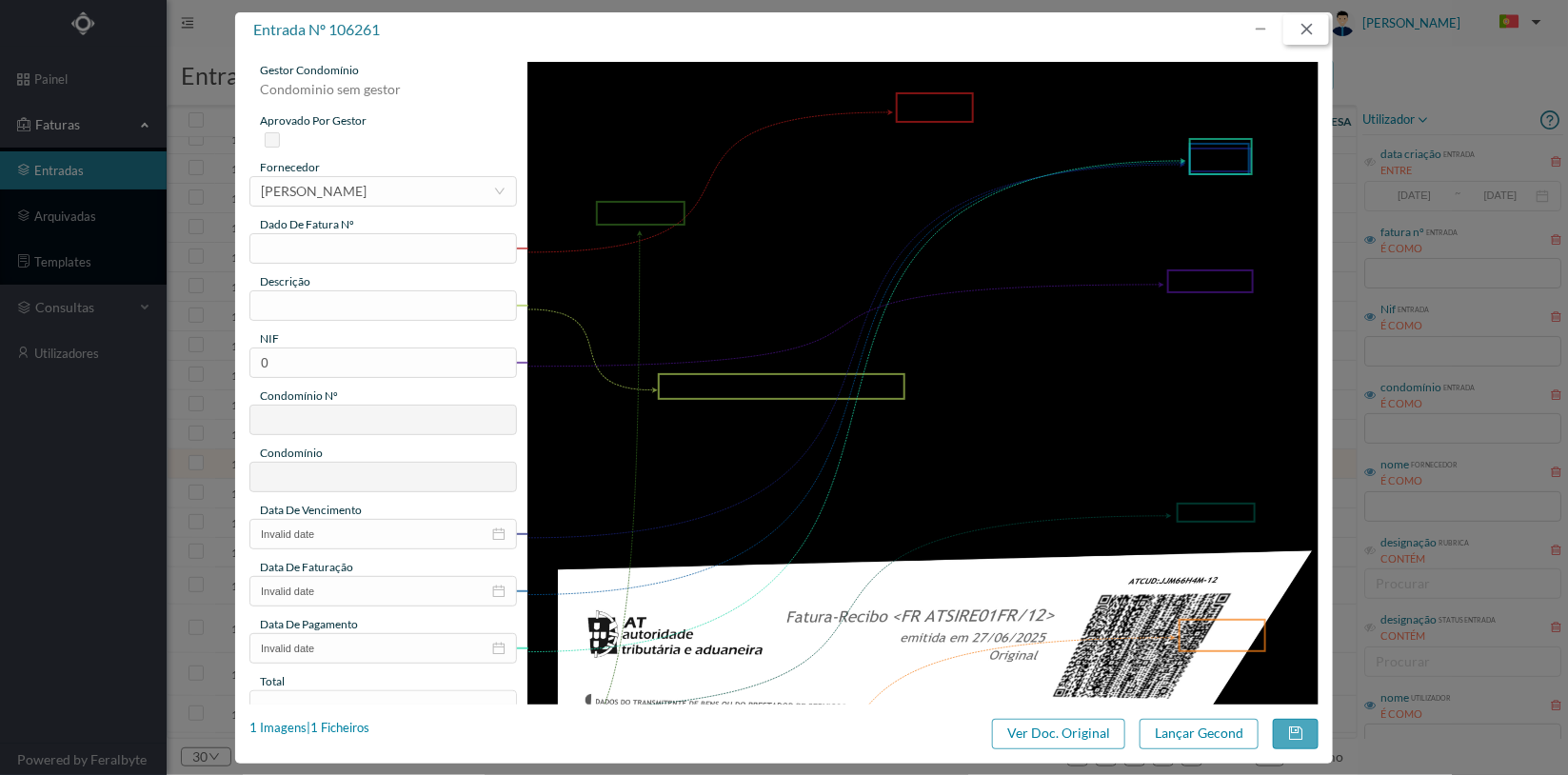 click at bounding box center [1306, 30] 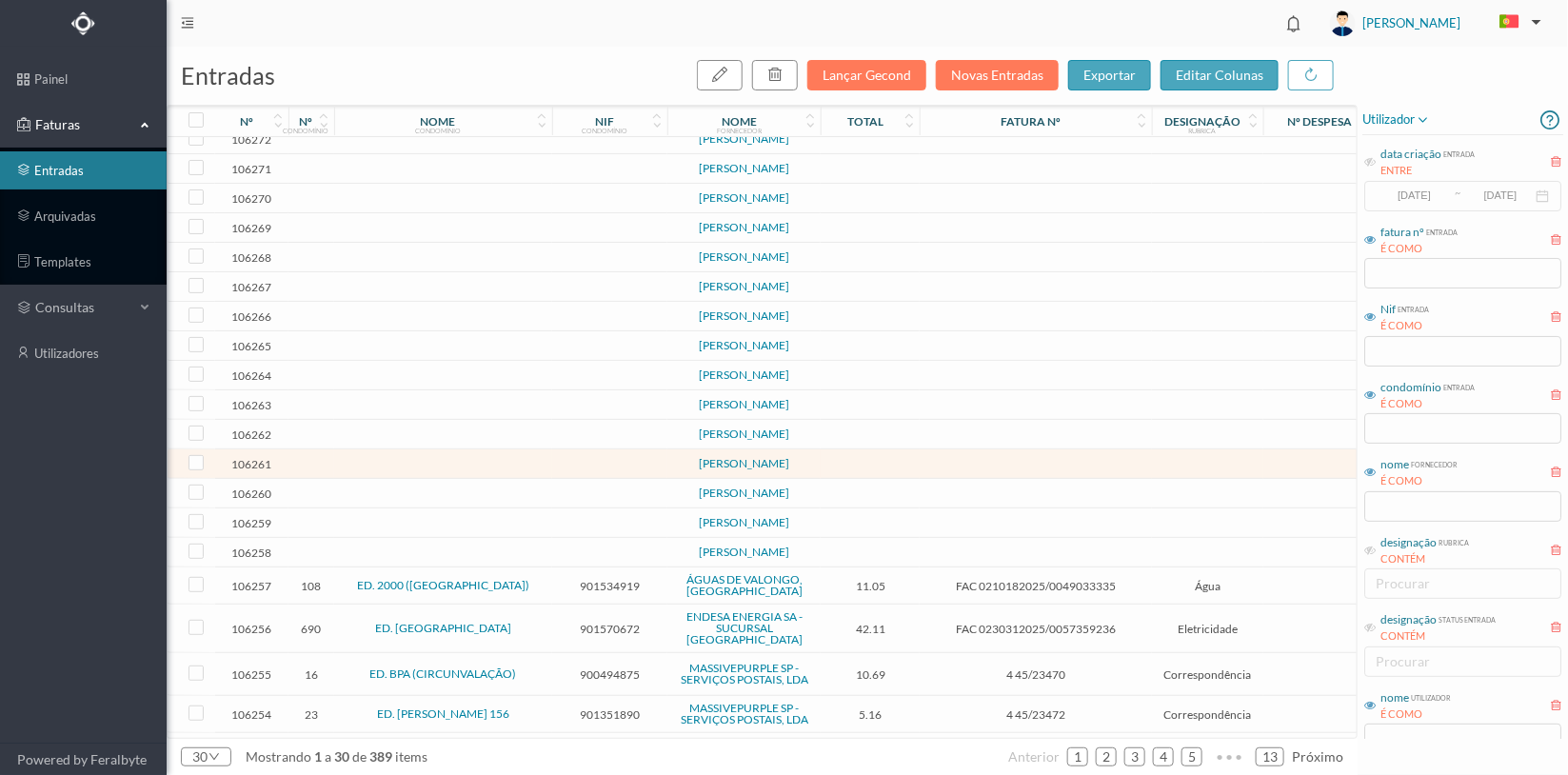 click at bounding box center (609, 523) 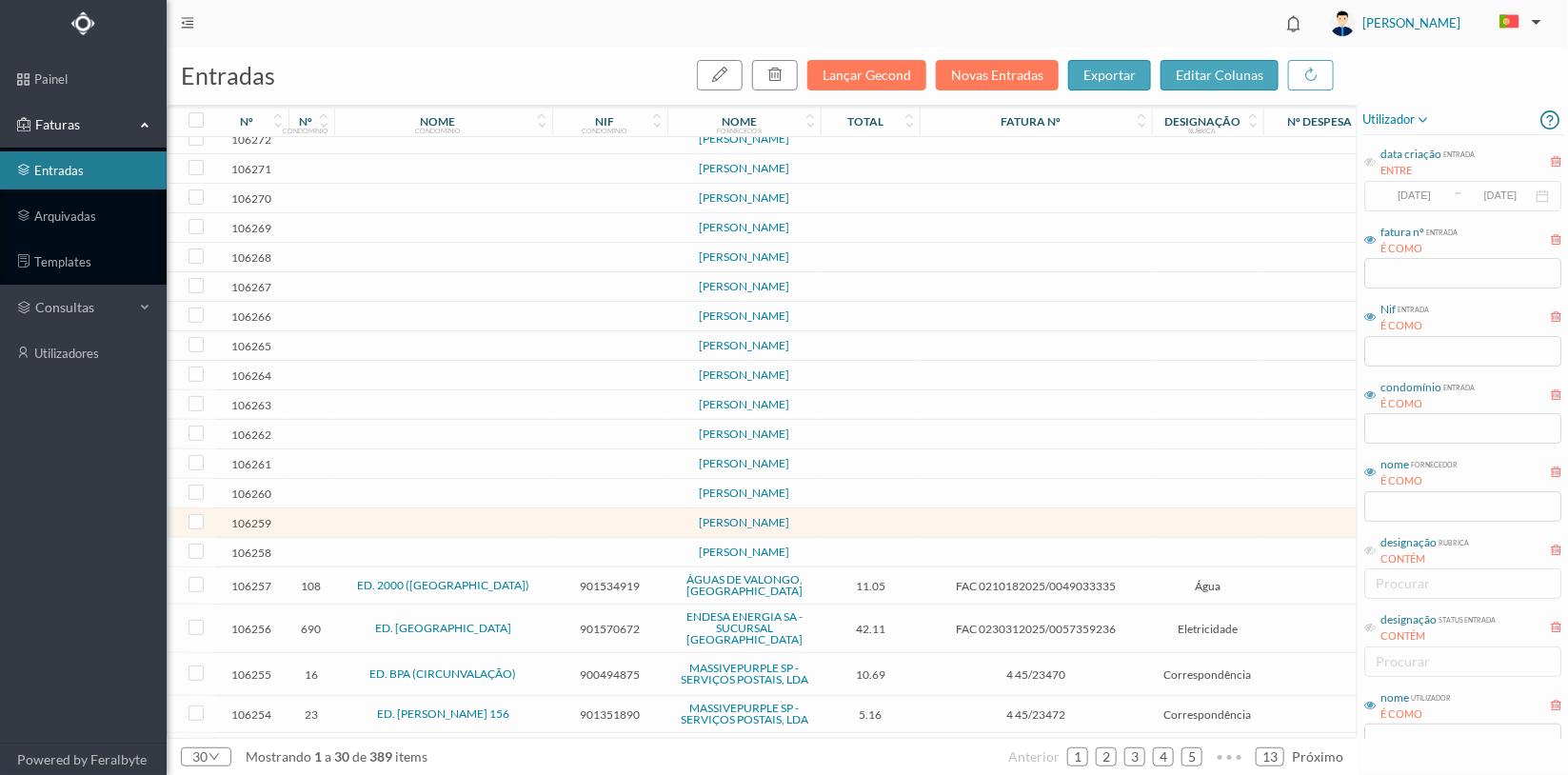 click at bounding box center (443, 523) 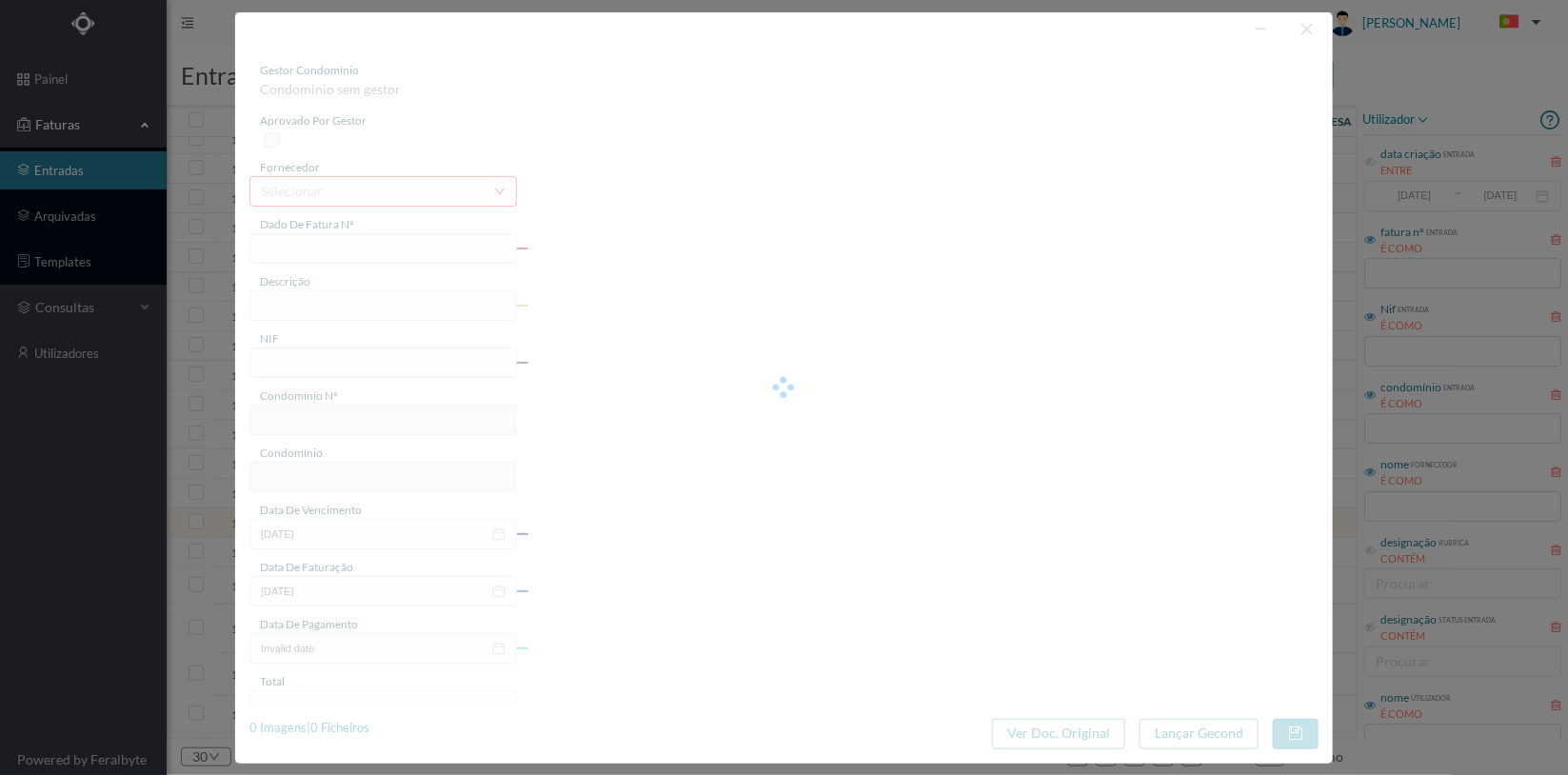 type on "0" 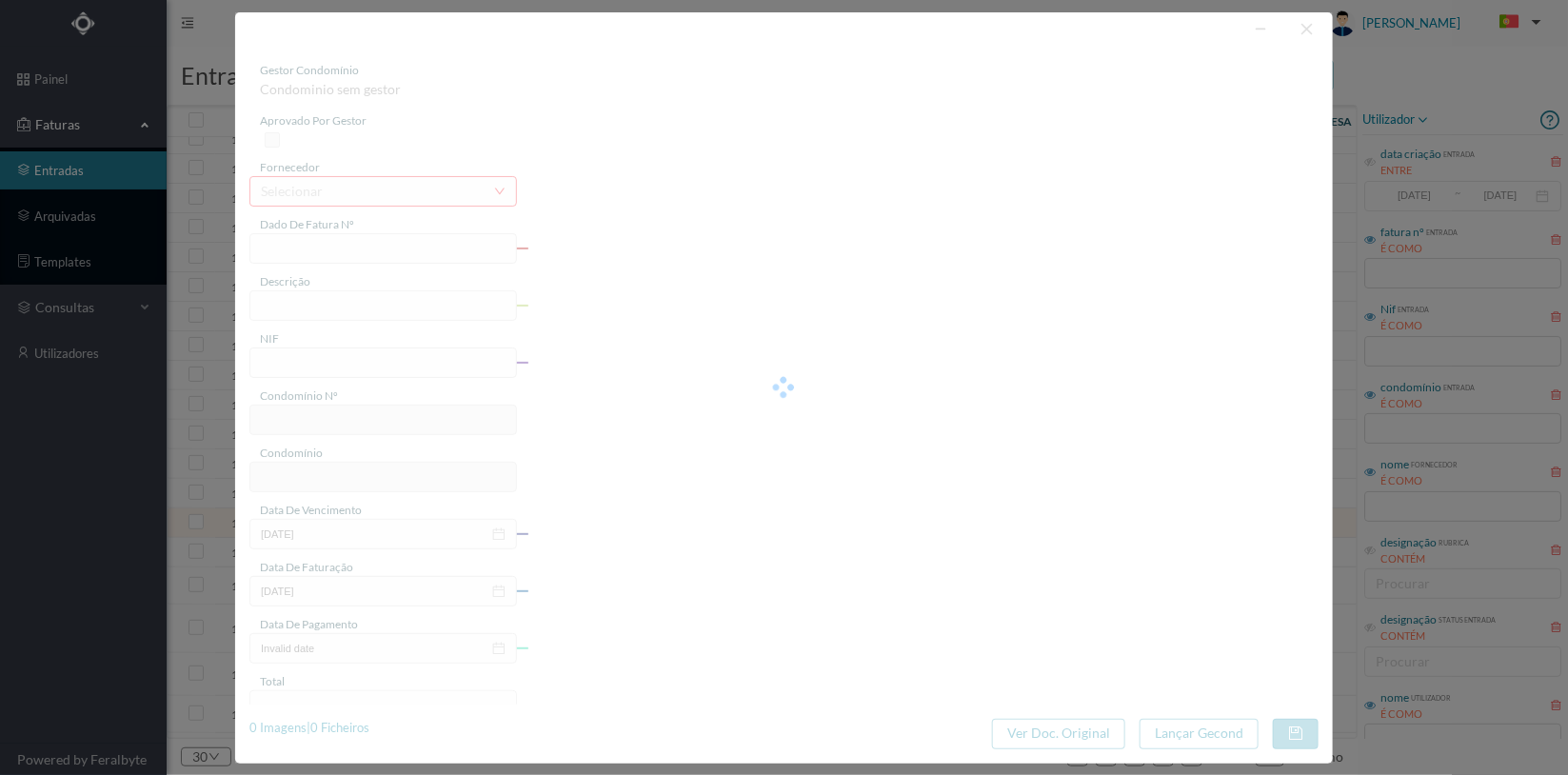 type on "Invalid date" 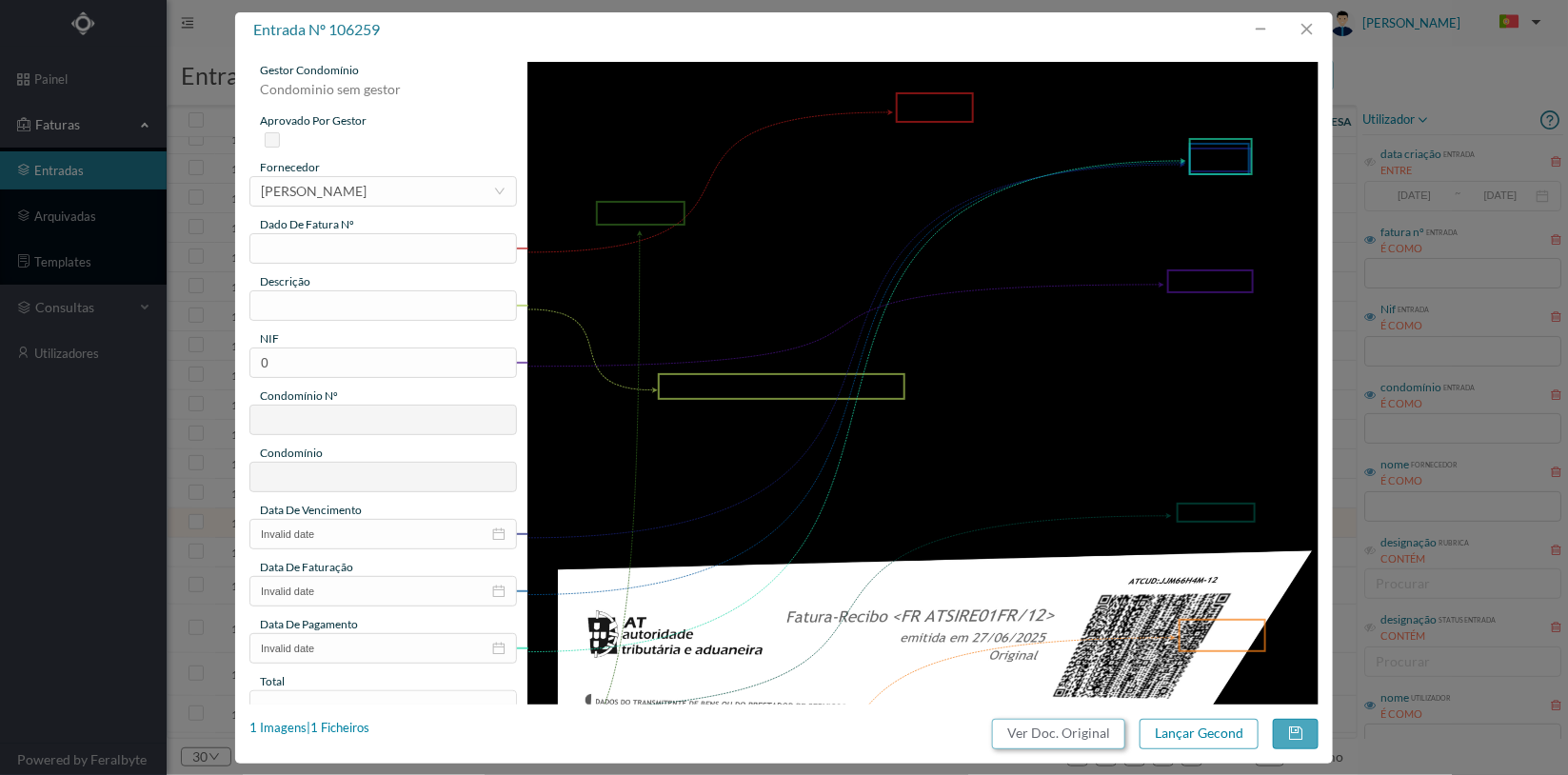 click on "Ver Doc. Original" at bounding box center (1059, 734) 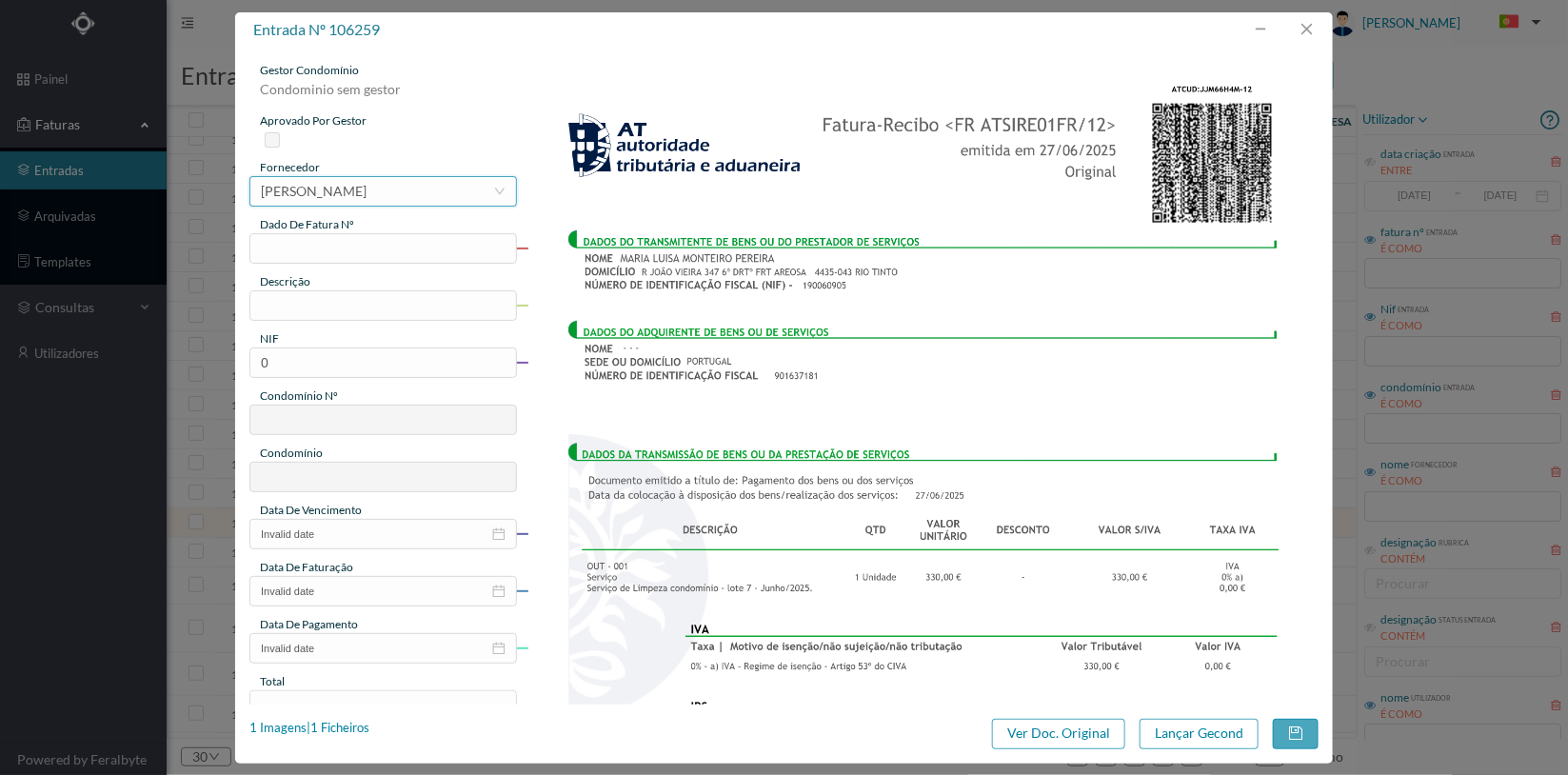 click on "[PERSON_NAME]" at bounding box center (313, 191) 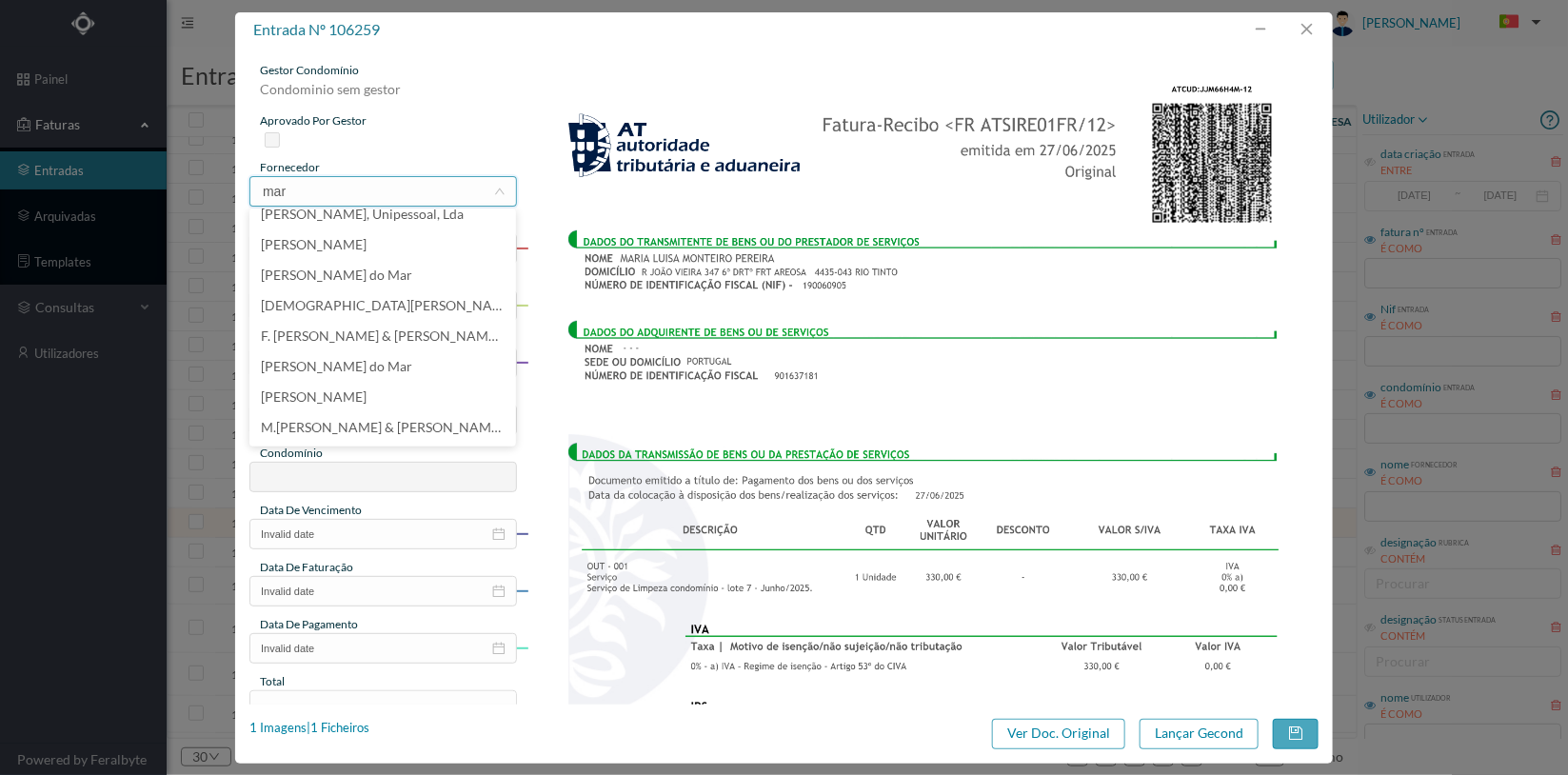 scroll, scrollTop: 0, scrollLeft: 0, axis: both 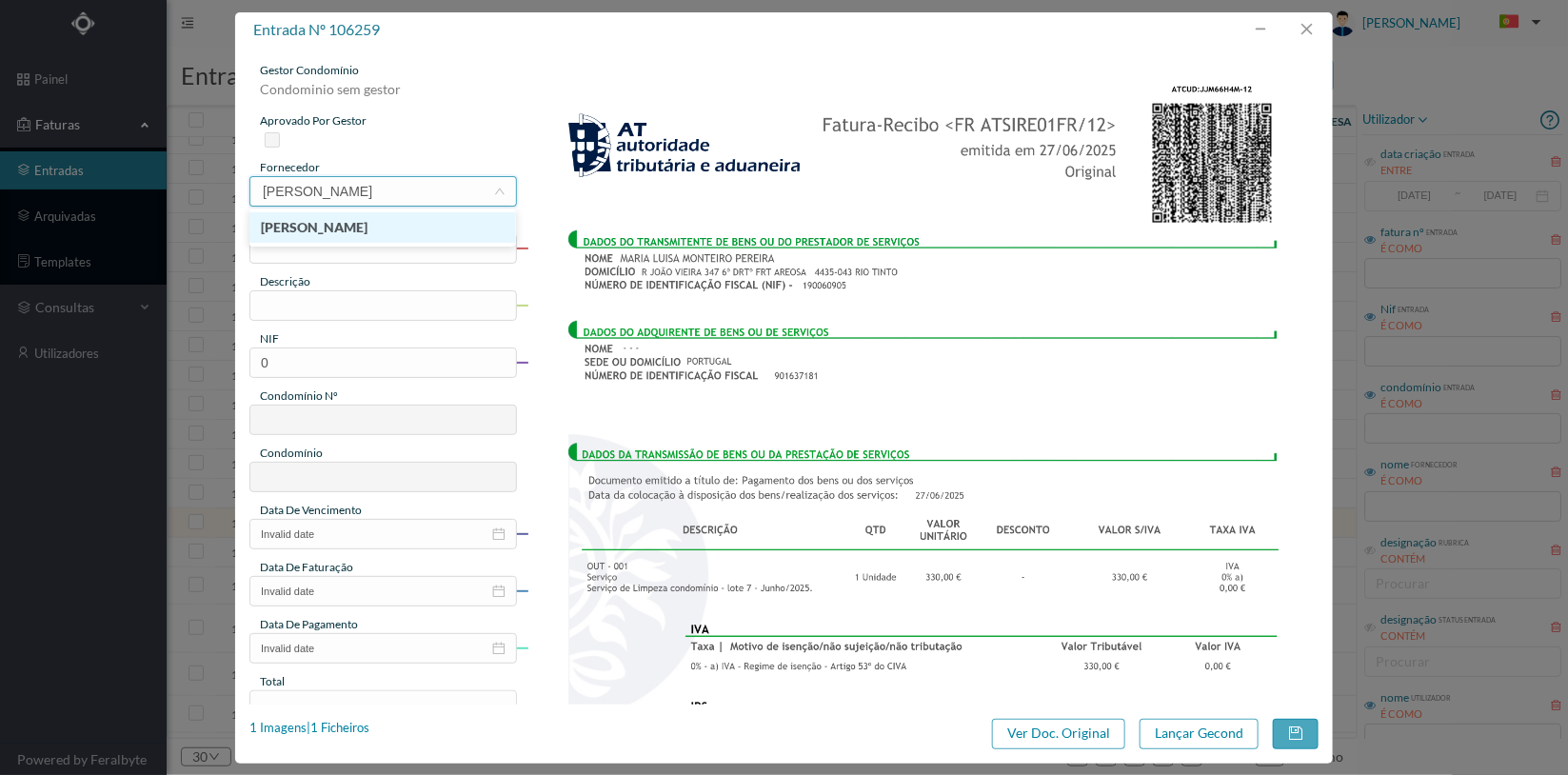 type on "maria luis" 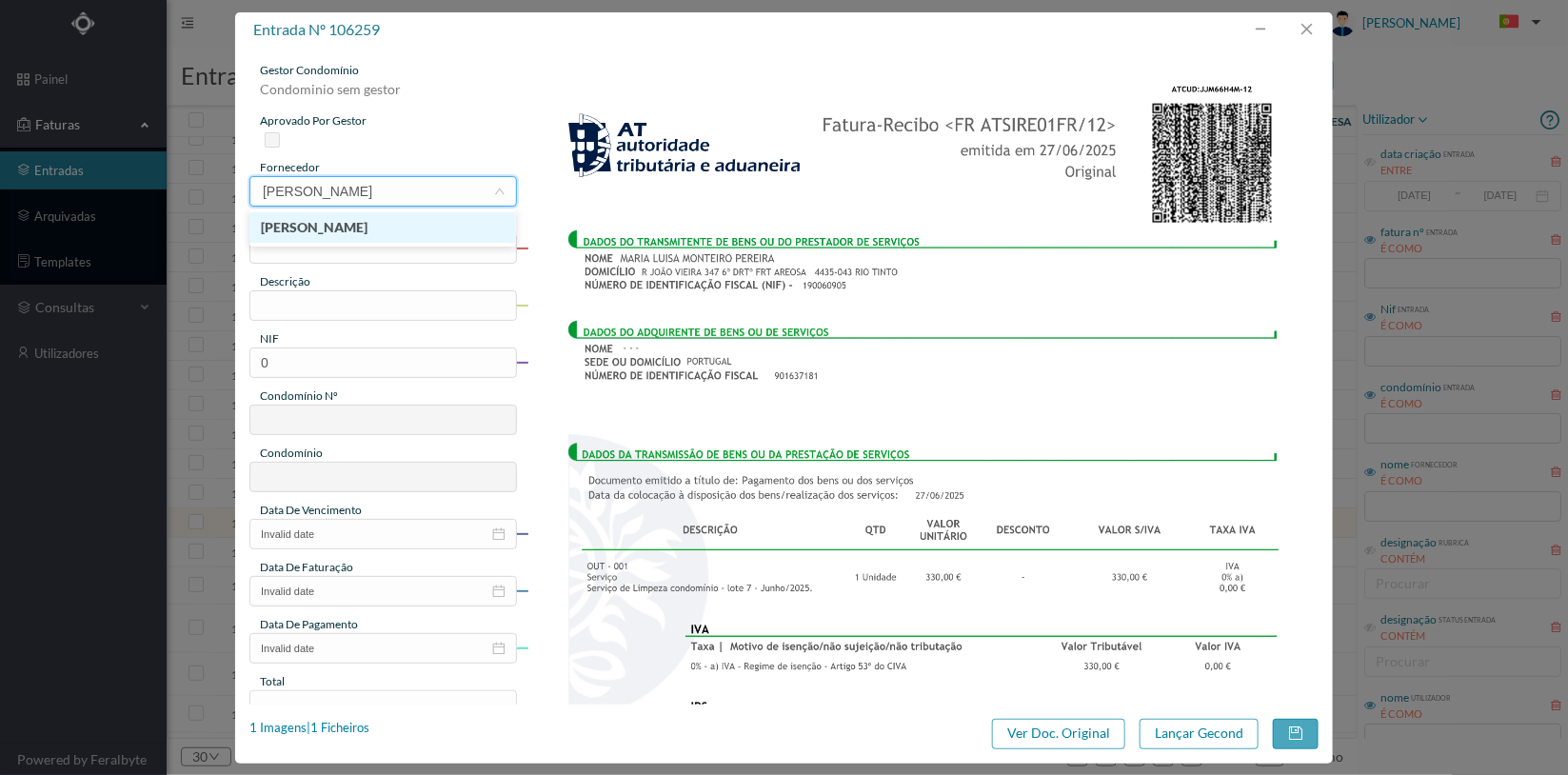 click on "[PERSON_NAME]" at bounding box center [383, 228] 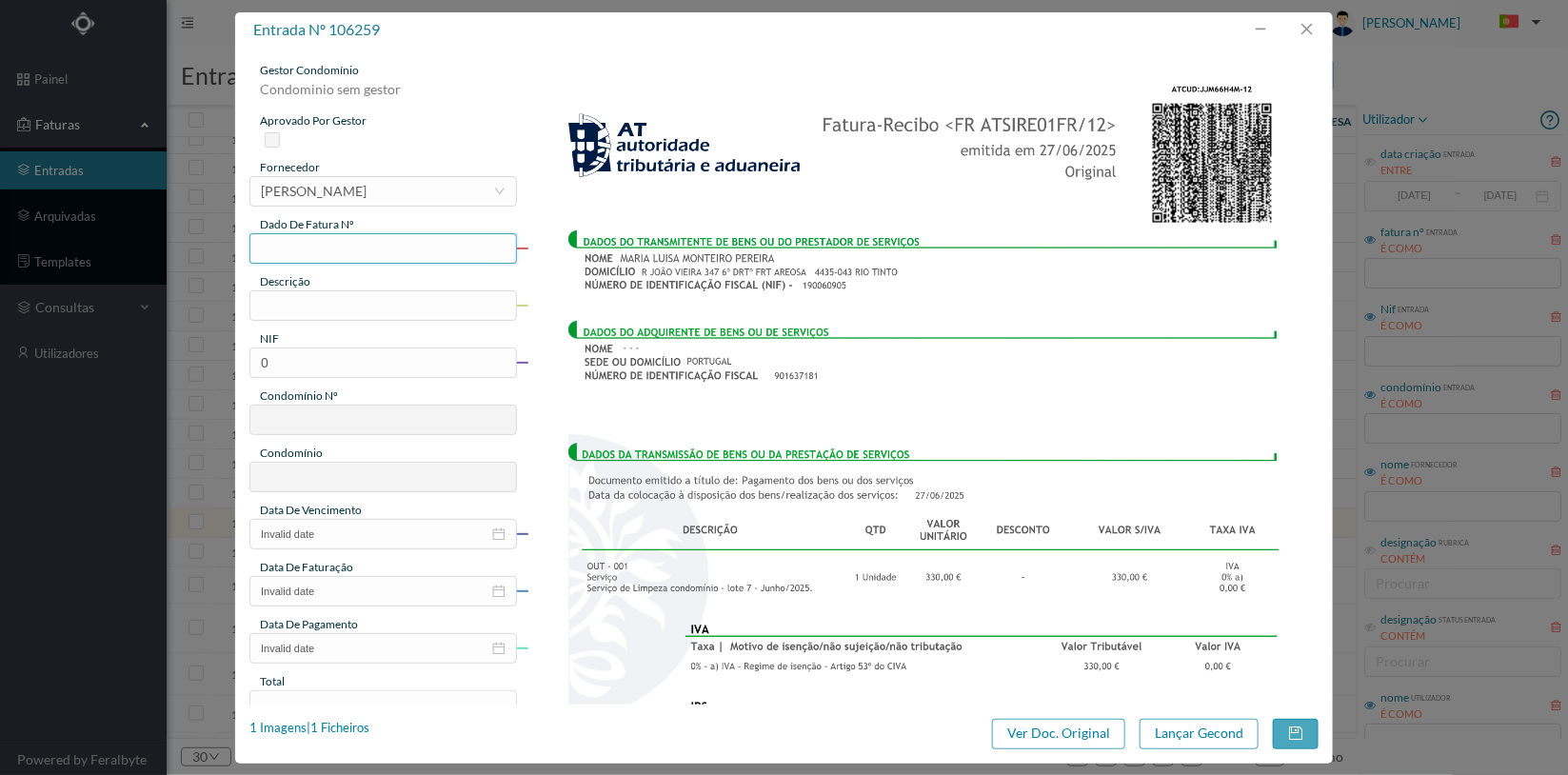 click at bounding box center [383, 248] 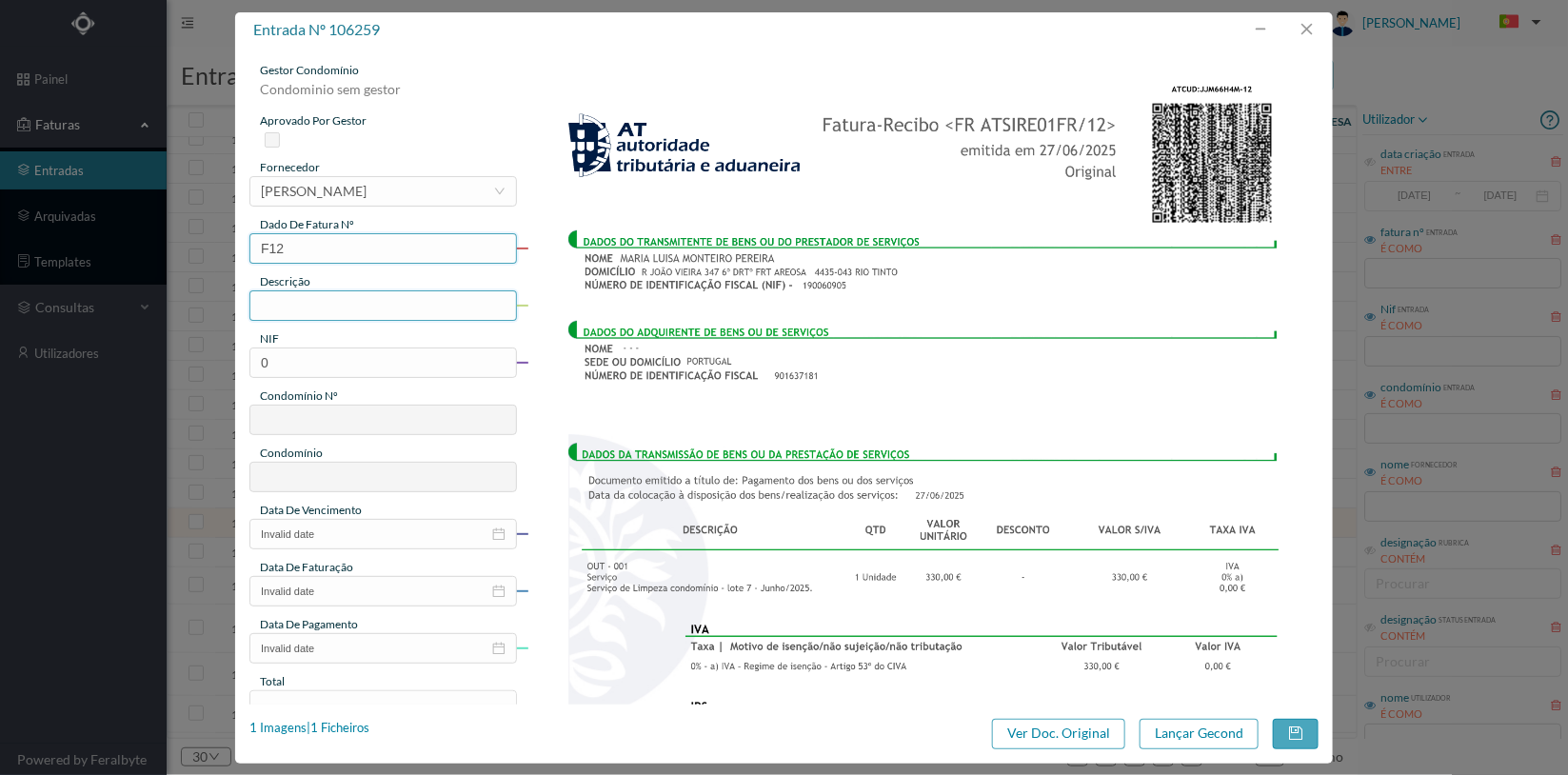 type on "F12" 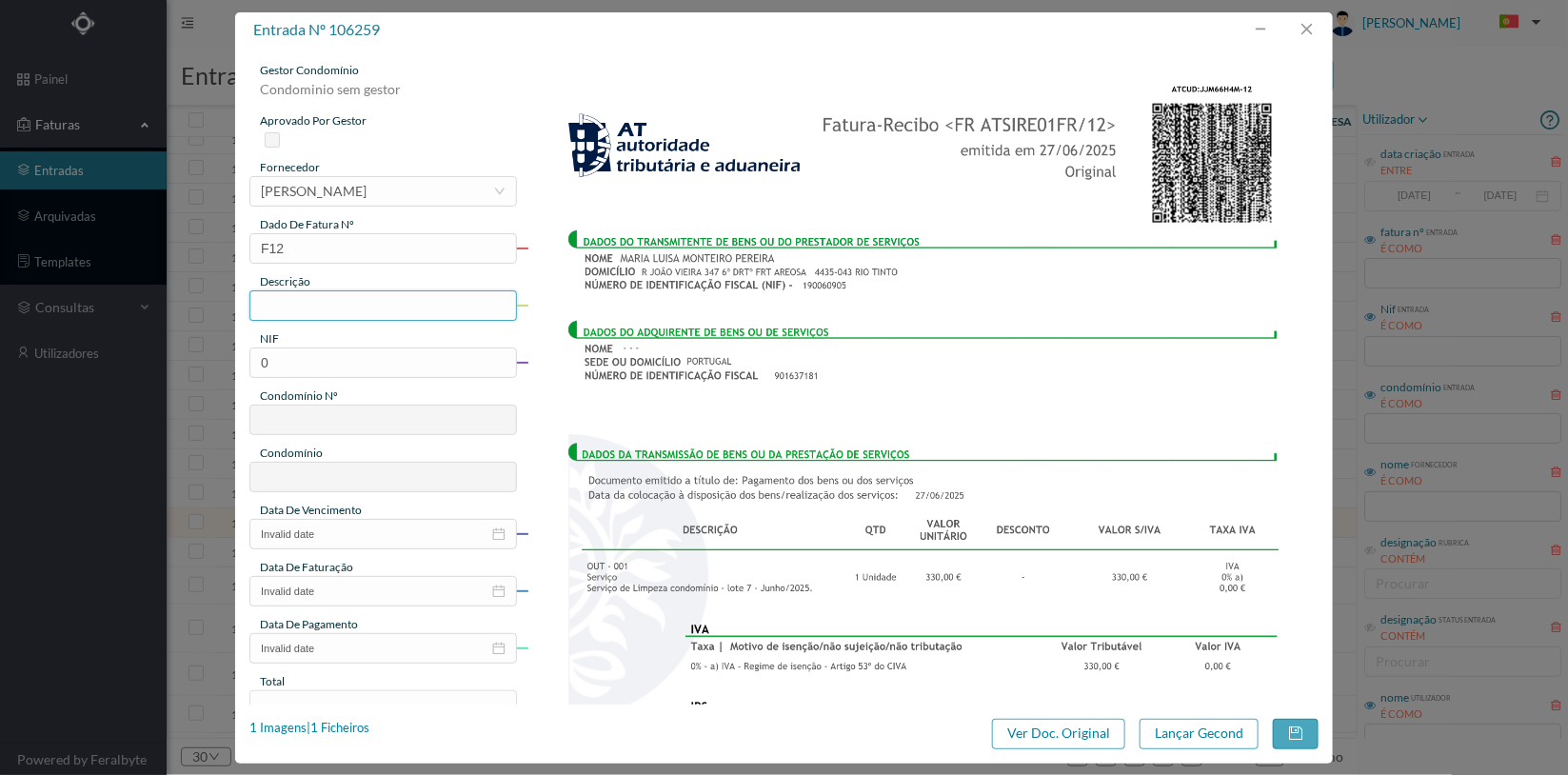 click at bounding box center (383, 306) 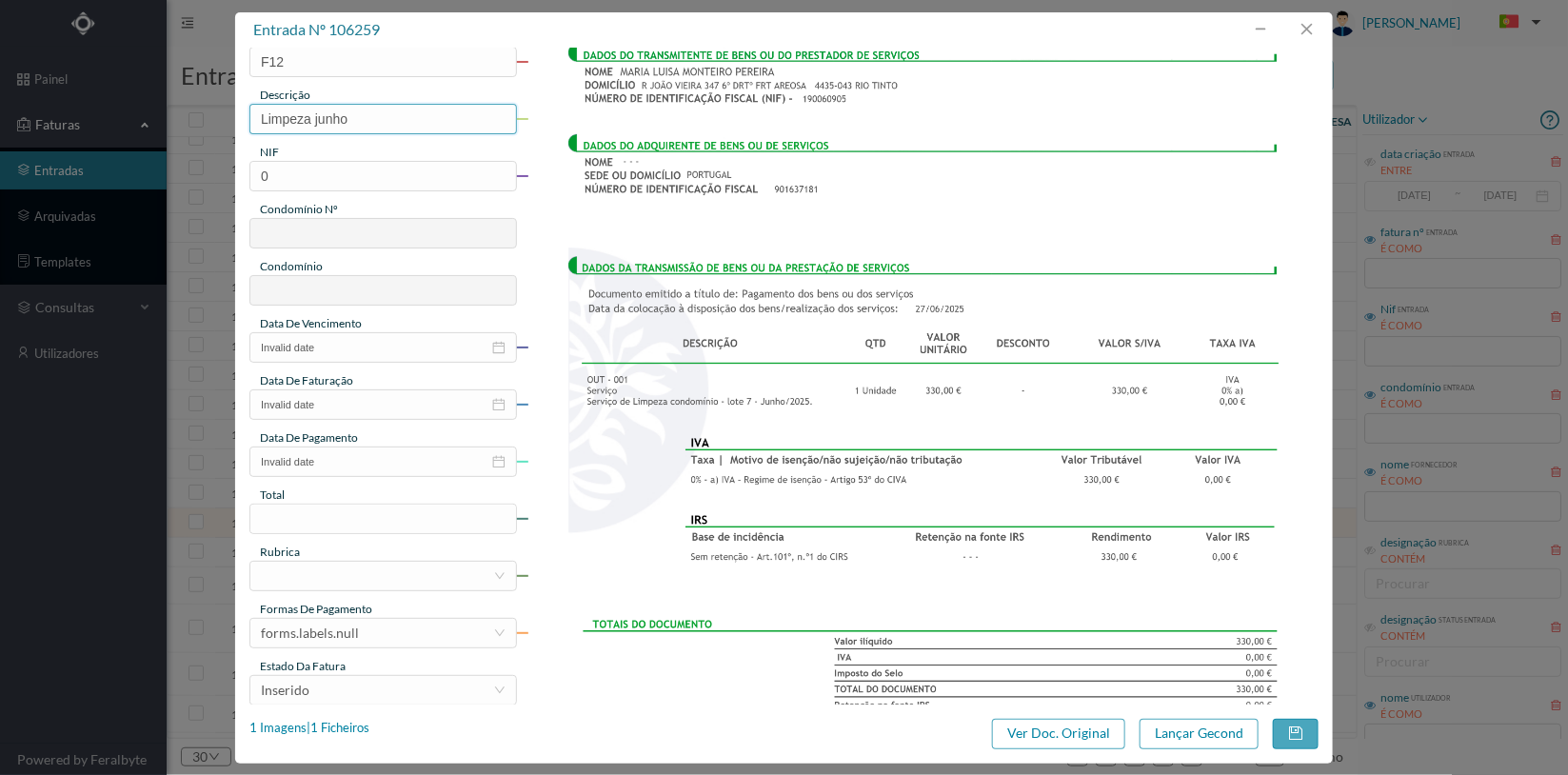 scroll, scrollTop: 259, scrollLeft: 0, axis: vertical 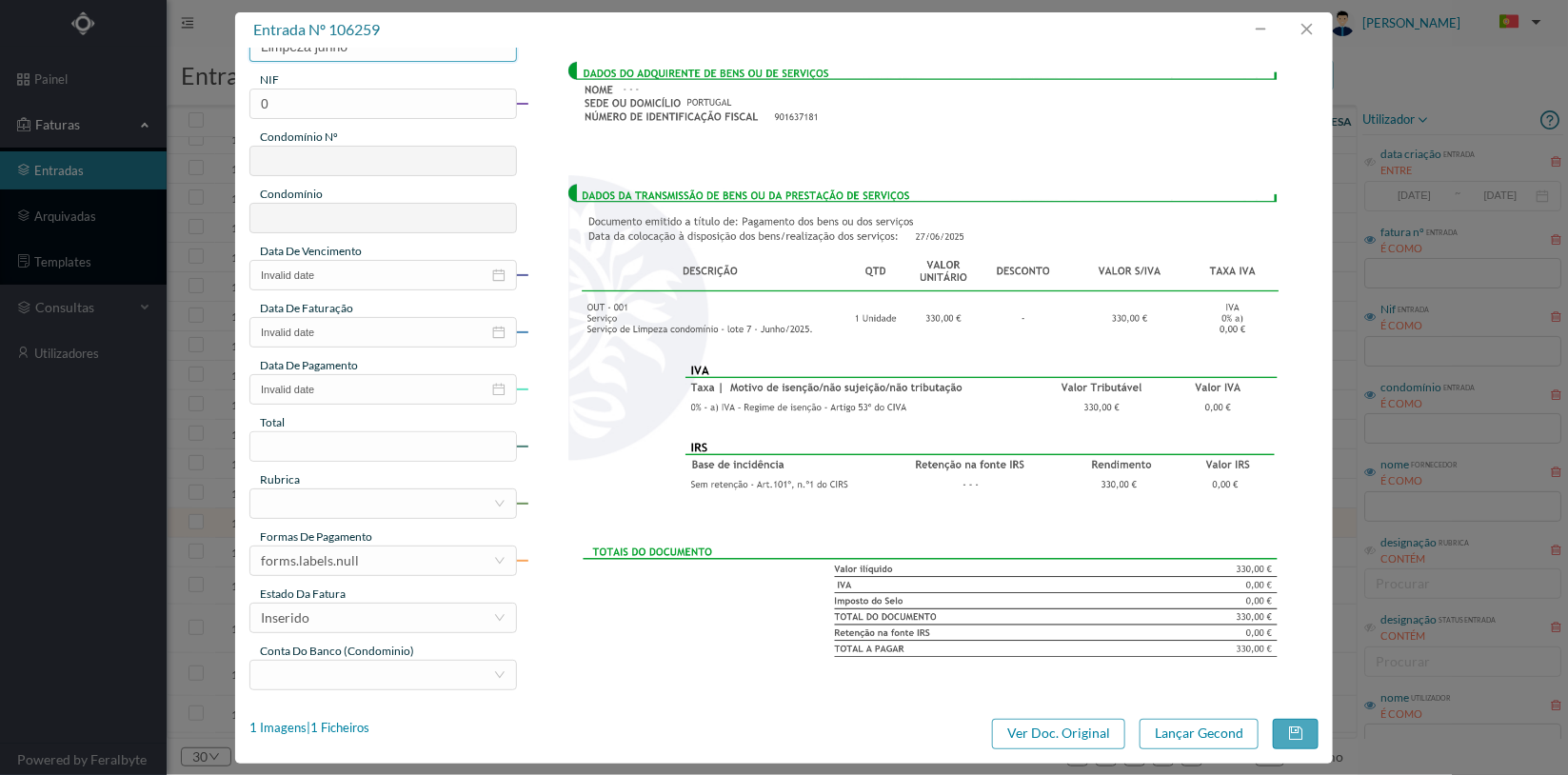type on "Limpeza junho" 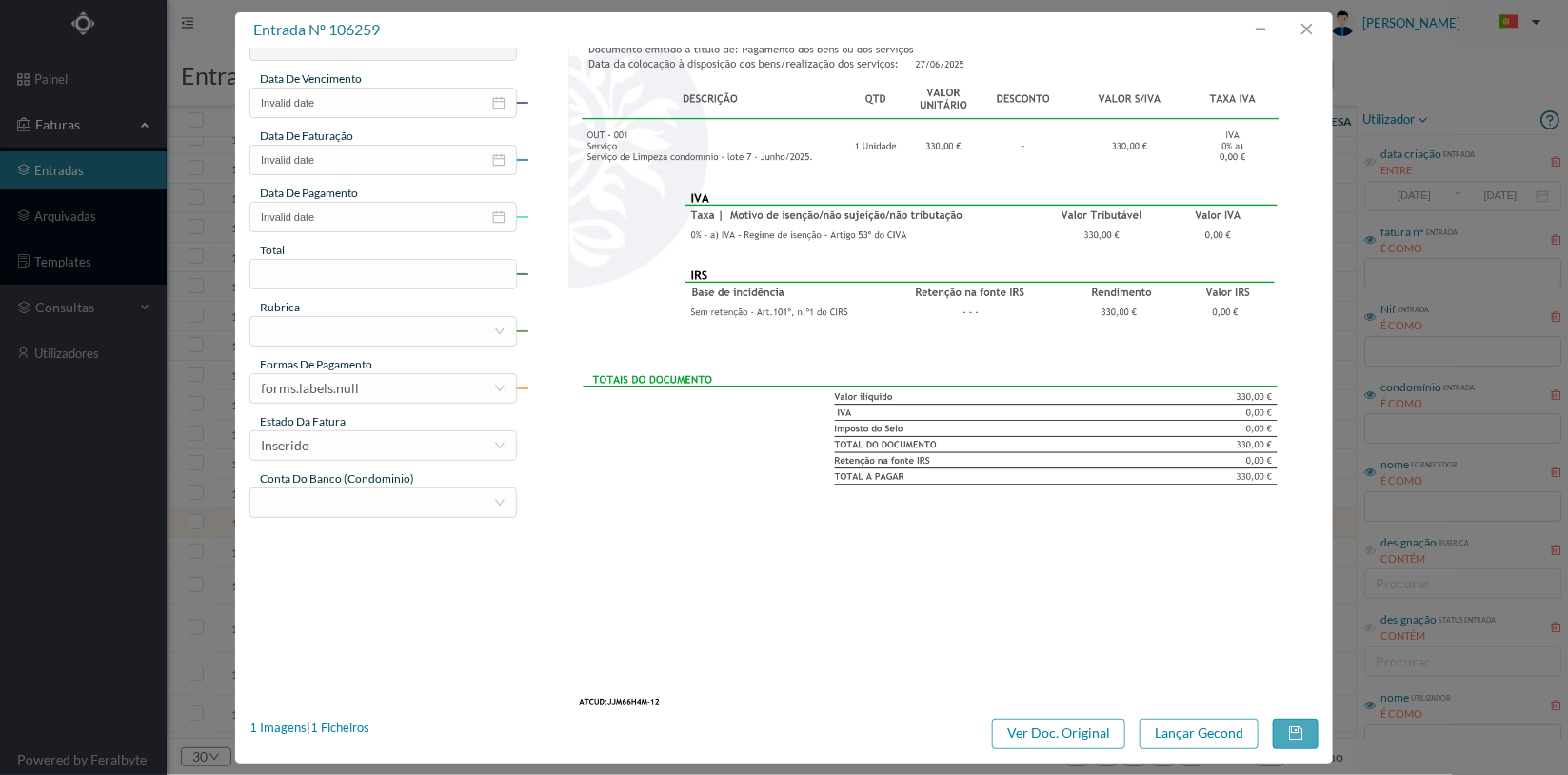 scroll, scrollTop: 432, scrollLeft: 0, axis: vertical 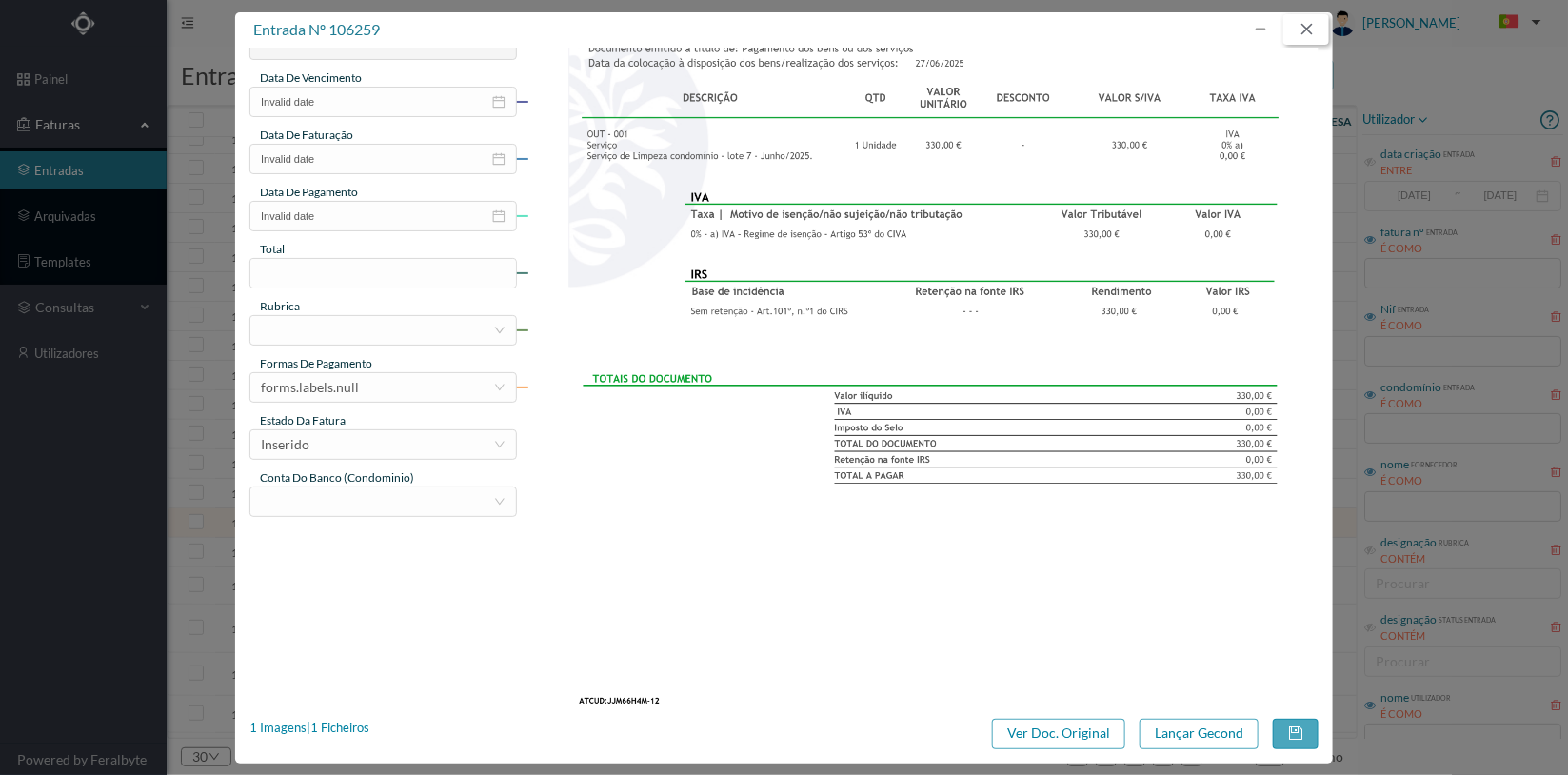 click at bounding box center [1306, 30] 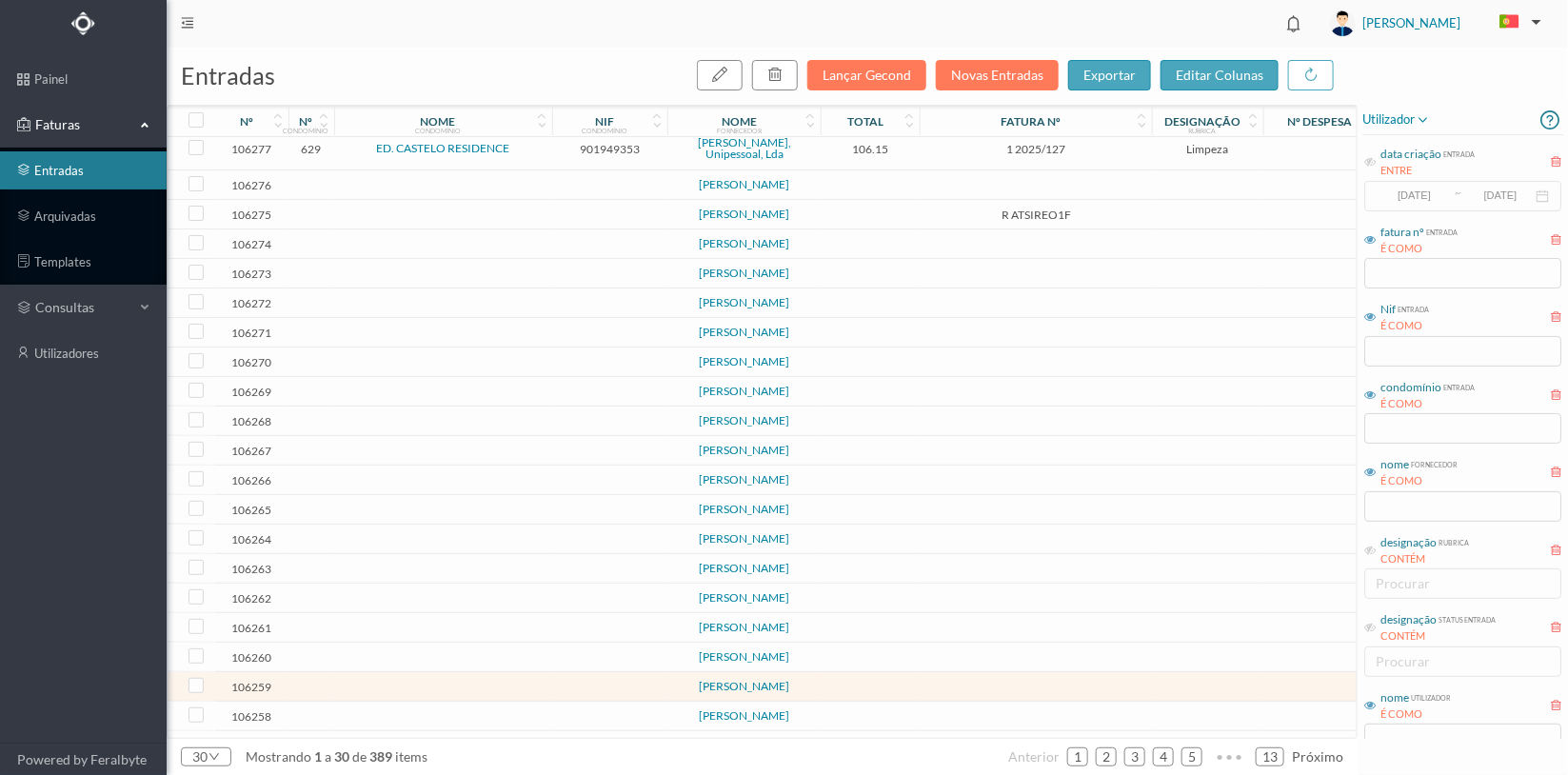 scroll, scrollTop: 0, scrollLeft: 0, axis: both 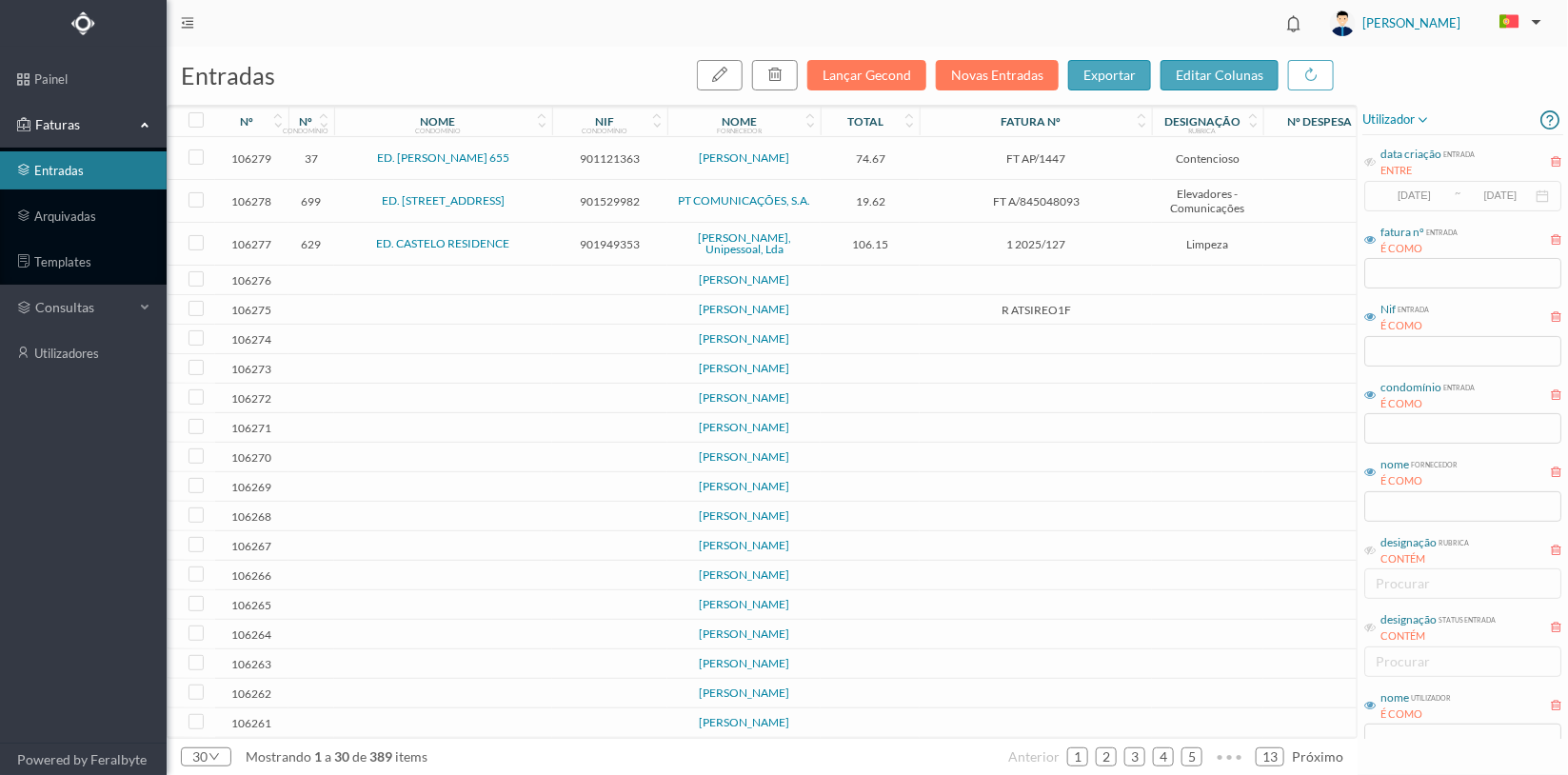 click at bounding box center (609, 280) 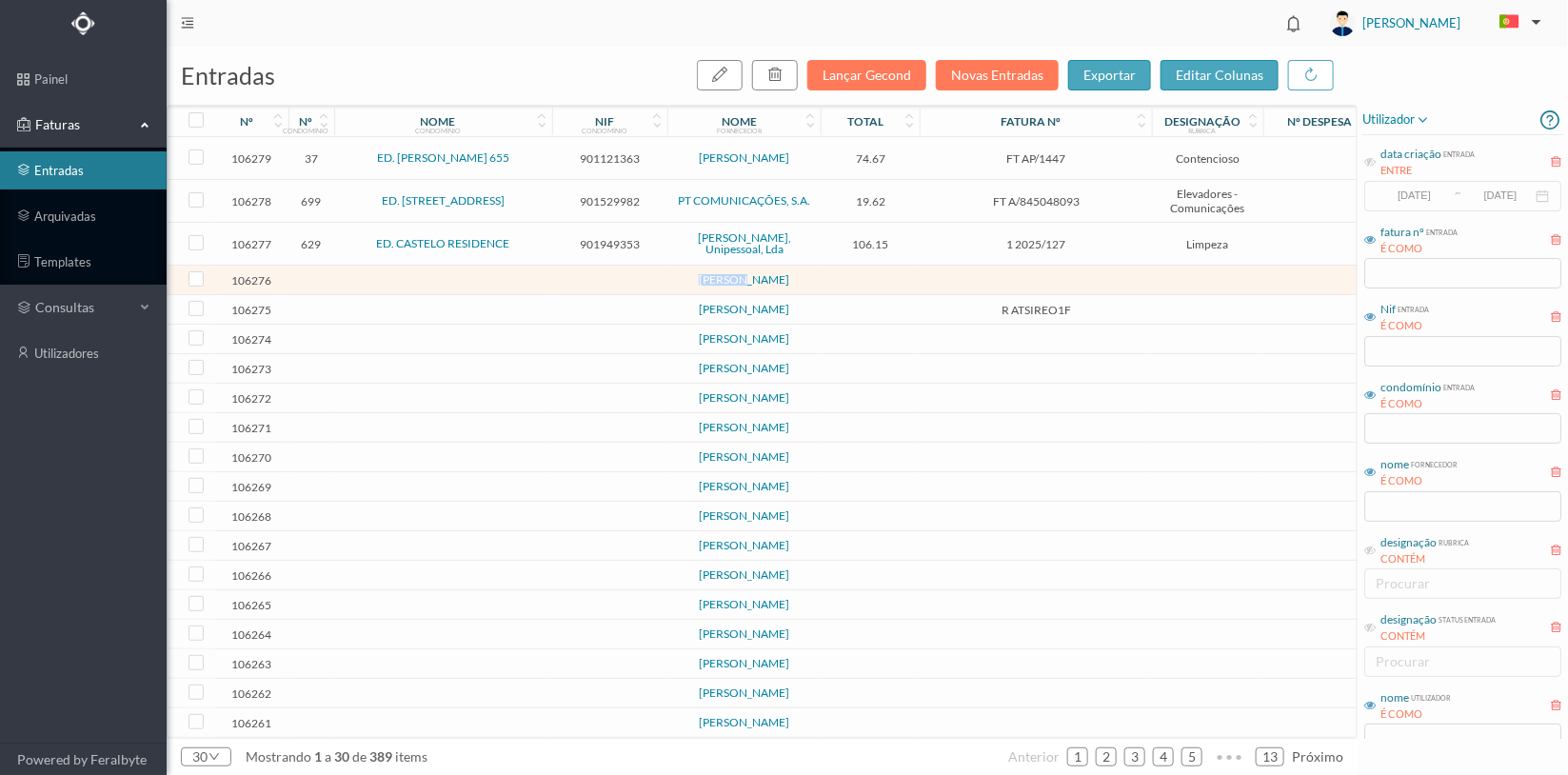 click at bounding box center (609, 280) 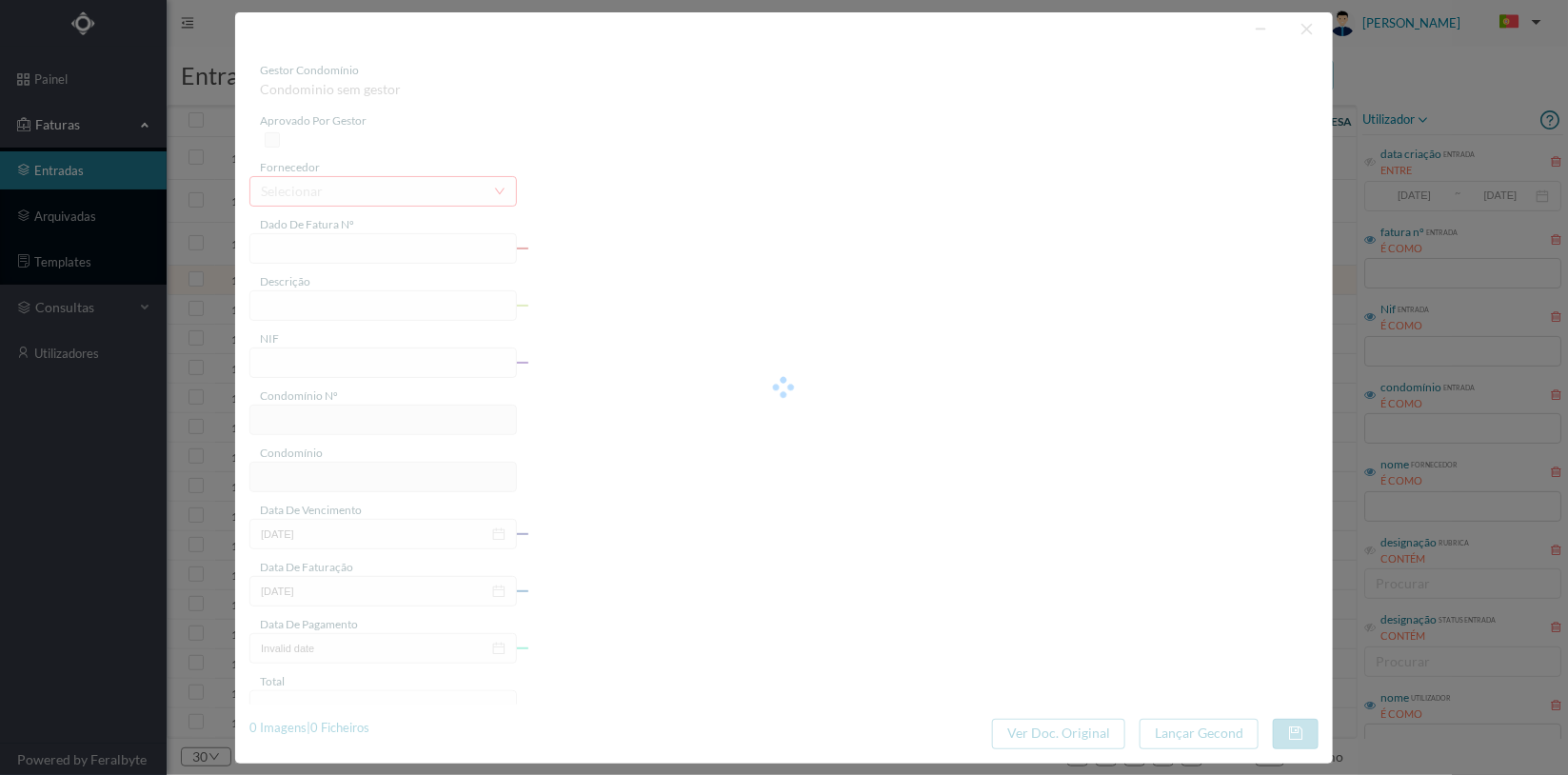 type on "0" 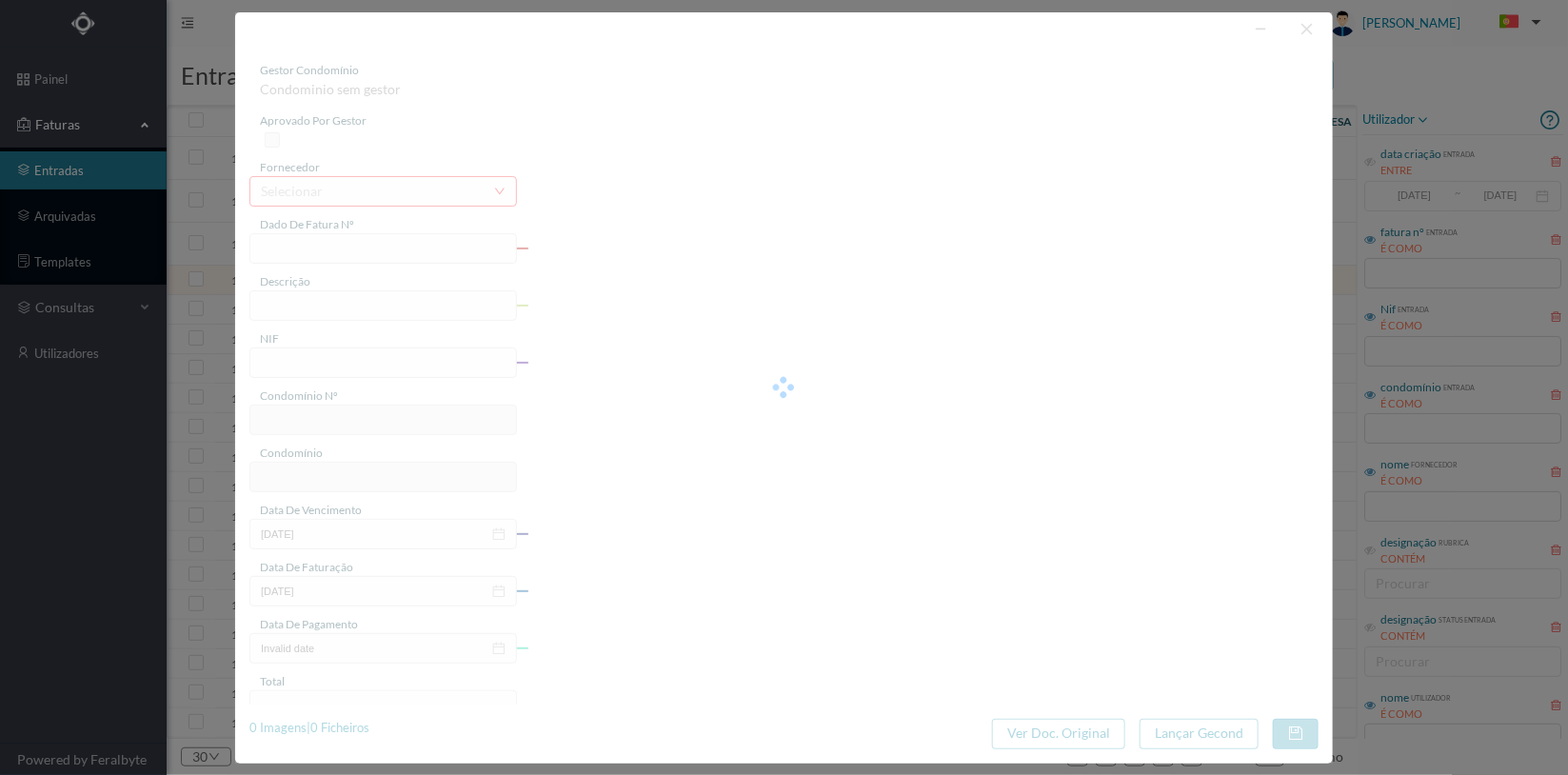 type on "Invalid date" 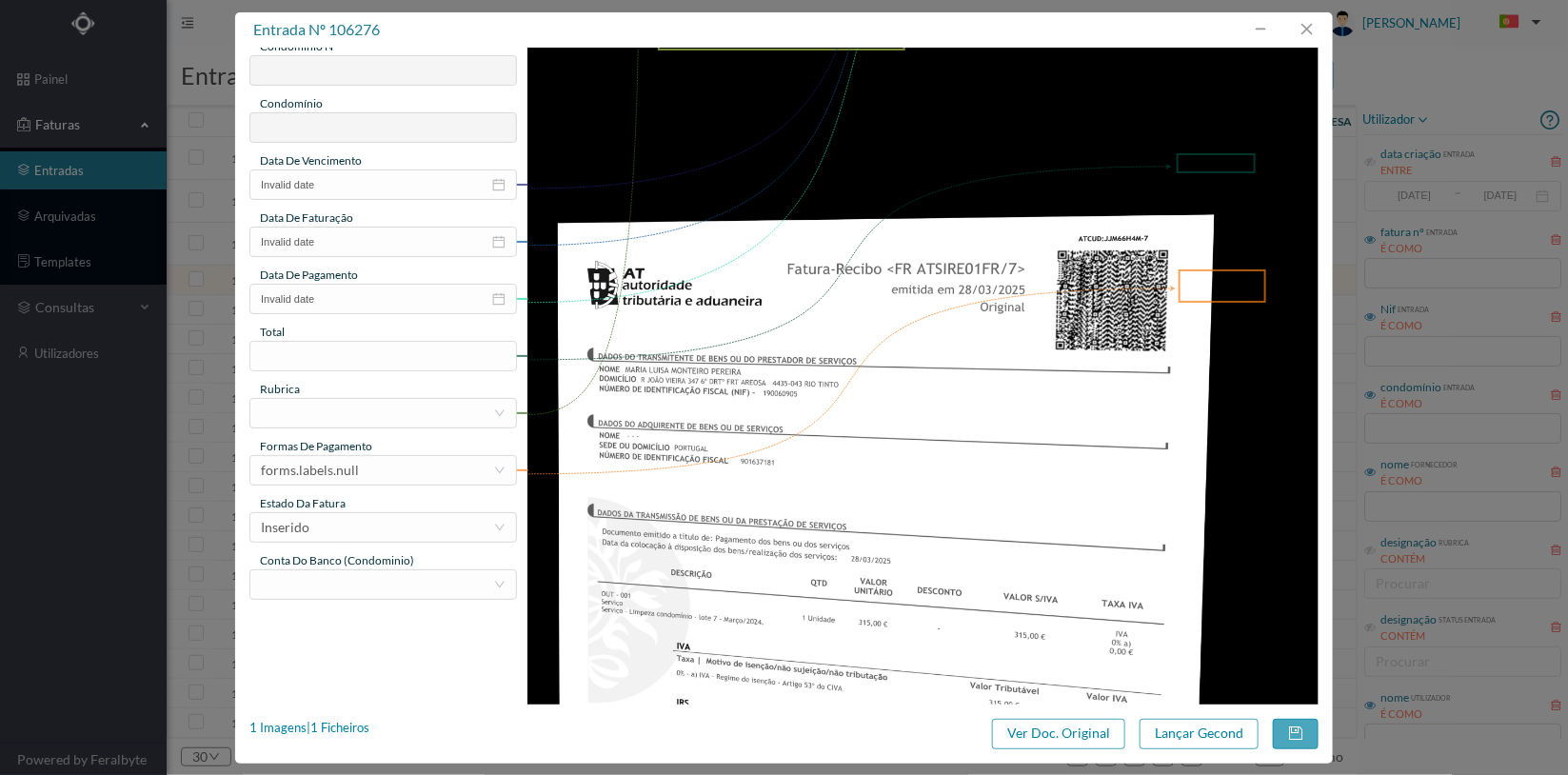 scroll, scrollTop: 487, scrollLeft: 0, axis: vertical 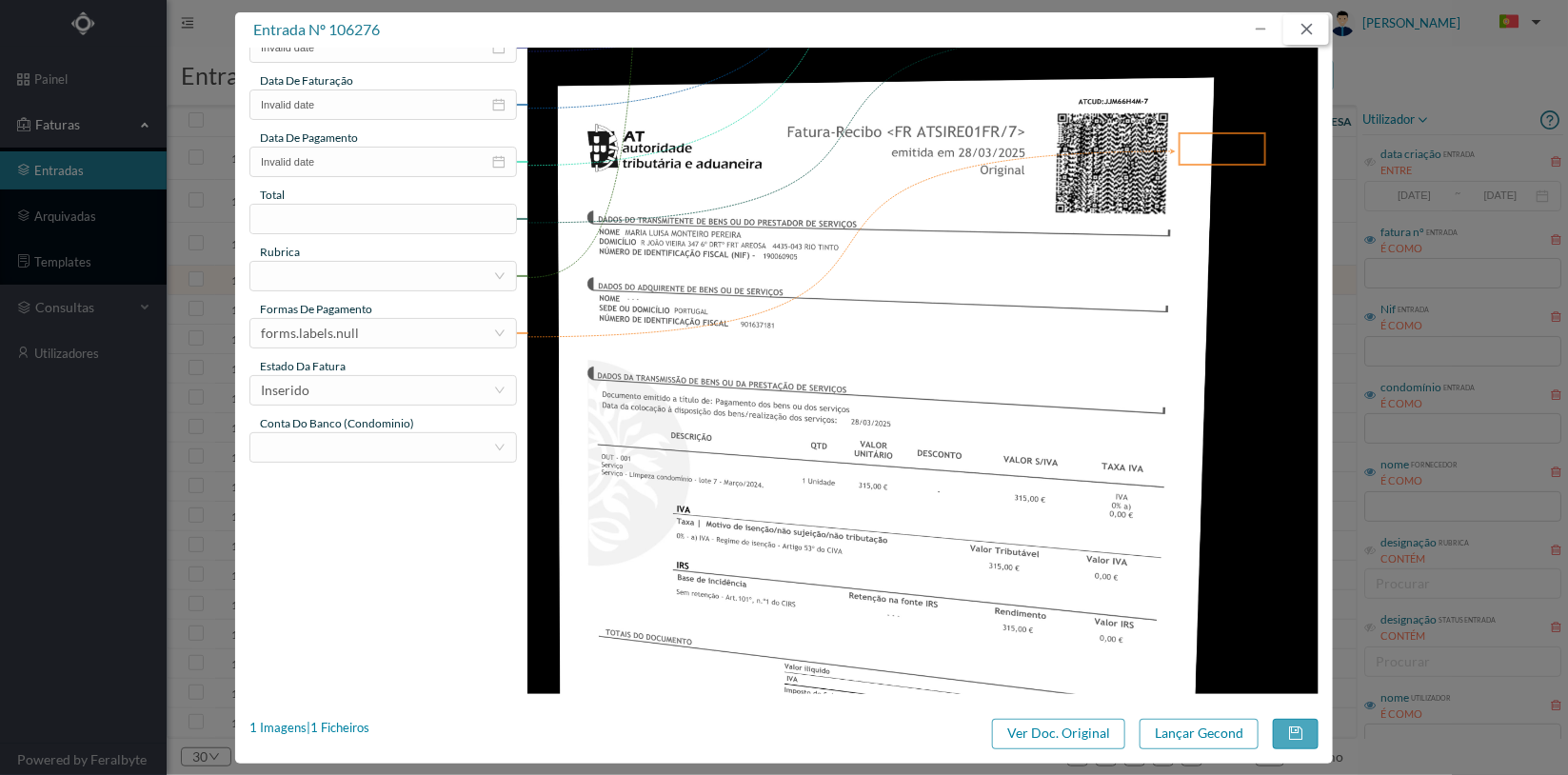 click at bounding box center [1306, 30] 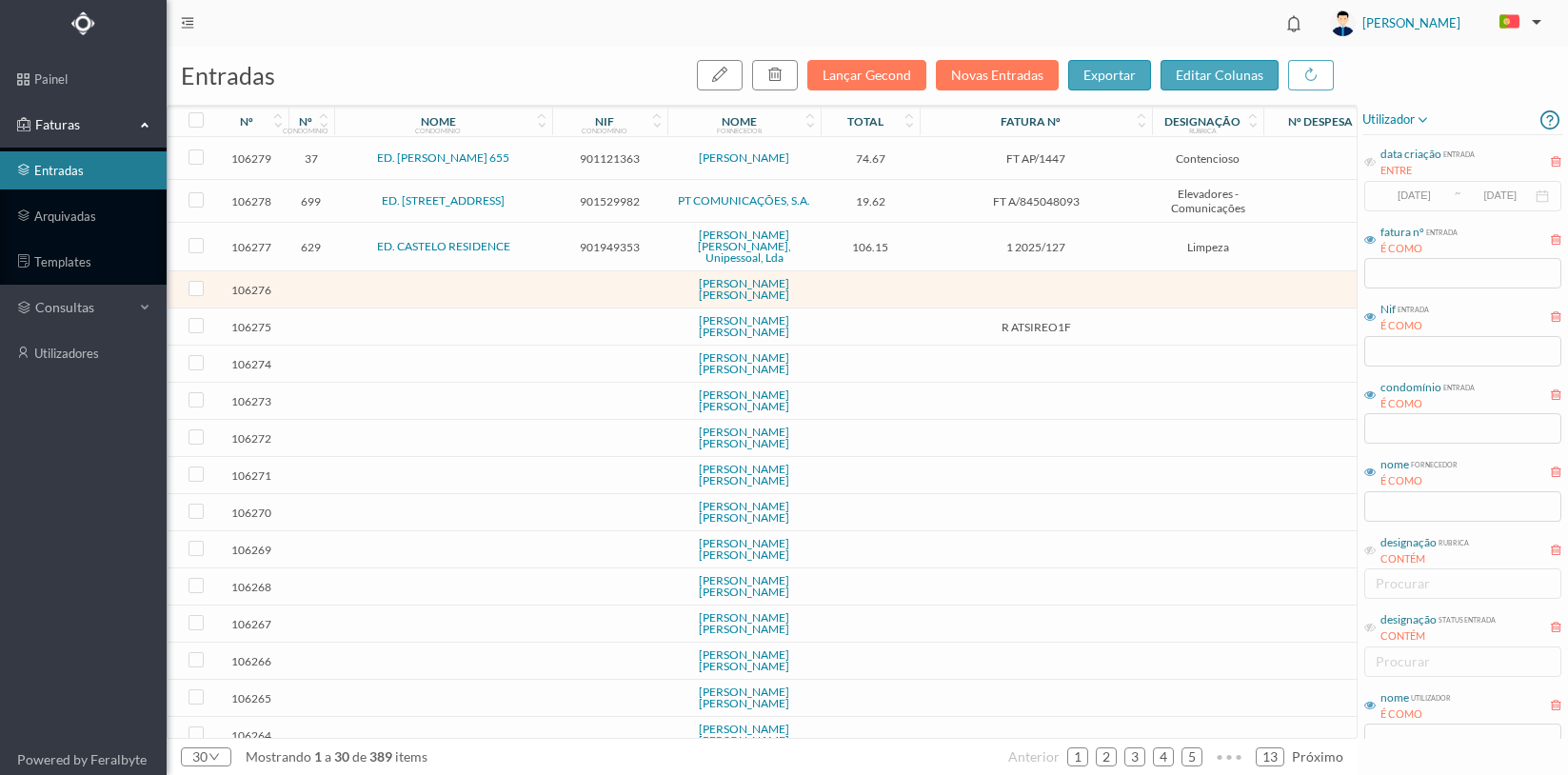 scroll, scrollTop: 0, scrollLeft: 0, axis: both 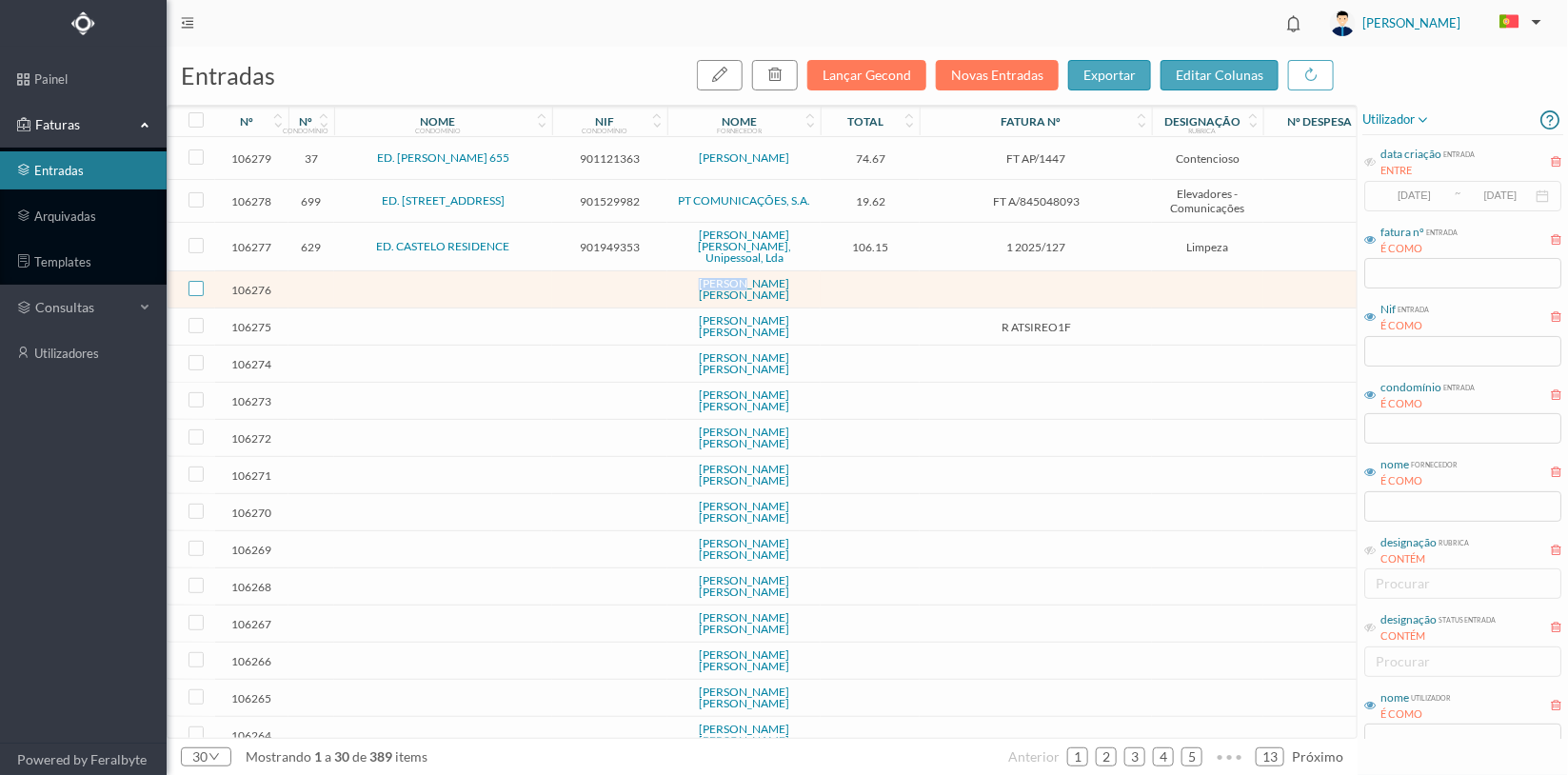 click at bounding box center [196, 288] 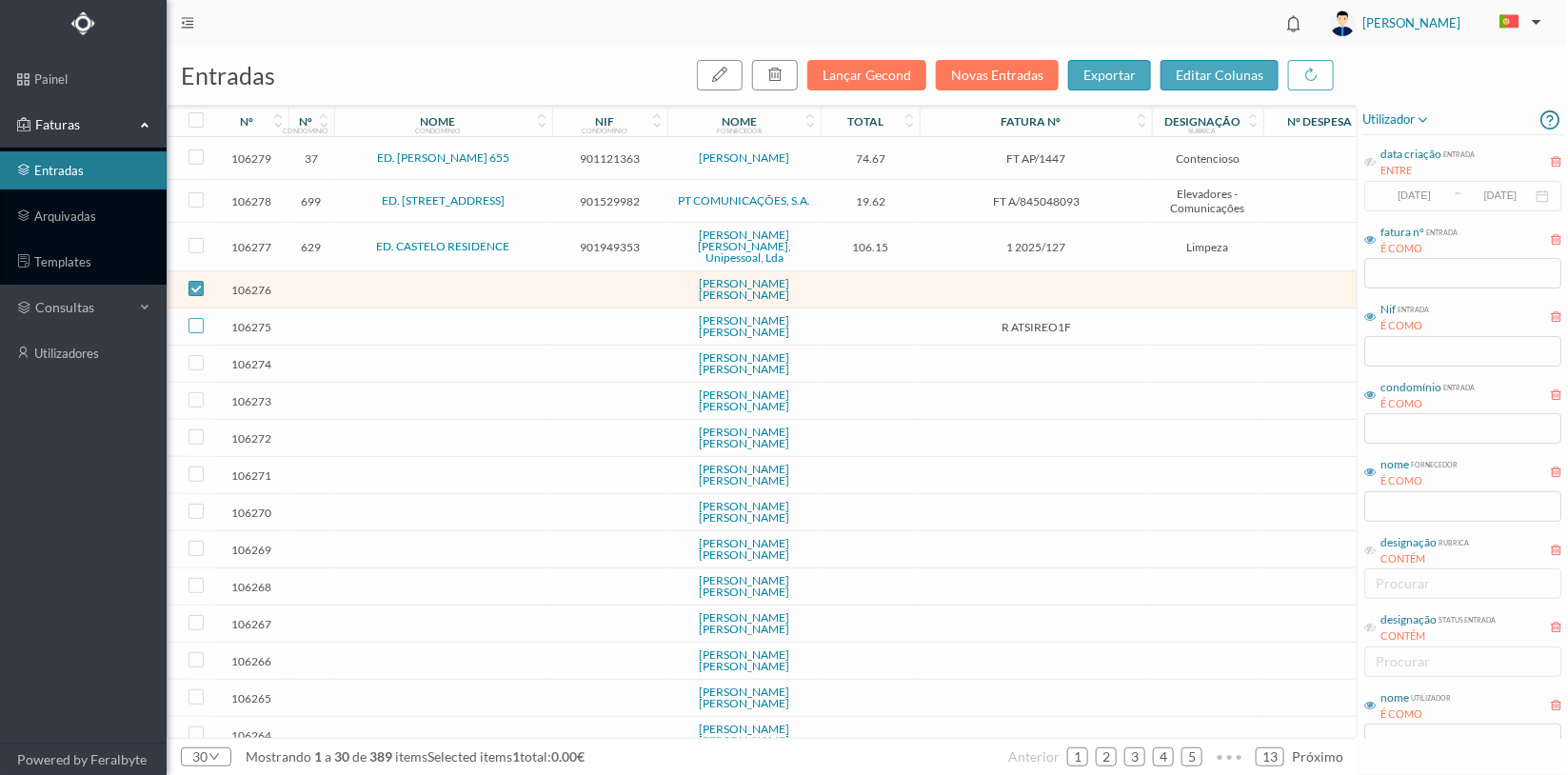 click at bounding box center [196, 327] 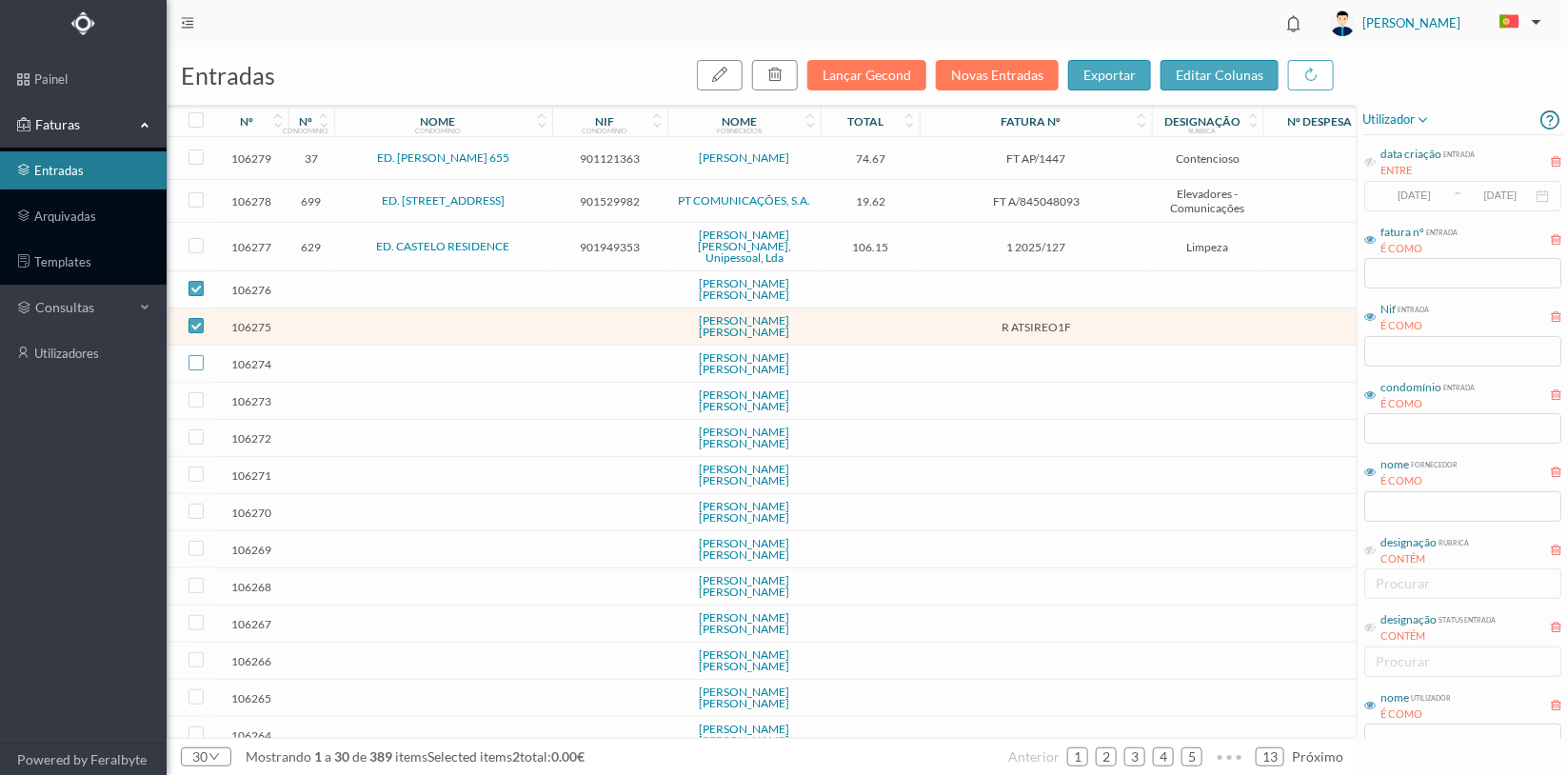 click at bounding box center (196, 363) 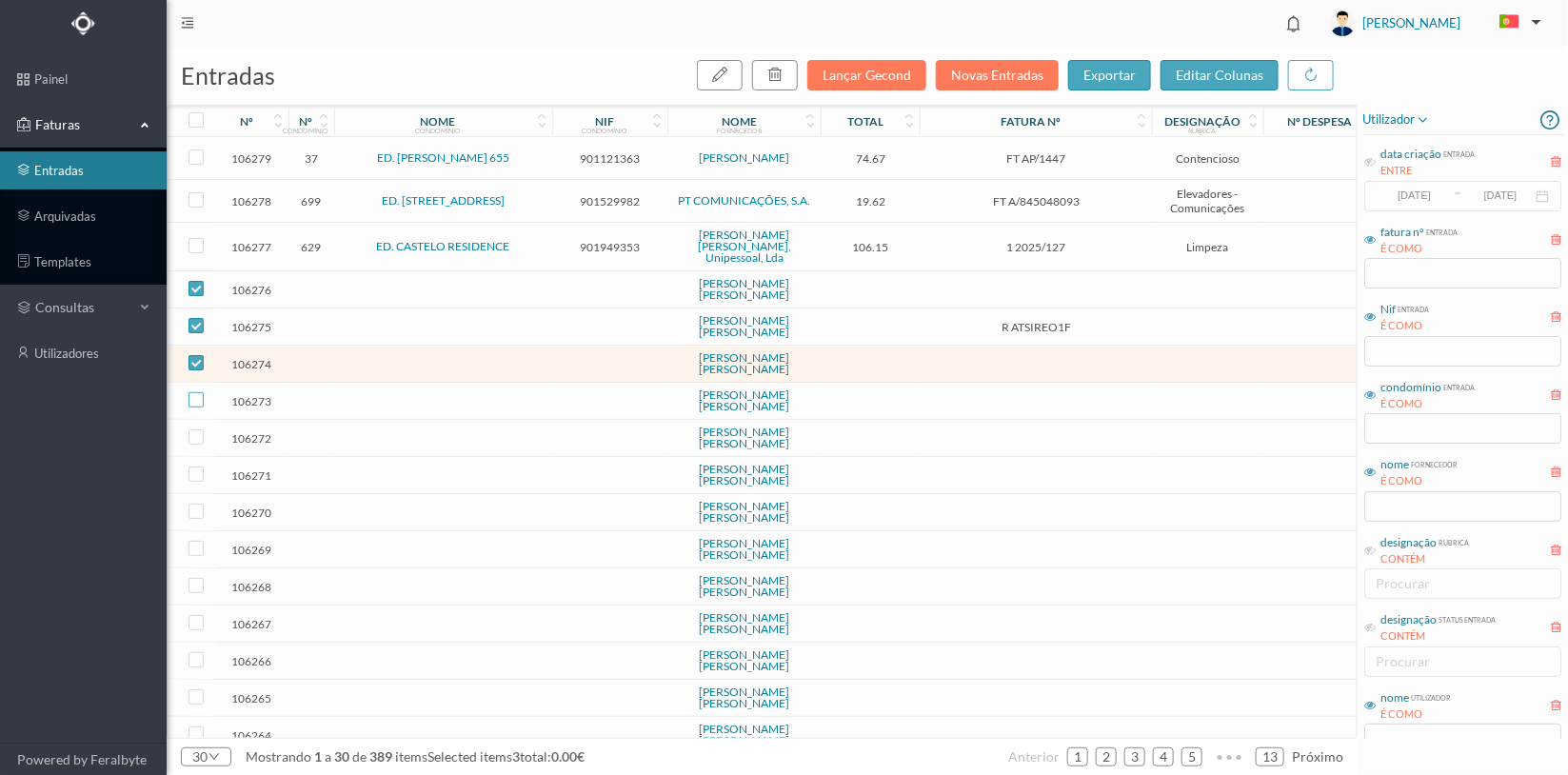click at bounding box center (196, 400) 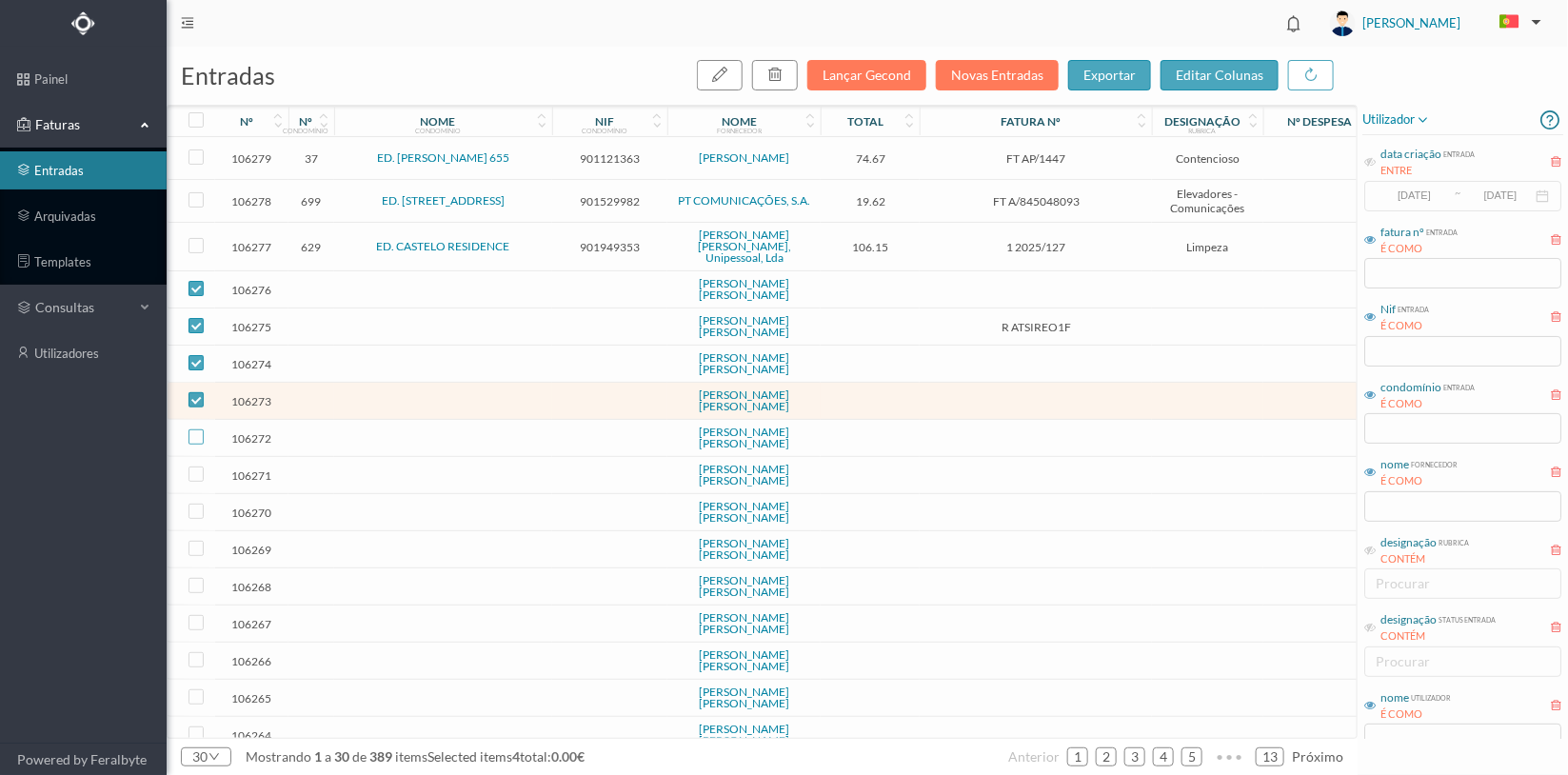 drag, startPoint x: 200, startPoint y: 389, endPoint x: 190, endPoint y: 448, distance: 59.841457 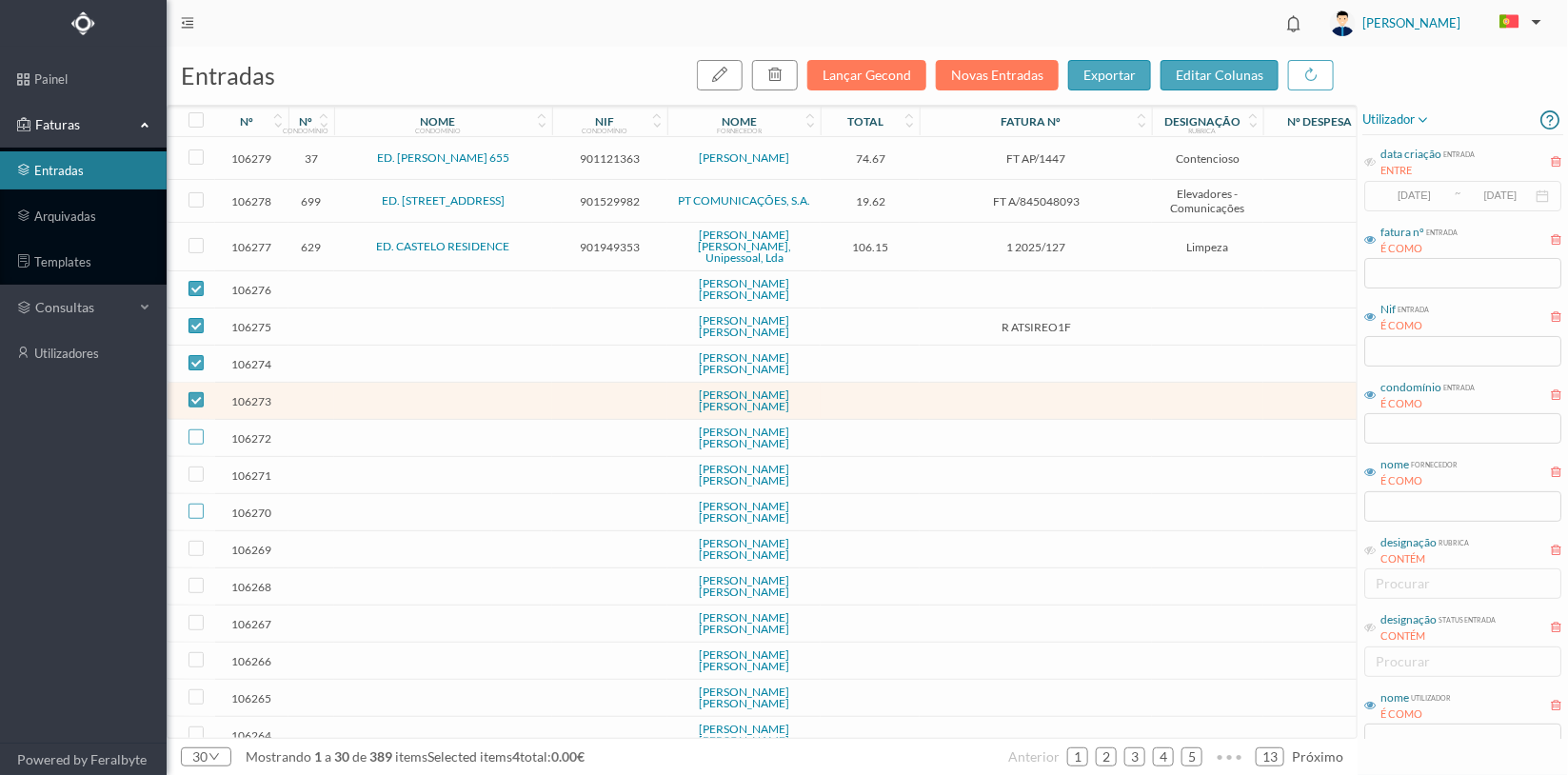 checkbox on "true" 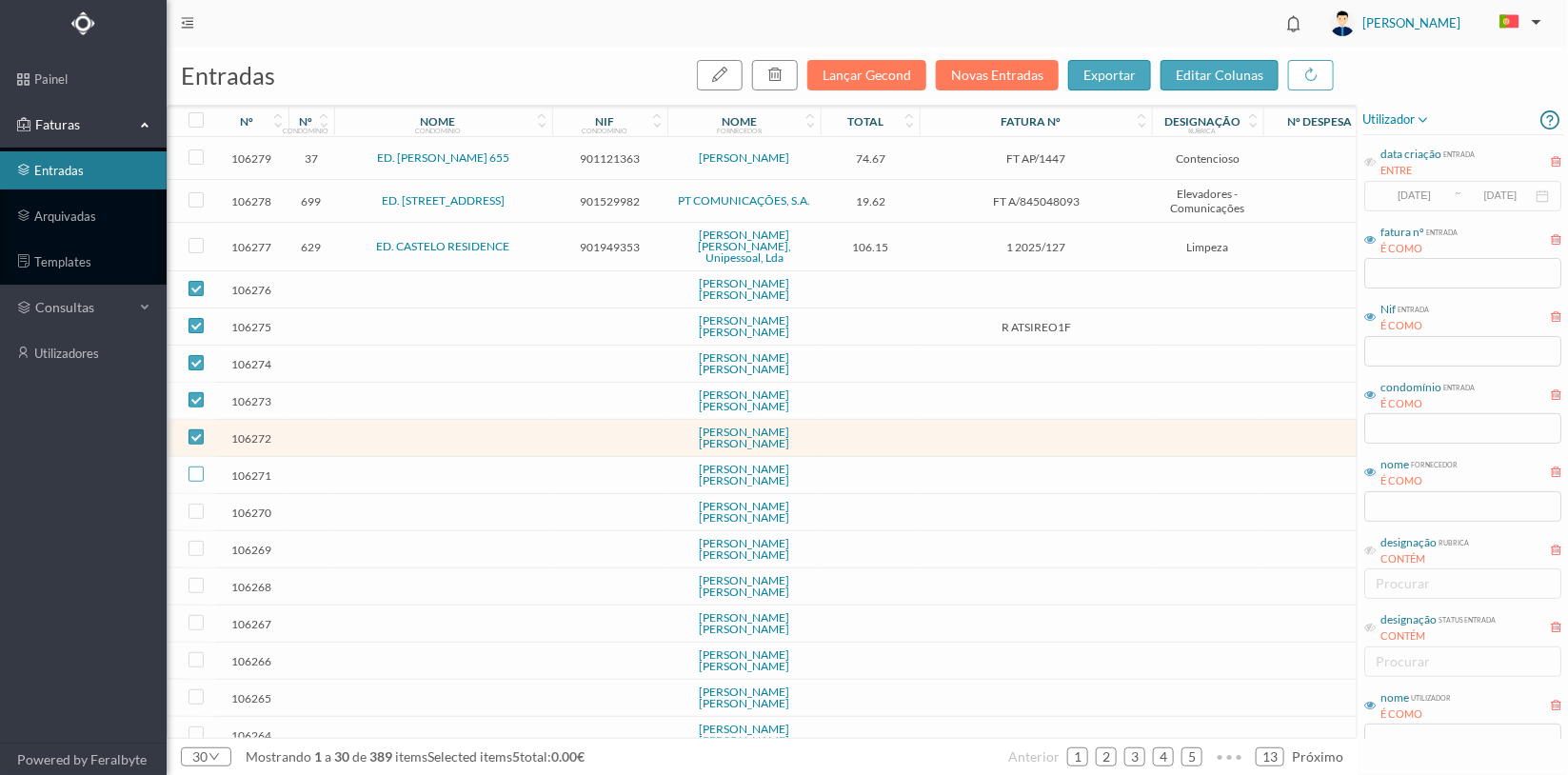 click at bounding box center (196, 474) 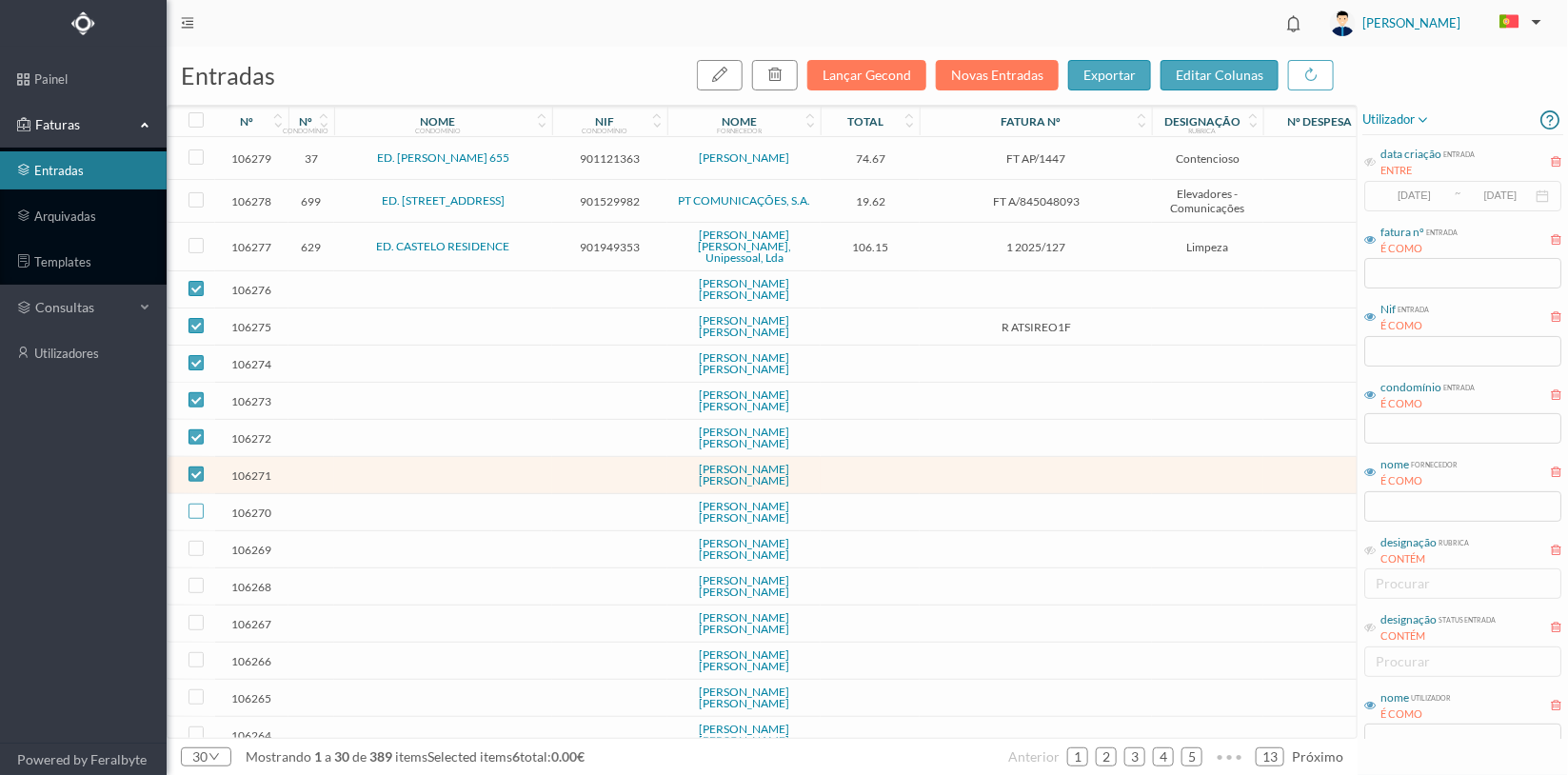 click at bounding box center [196, 511] 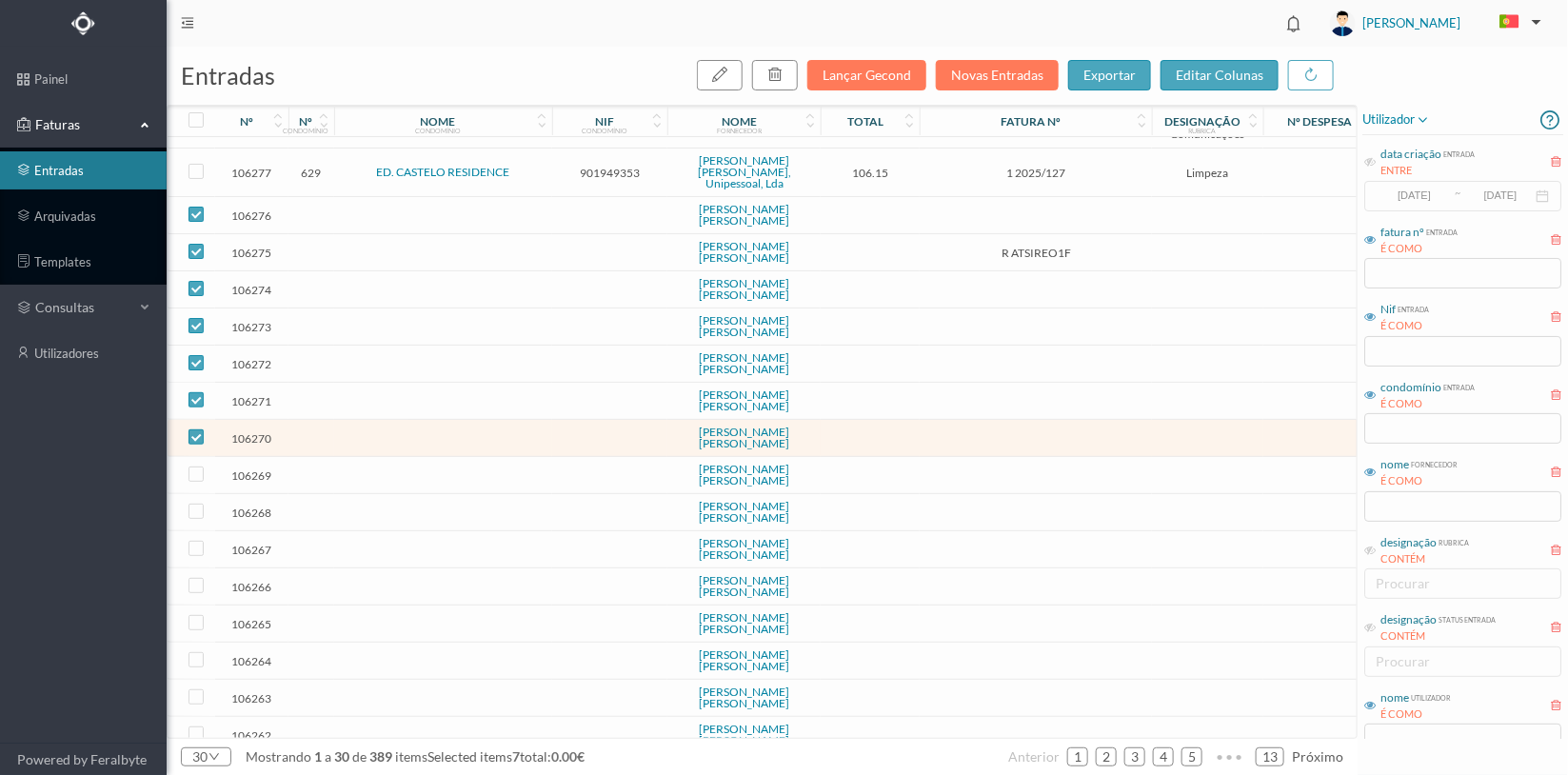 scroll, scrollTop: 172, scrollLeft: 0, axis: vertical 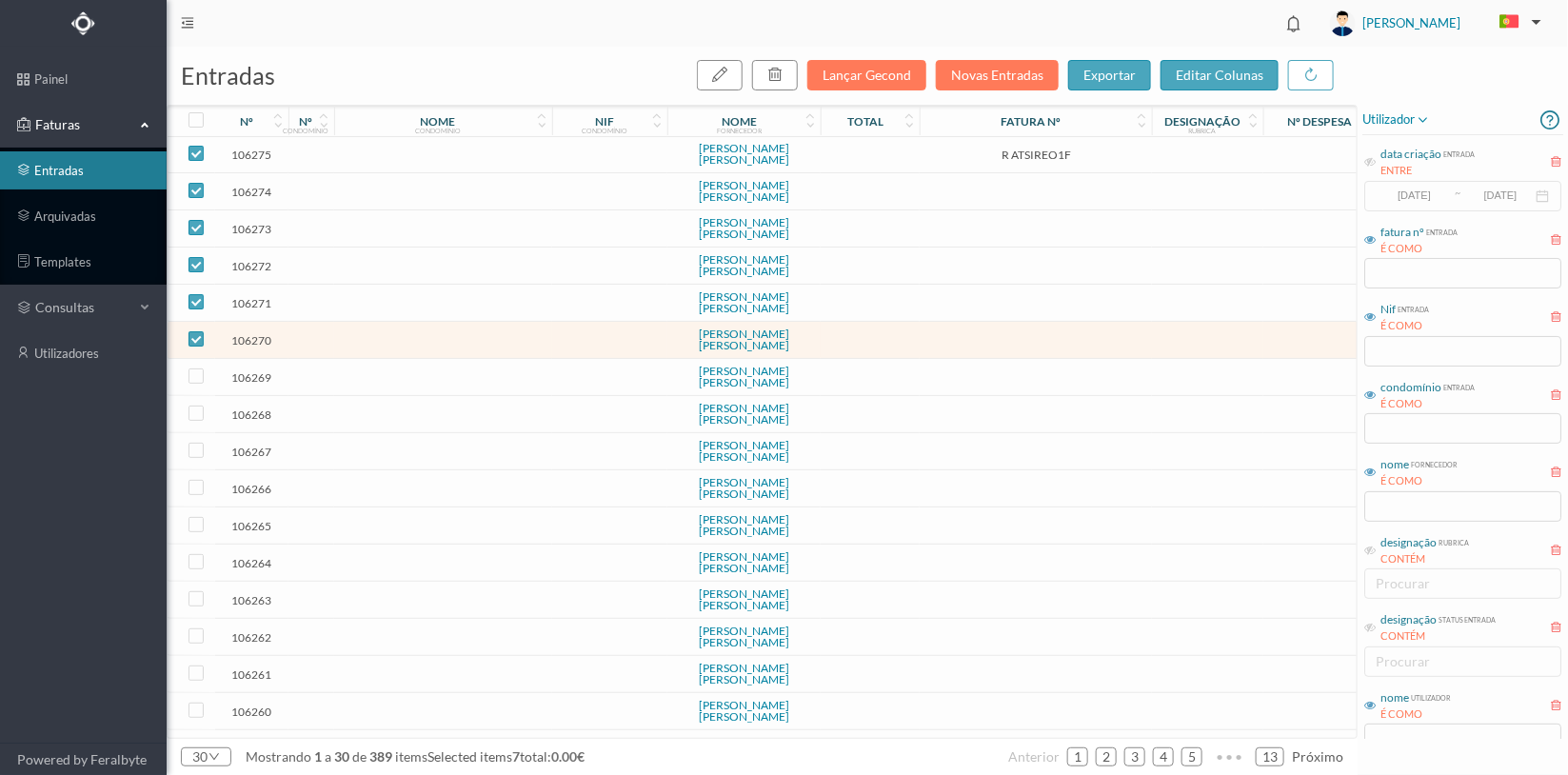 drag, startPoint x: 206, startPoint y: 631, endPoint x: 192, endPoint y: 625, distance: 15.231546 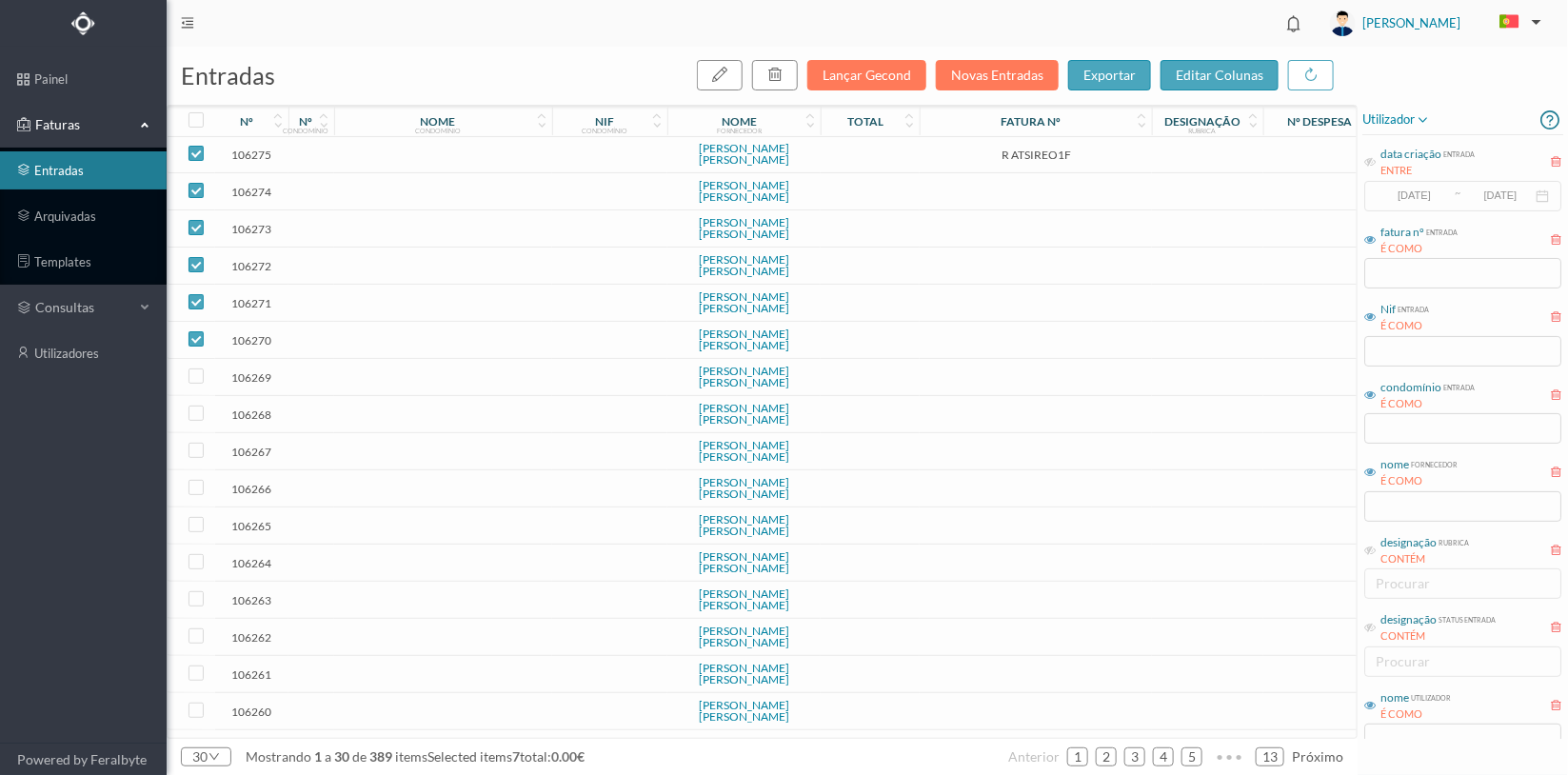 click at bounding box center [196, 747] 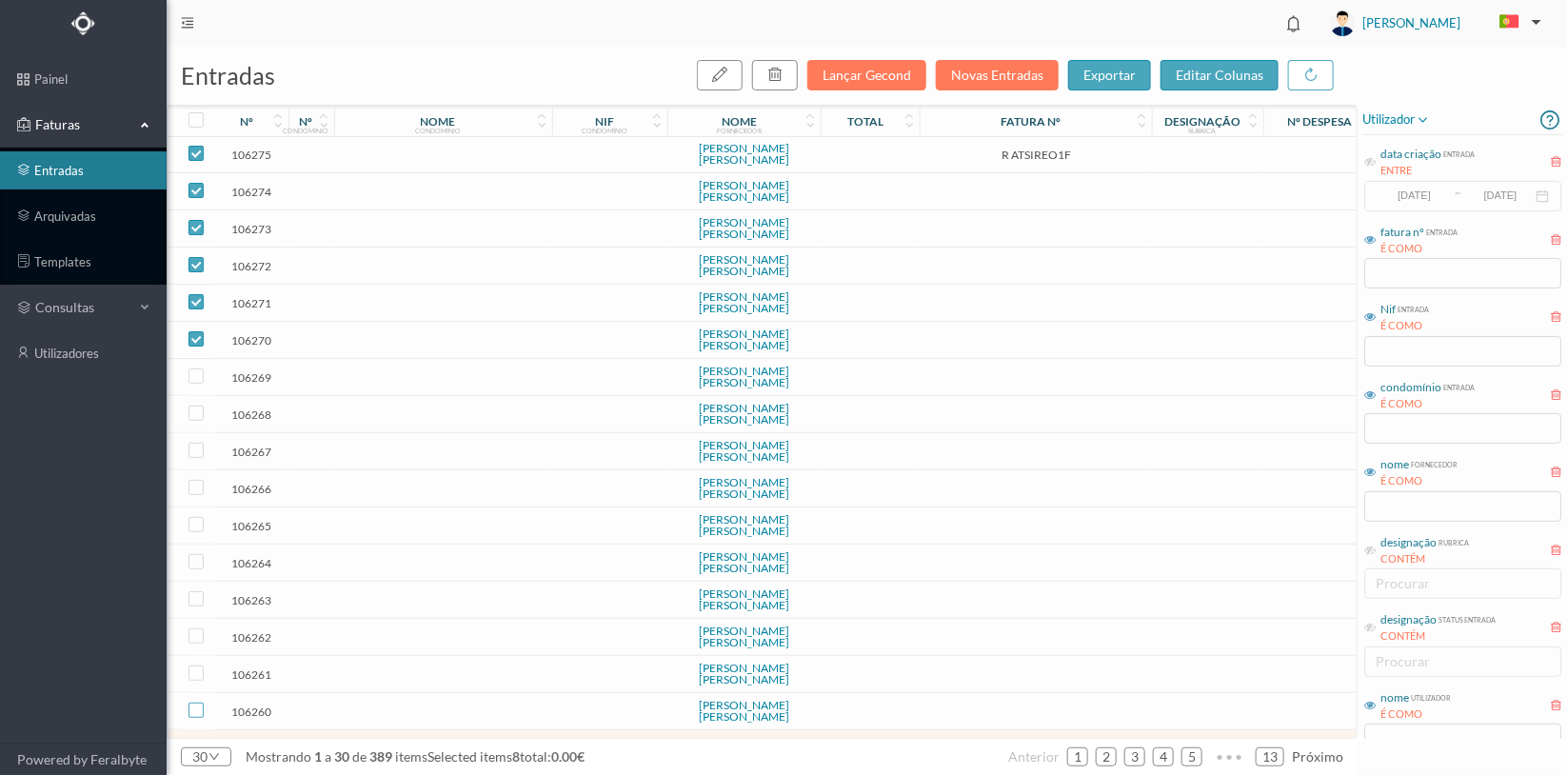 click at bounding box center [196, 710] 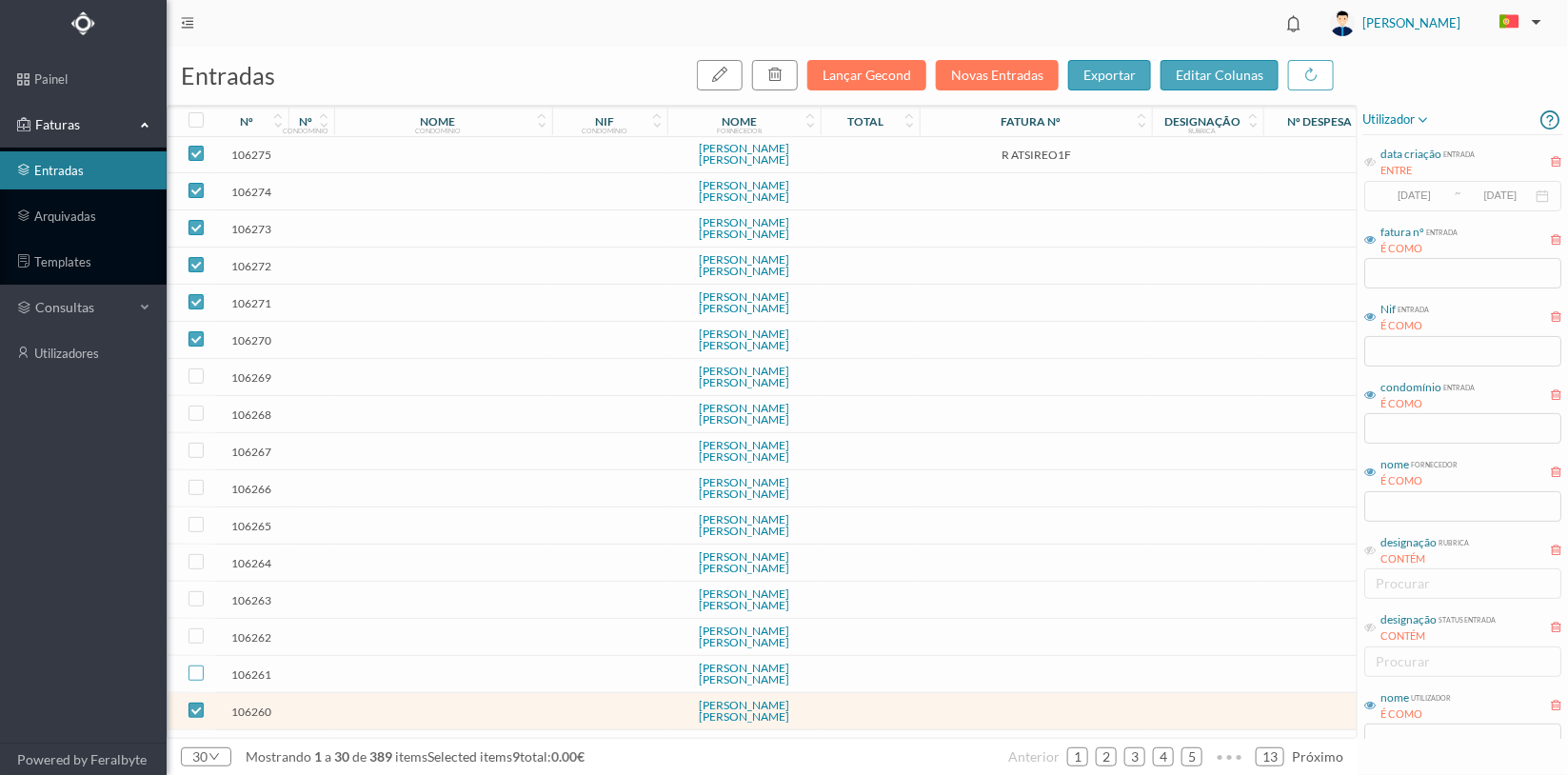 click at bounding box center (196, 673) 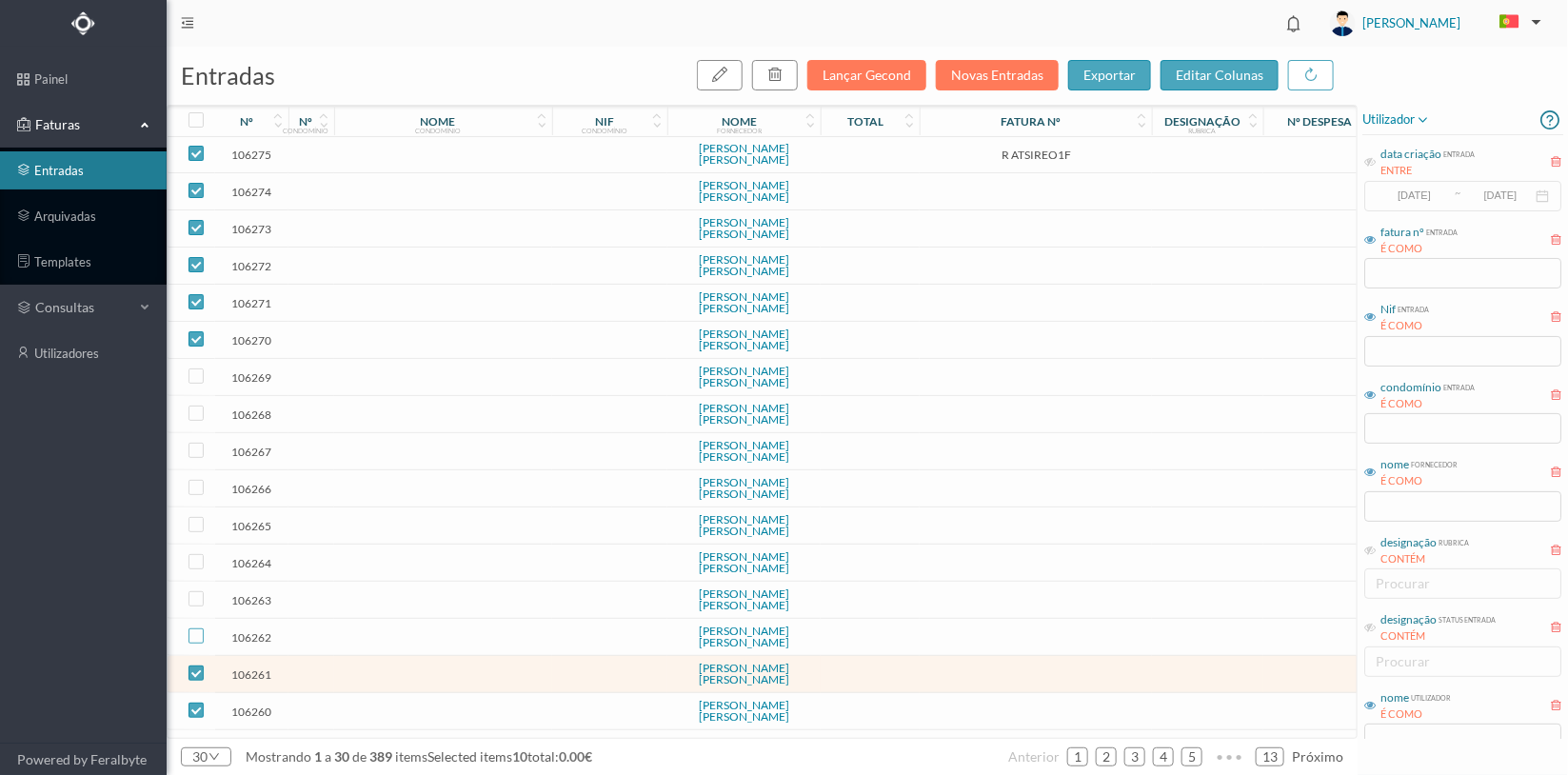 click at bounding box center [196, 636] 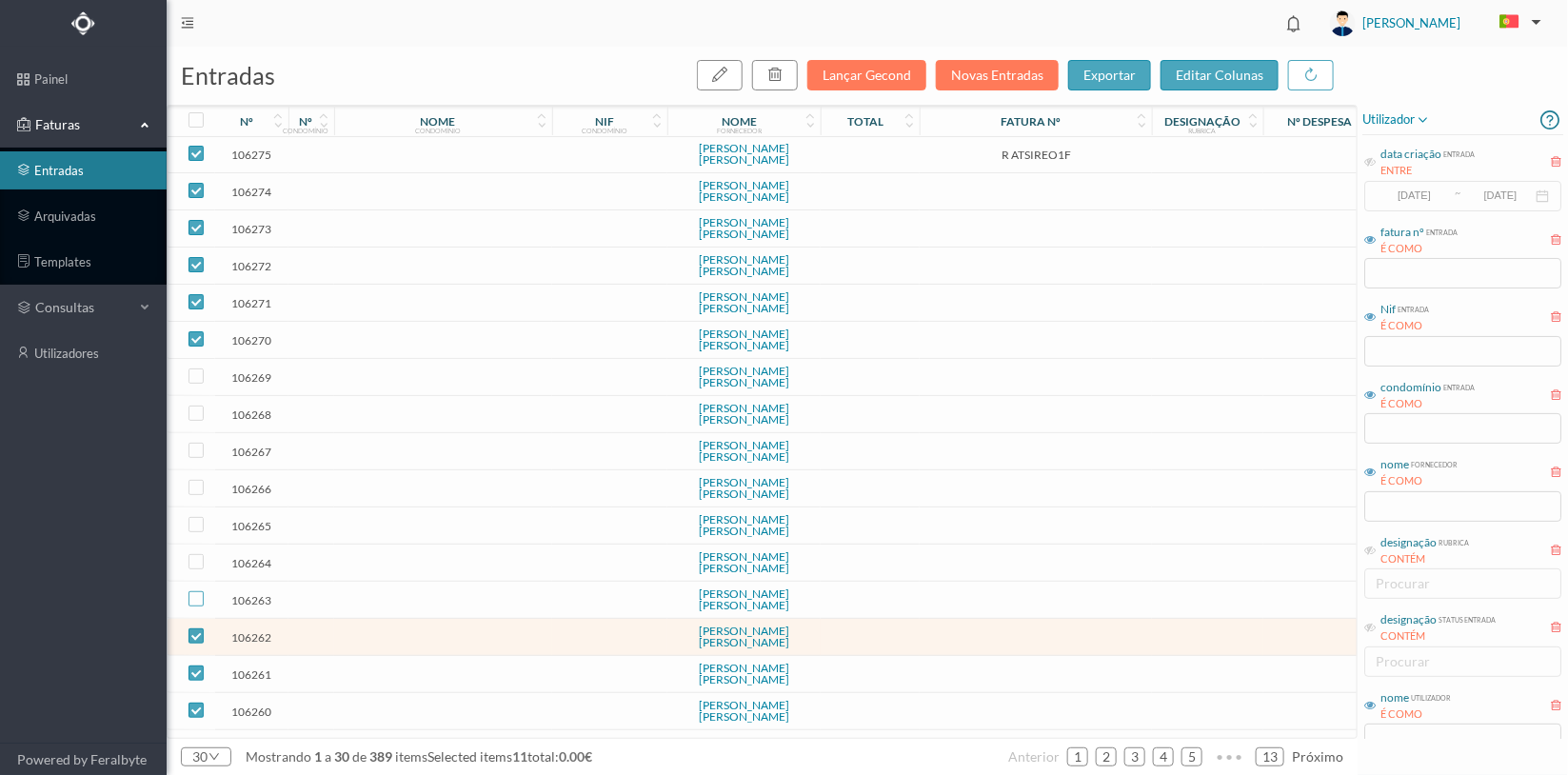 click at bounding box center [196, 599] 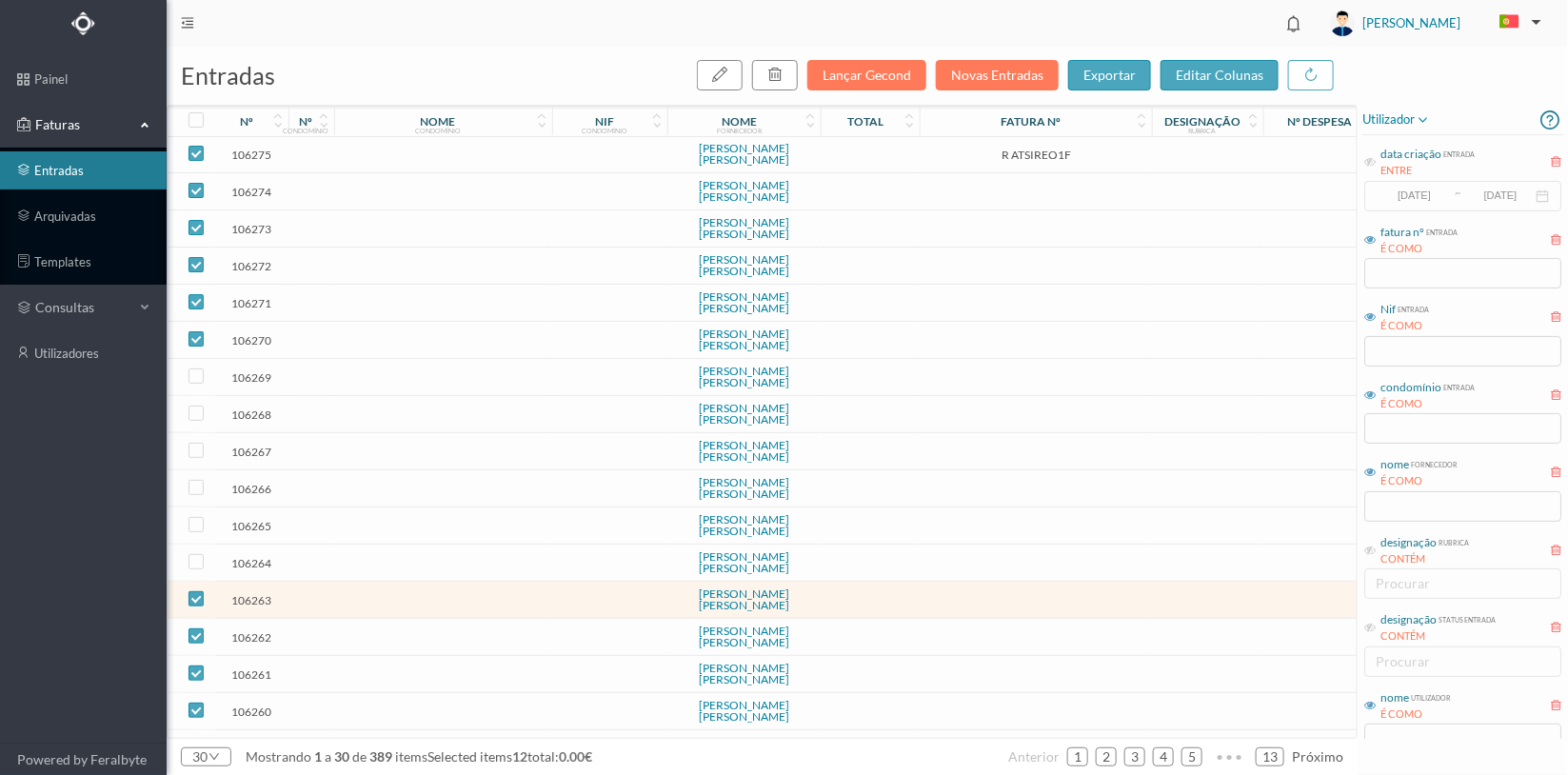 click at bounding box center [196, 785] 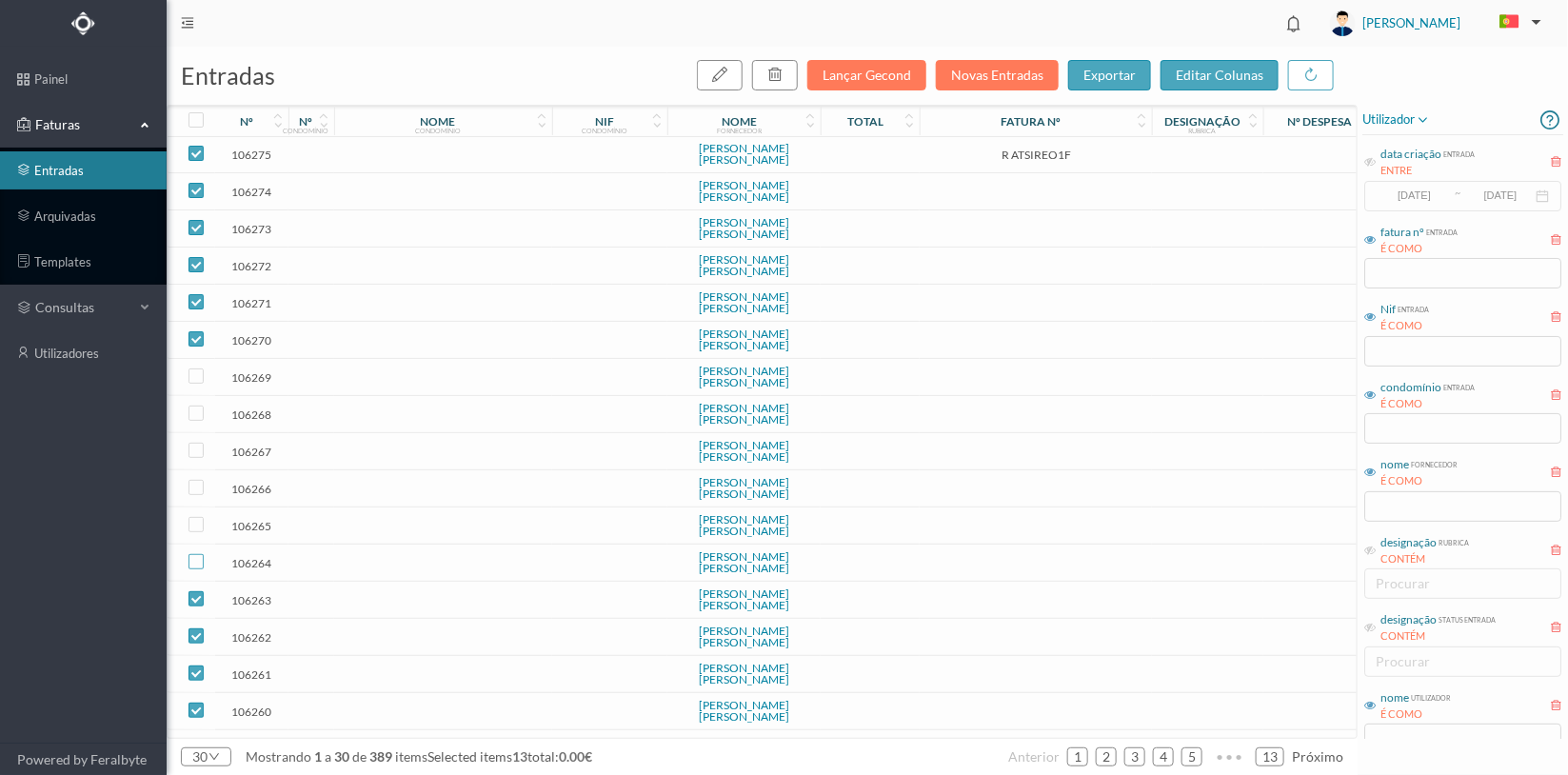 click at bounding box center (196, 562) 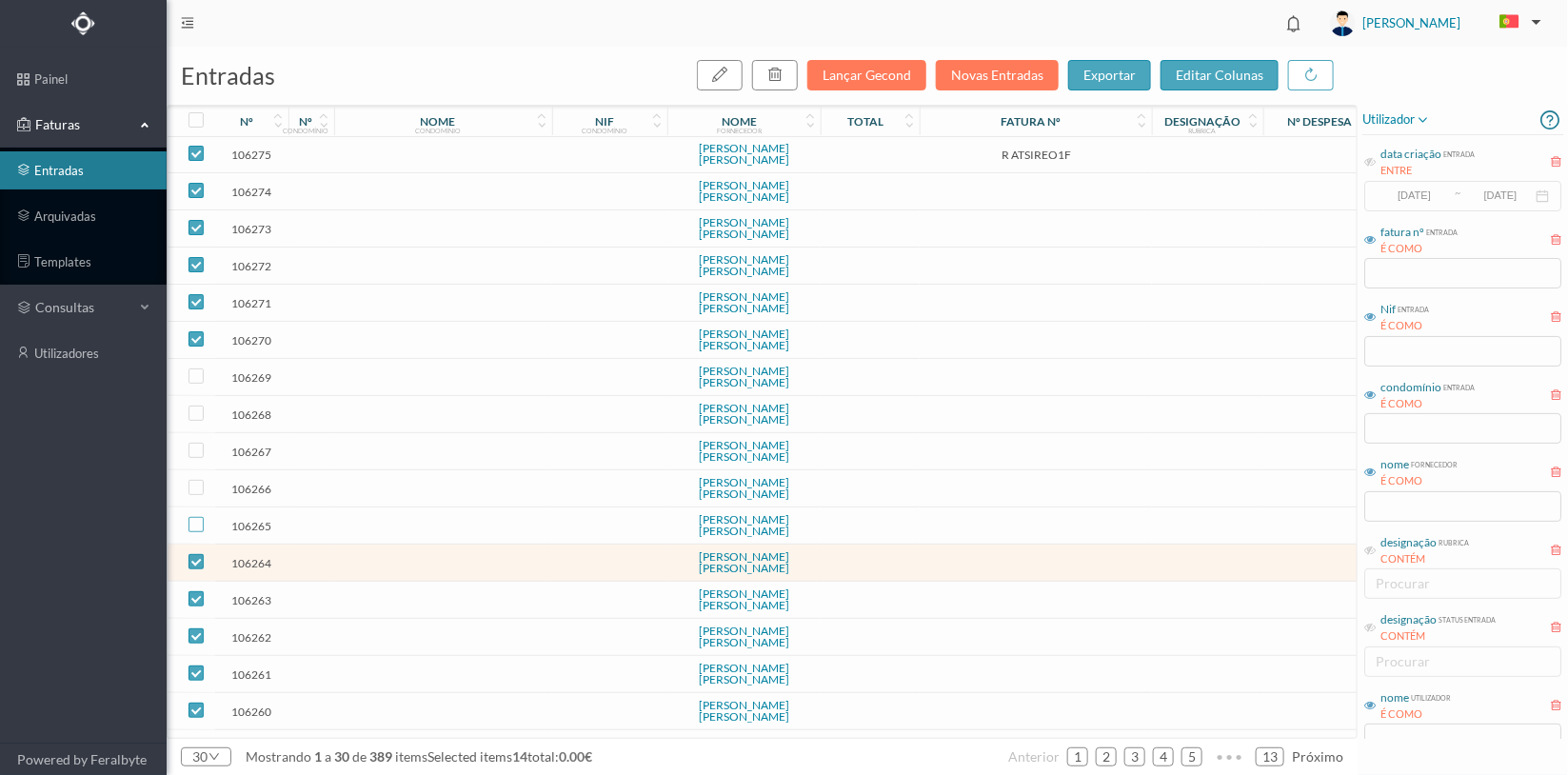 click at bounding box center [196, 525] 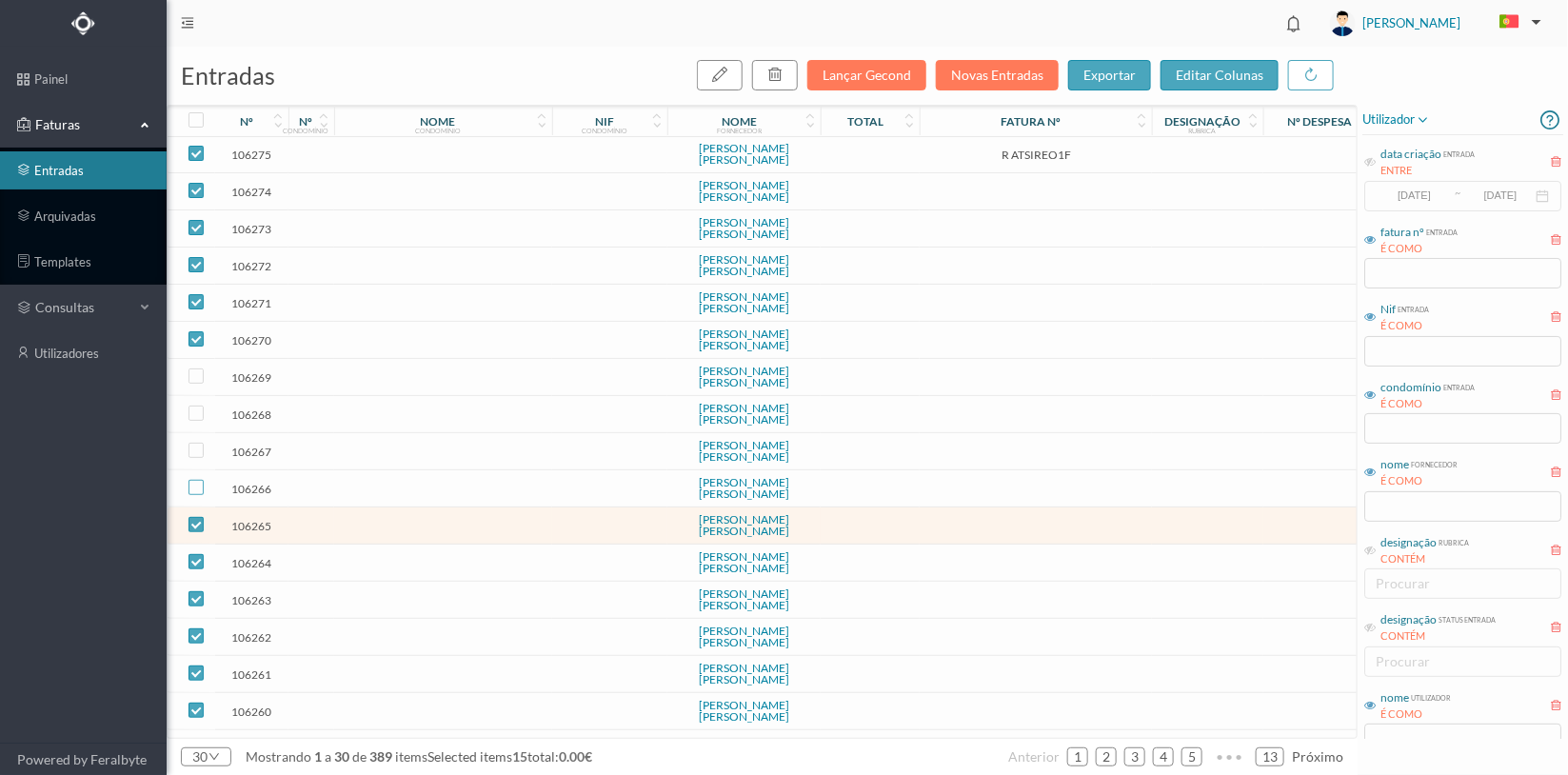 click at bounding box center [196, 487] 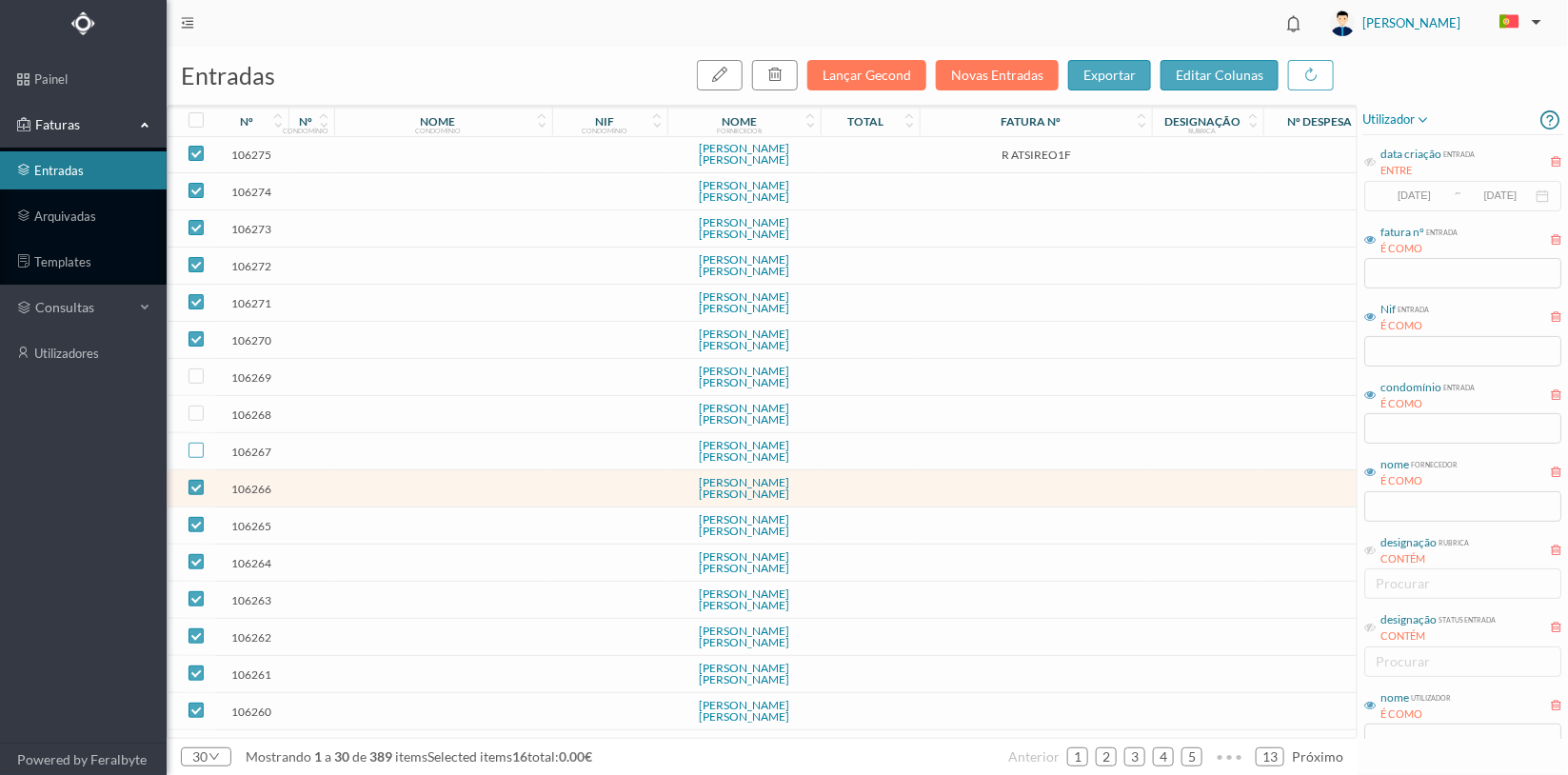 click at bounding box center (196, 450) 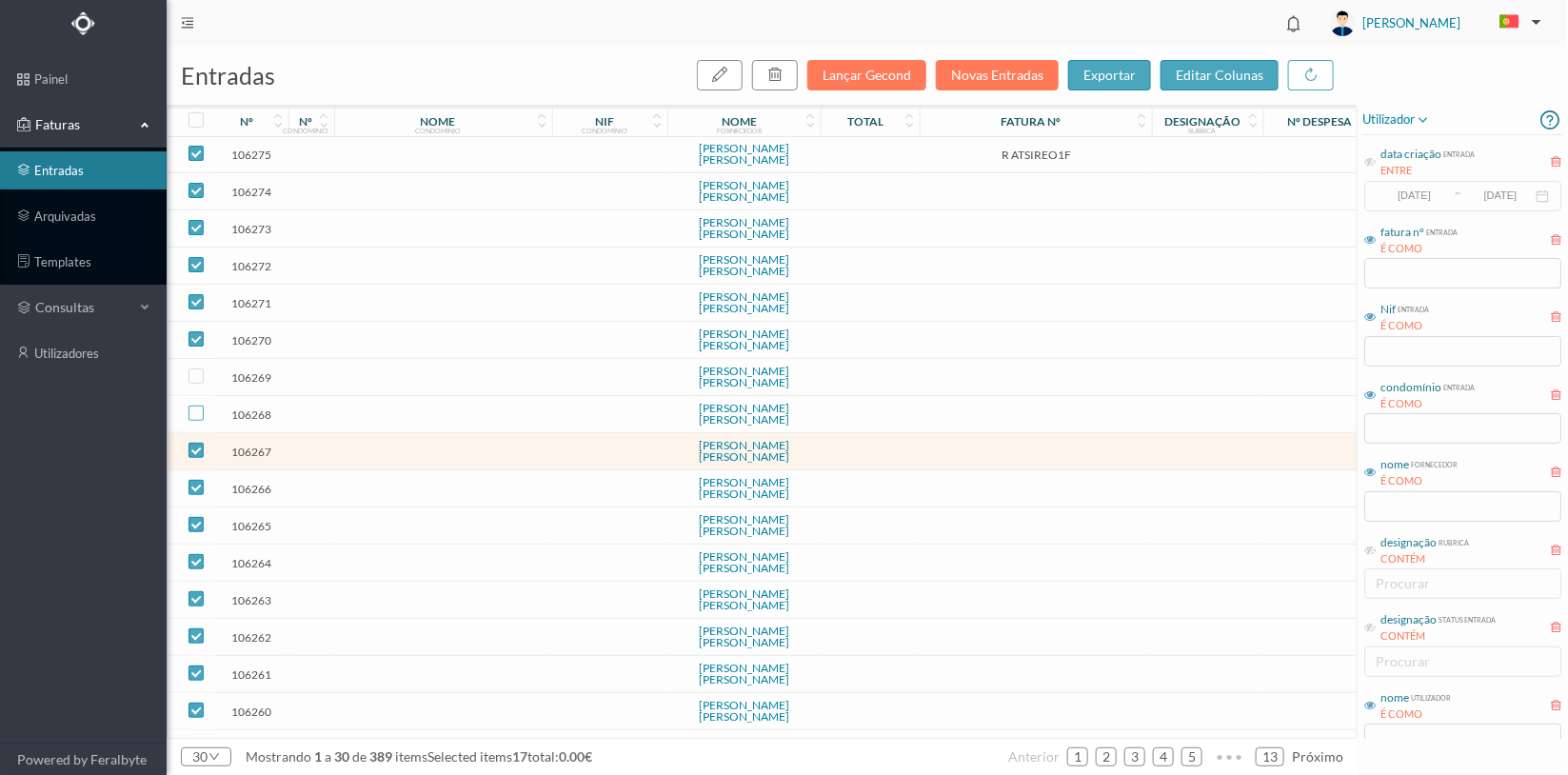 click at bounding box center [196, 413] 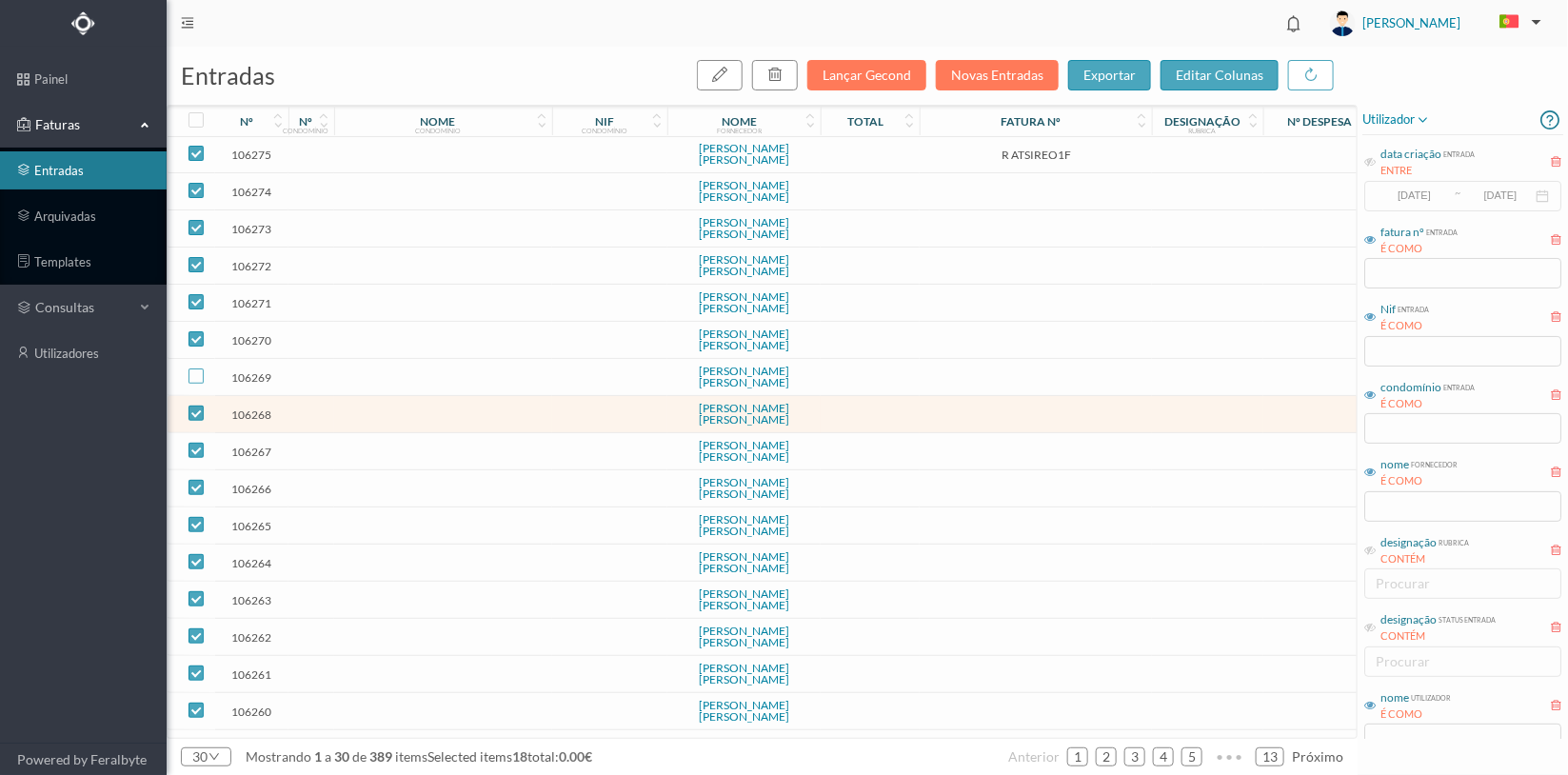 click at bounding box center (196, 376) 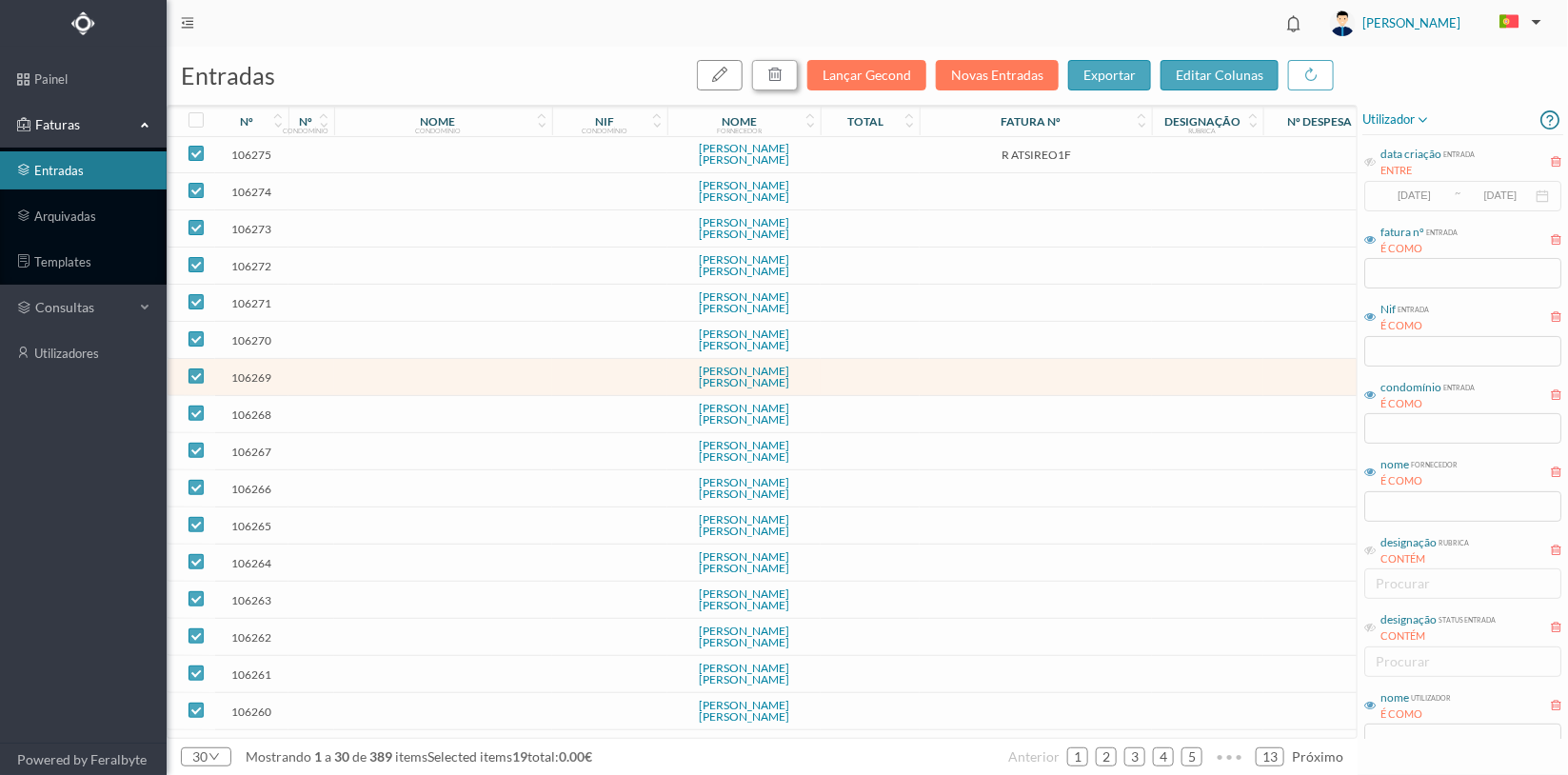 click at bounding box center [775, 75] 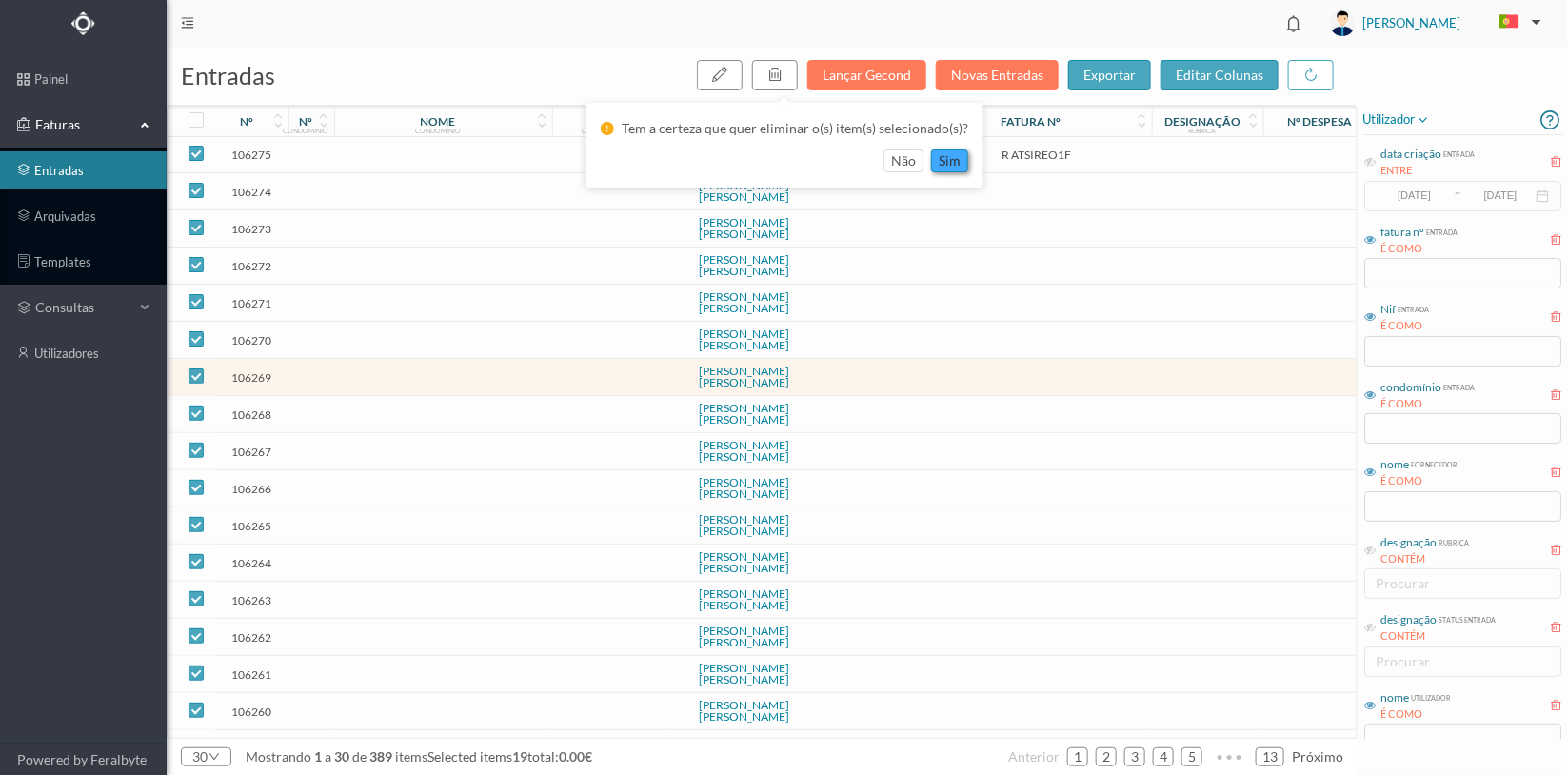 click on "sim" at bounding box center (949, 161) 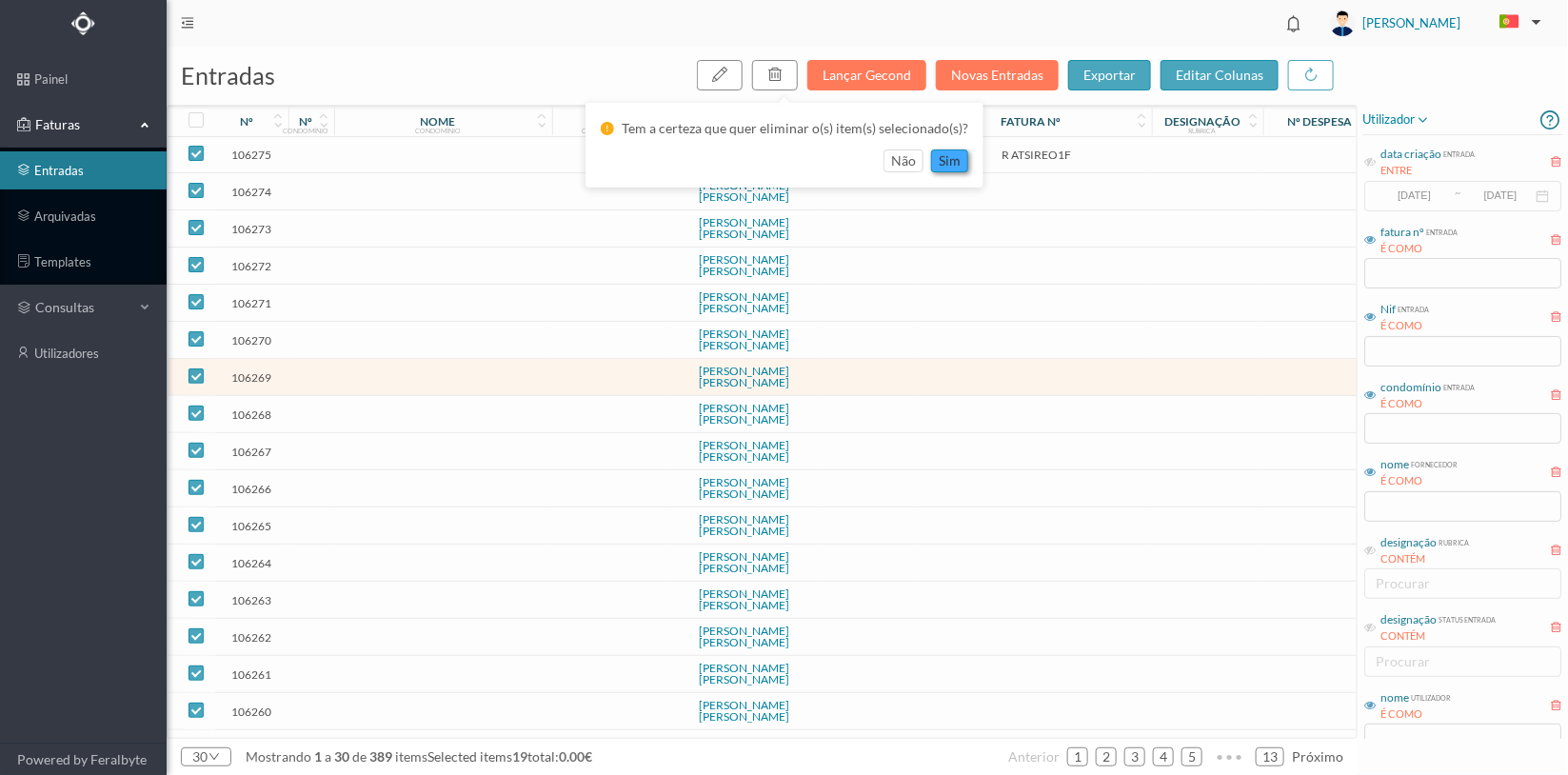 drag, startPoint x: 958, startPoint y: 160, endPoint x: 843, endPoint y: 113, distance: 124.23365 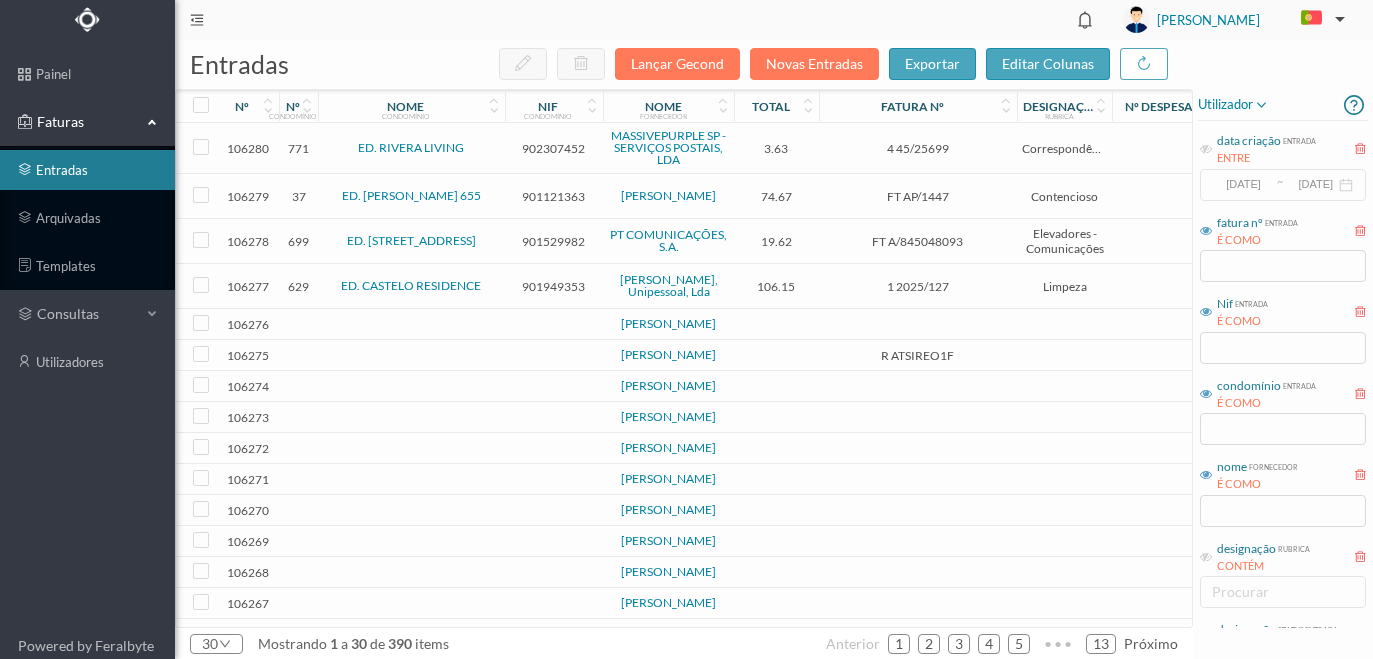 scroll, scrollTop: 0, scrollLeft: 0, axis: both 